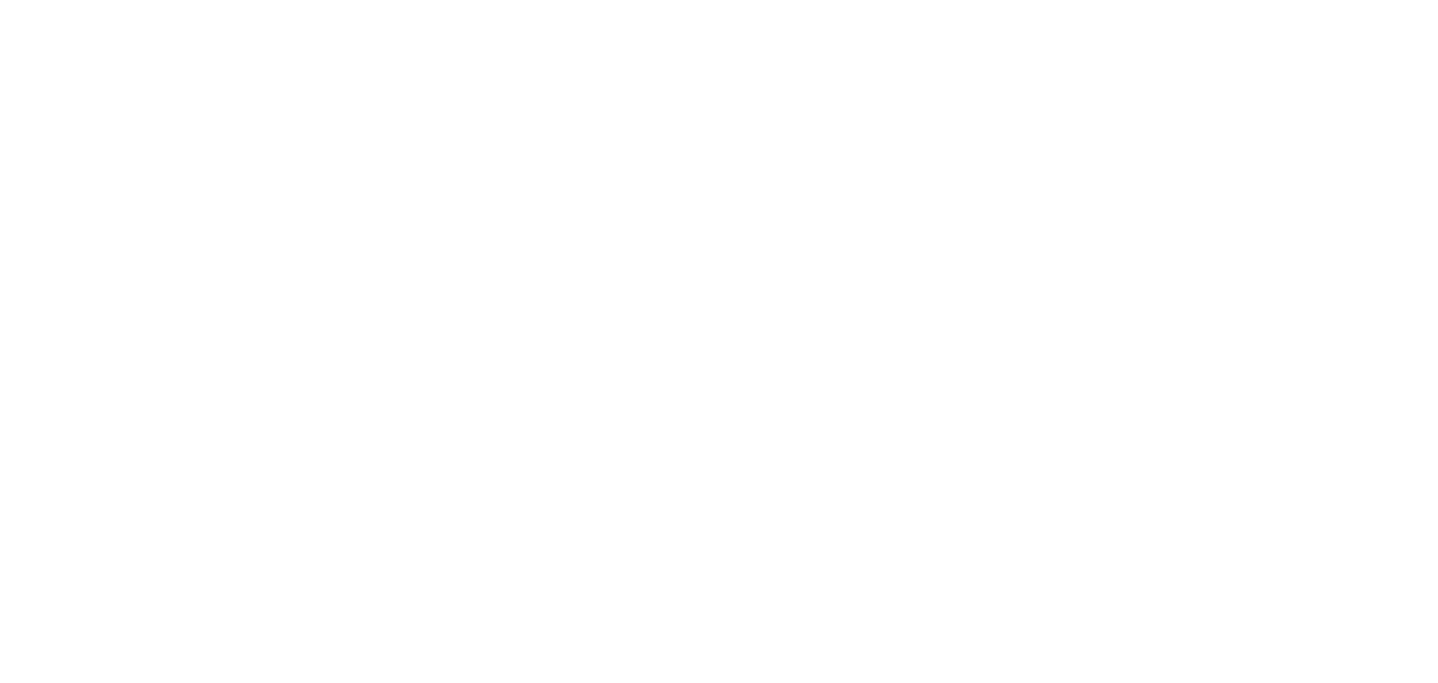 scroll, scrollTop: 0, scrollLeft: 0, axis: both 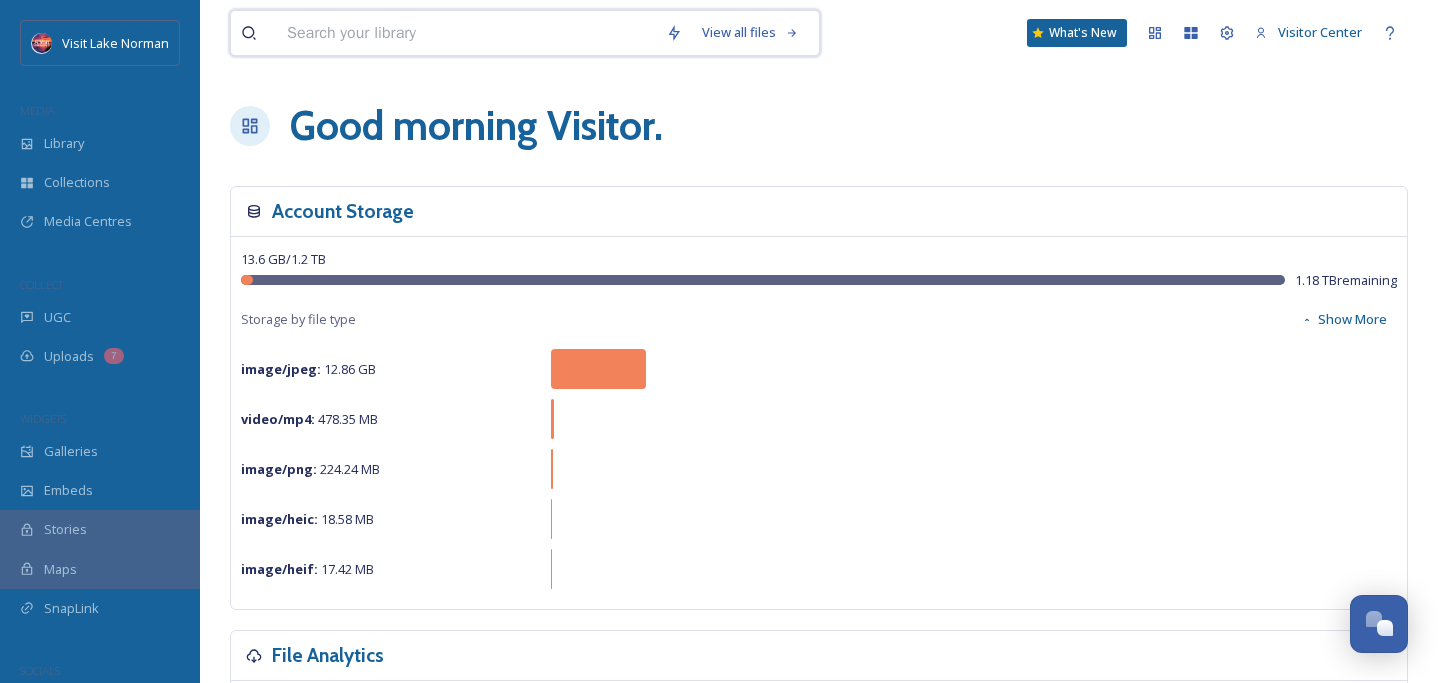 click at bounding box center [466, 33] 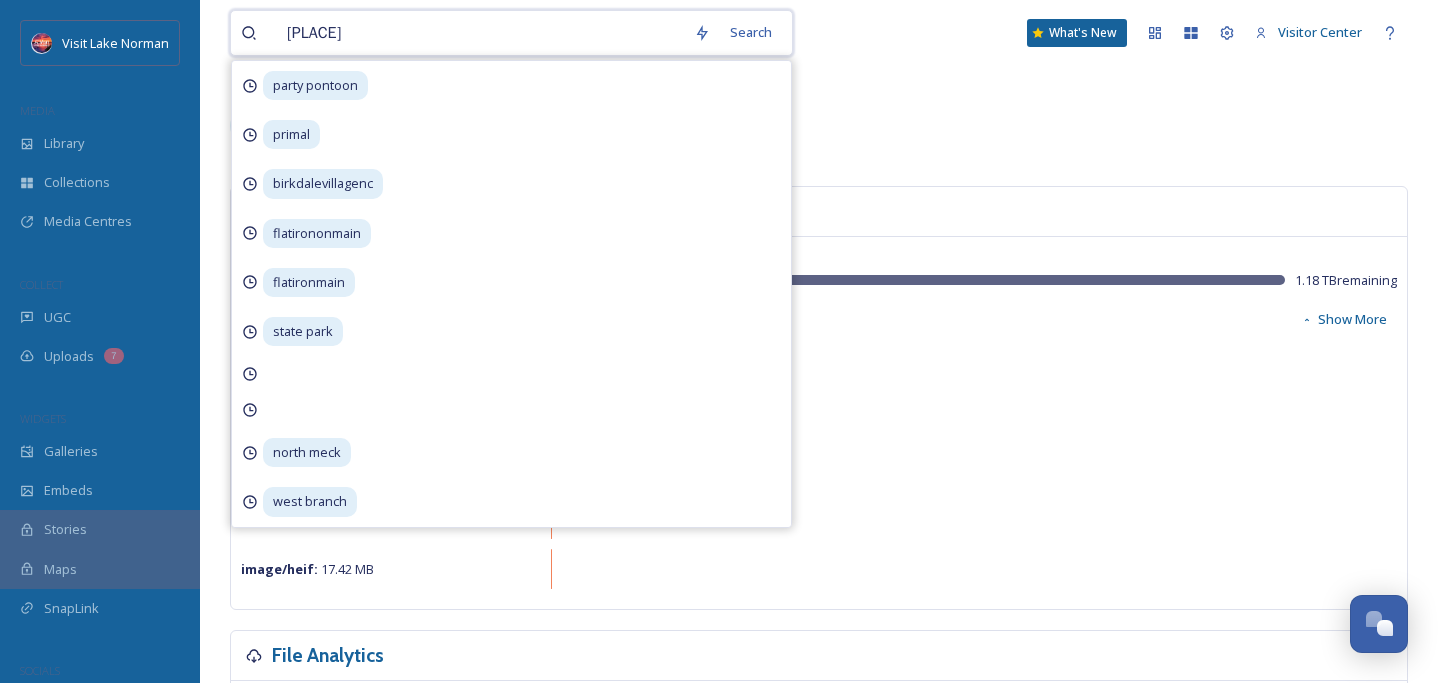 type on "rosedale" 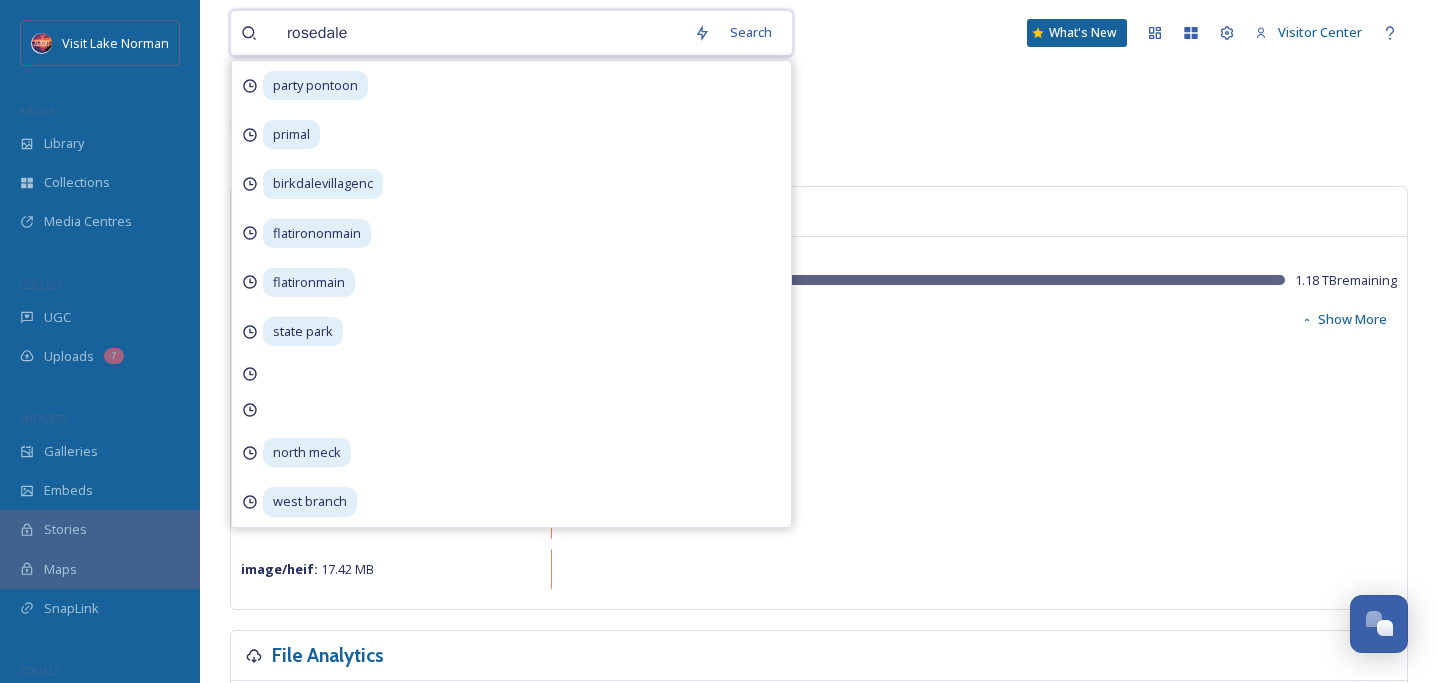 type 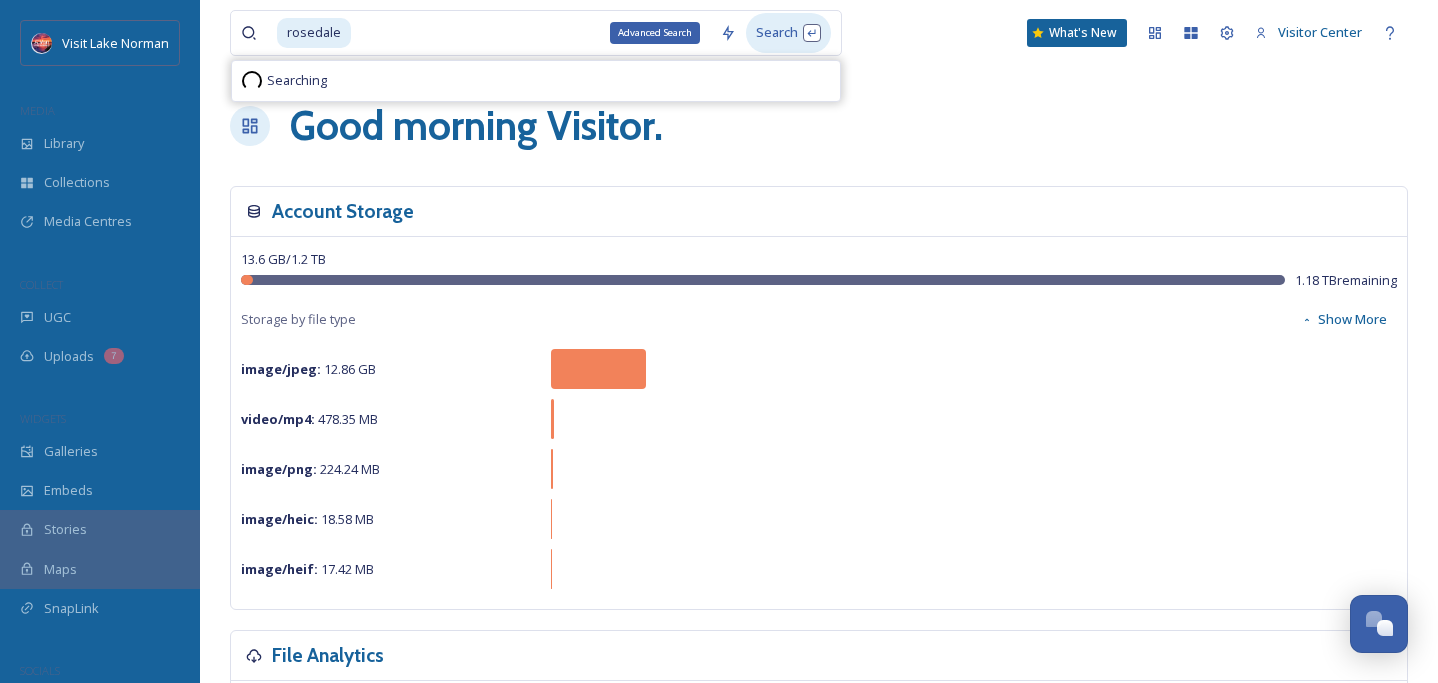 click on "Search" at bounding box center (788, 32) 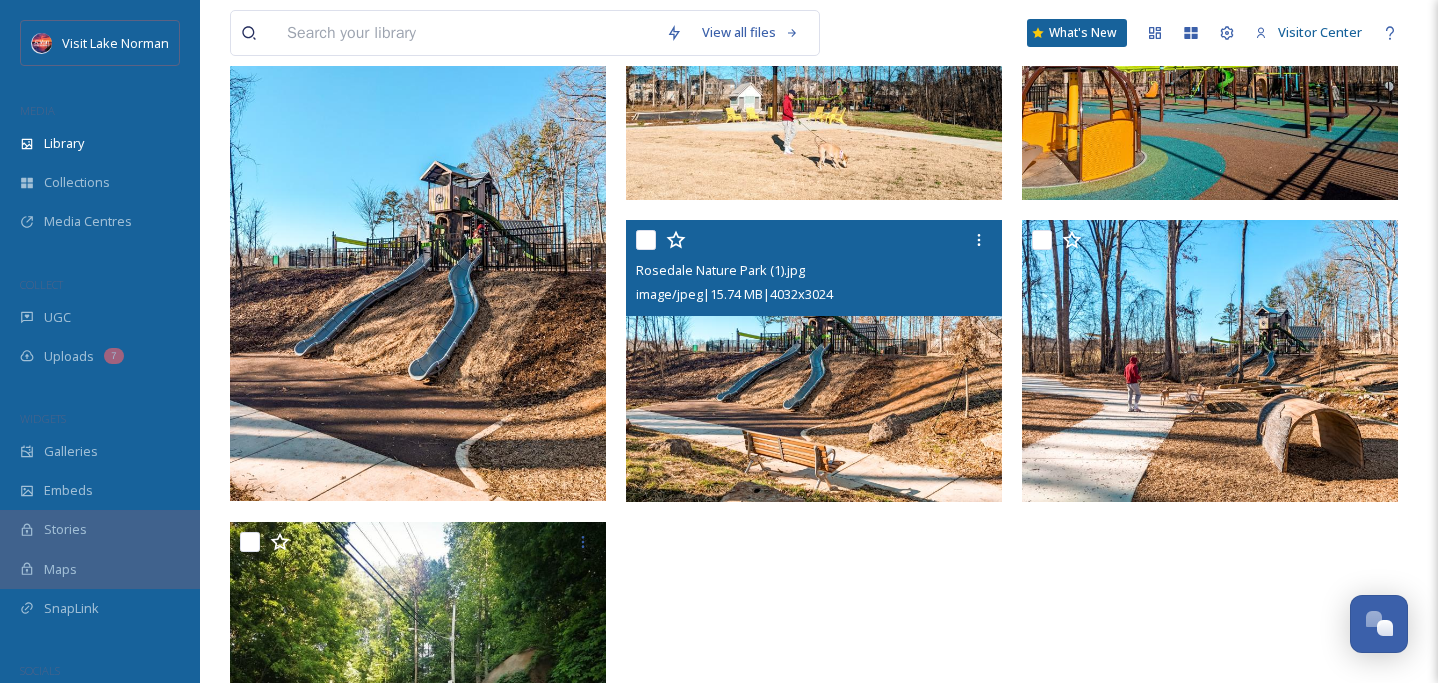 scroll, scrollTop: 1003, scrollLeft: 0, axis: vertical 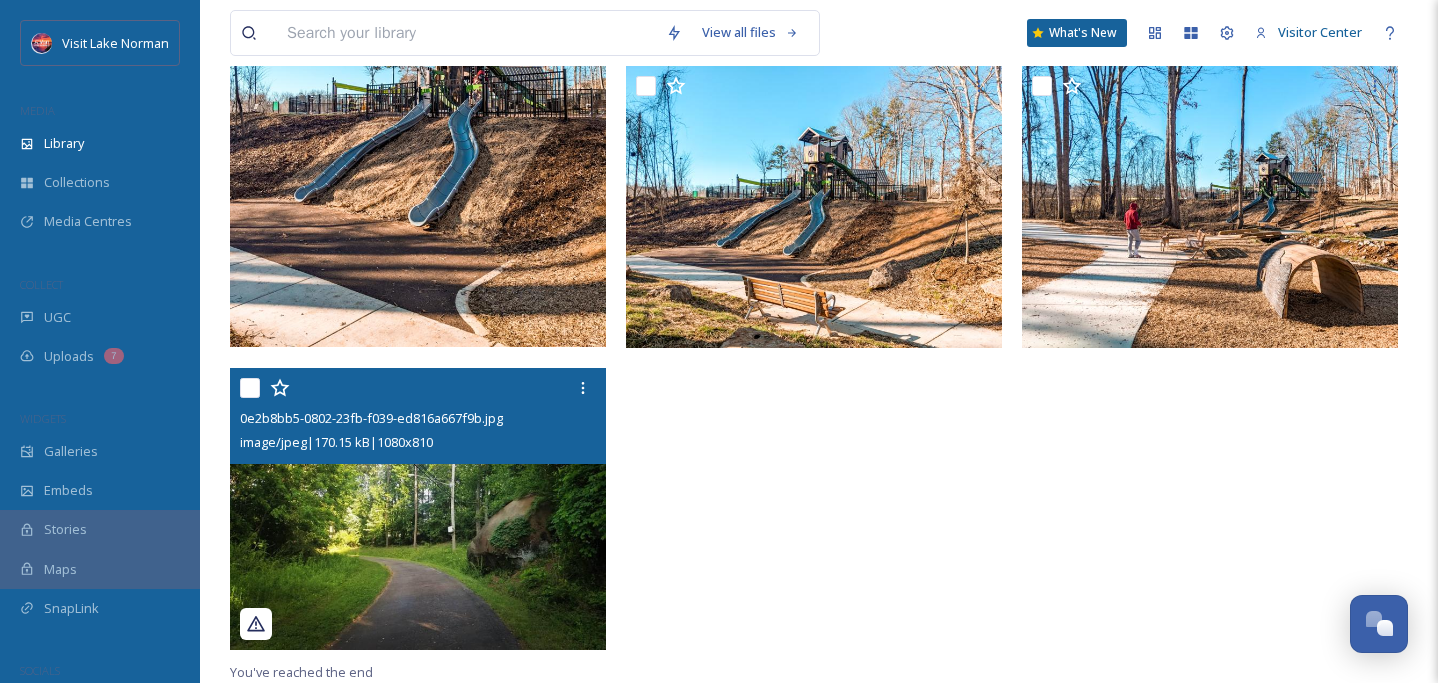 click at bounding box center (418, 509) 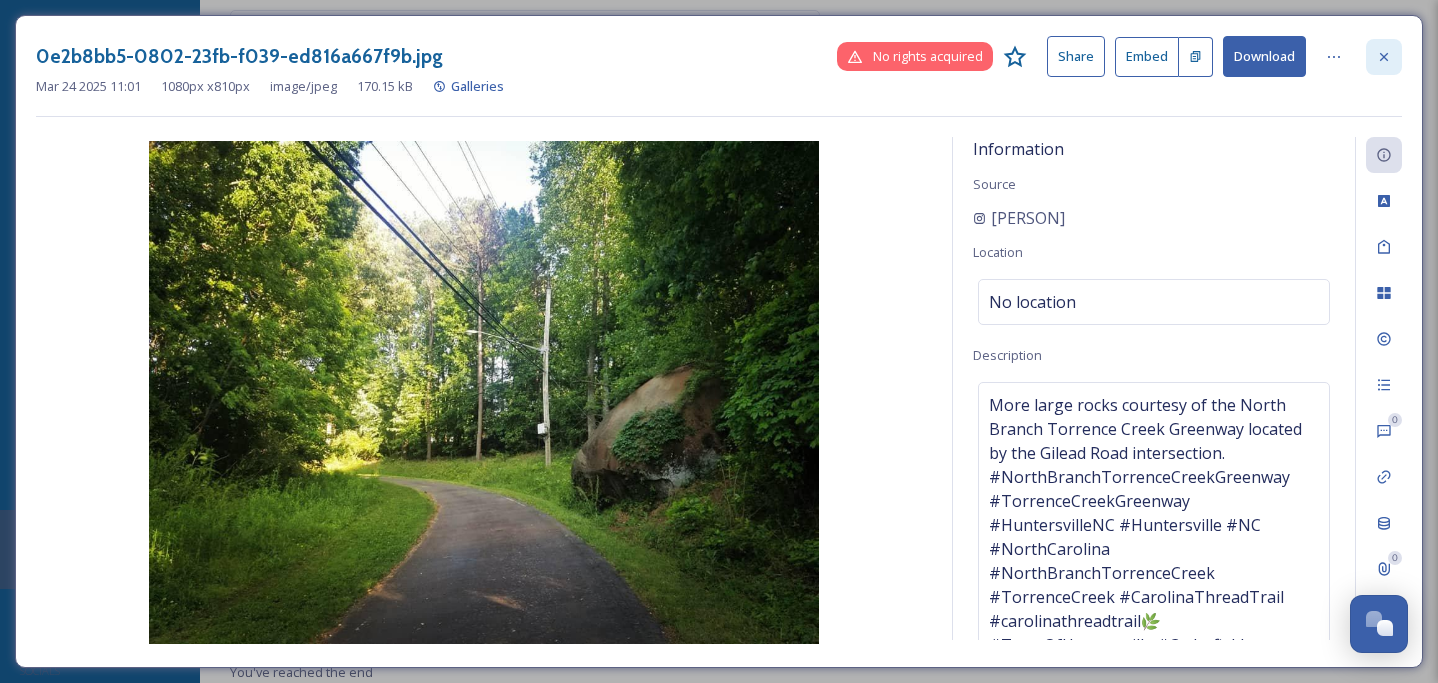 click 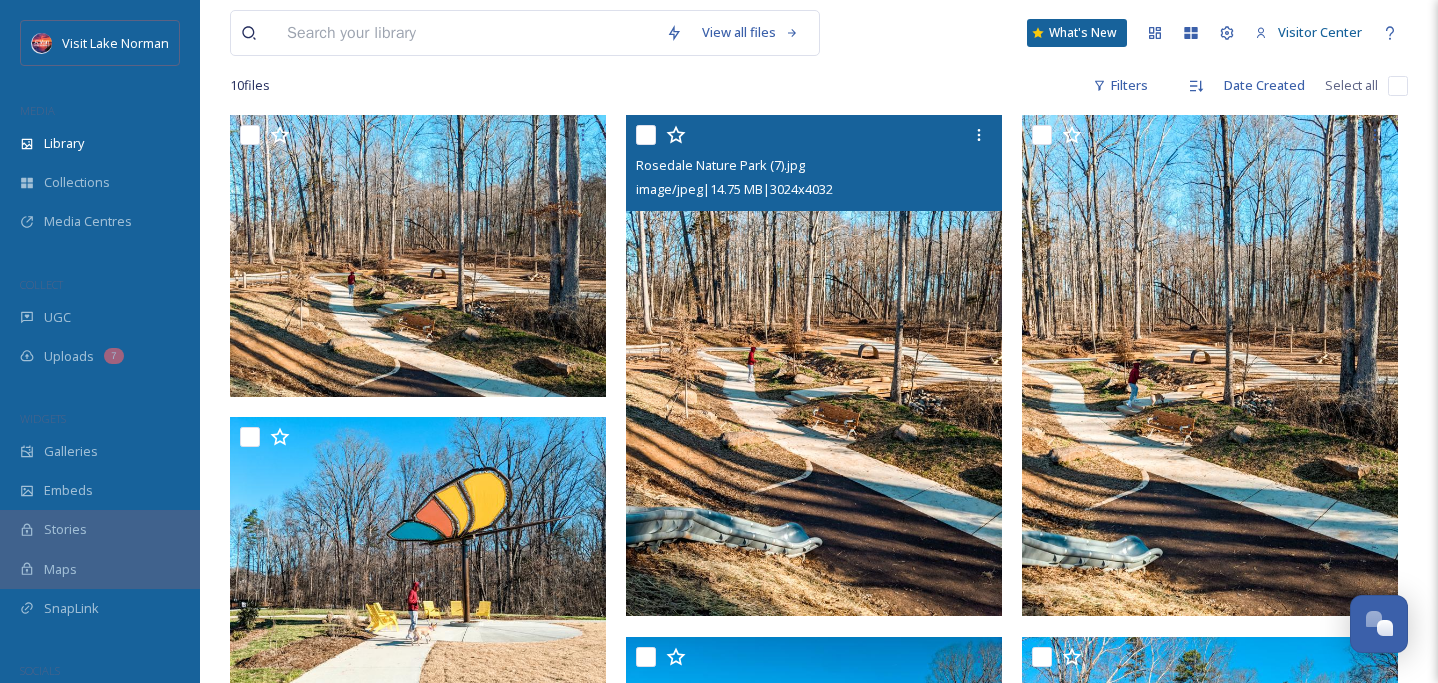 scroll, scrollTop: 132, scrollLeft: 0, axis: vertical 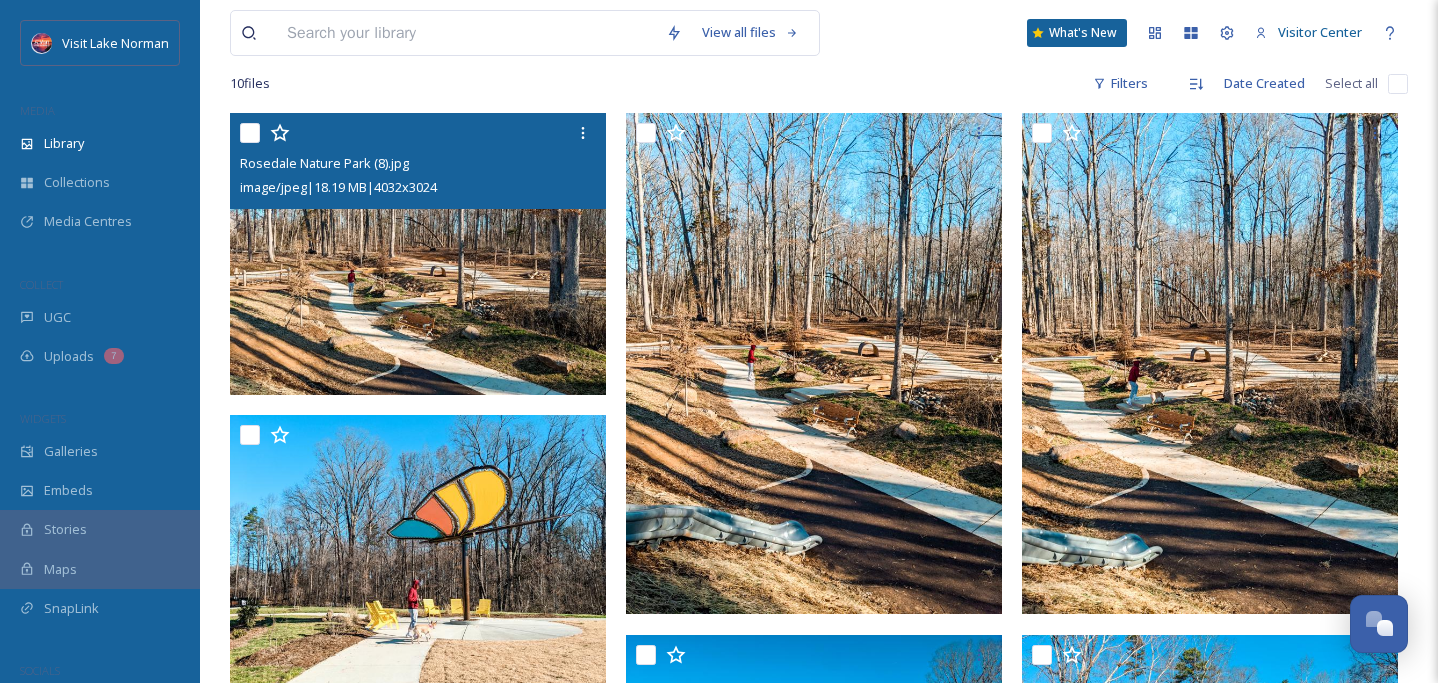 click at bounding box center (418, 254) 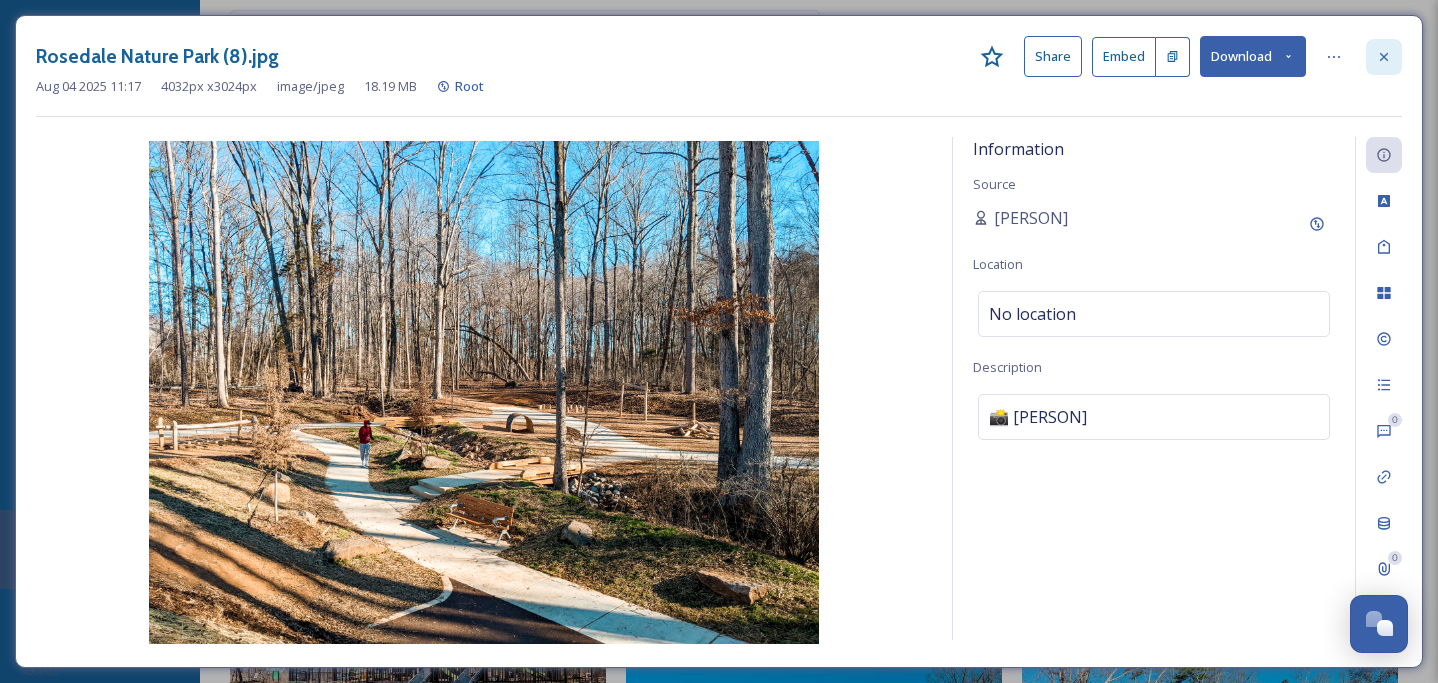 click 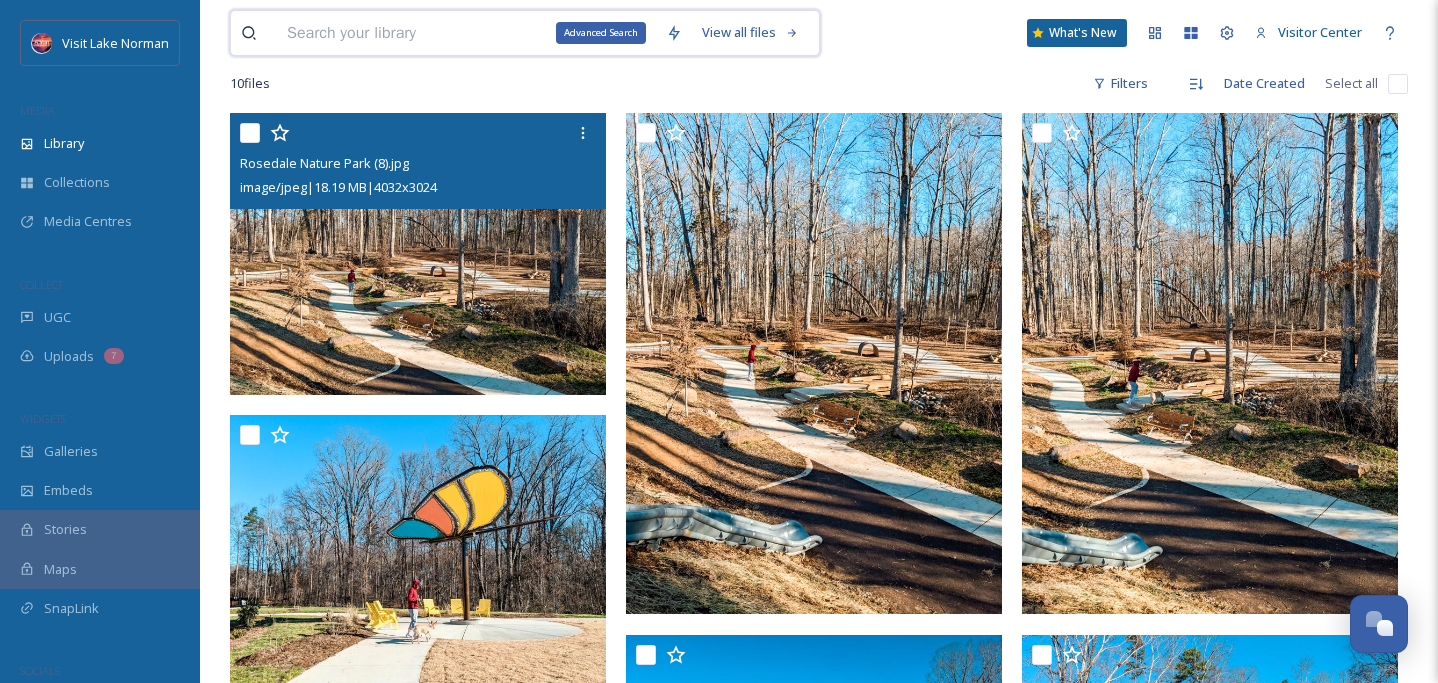 click at bounding box center (466, 33) 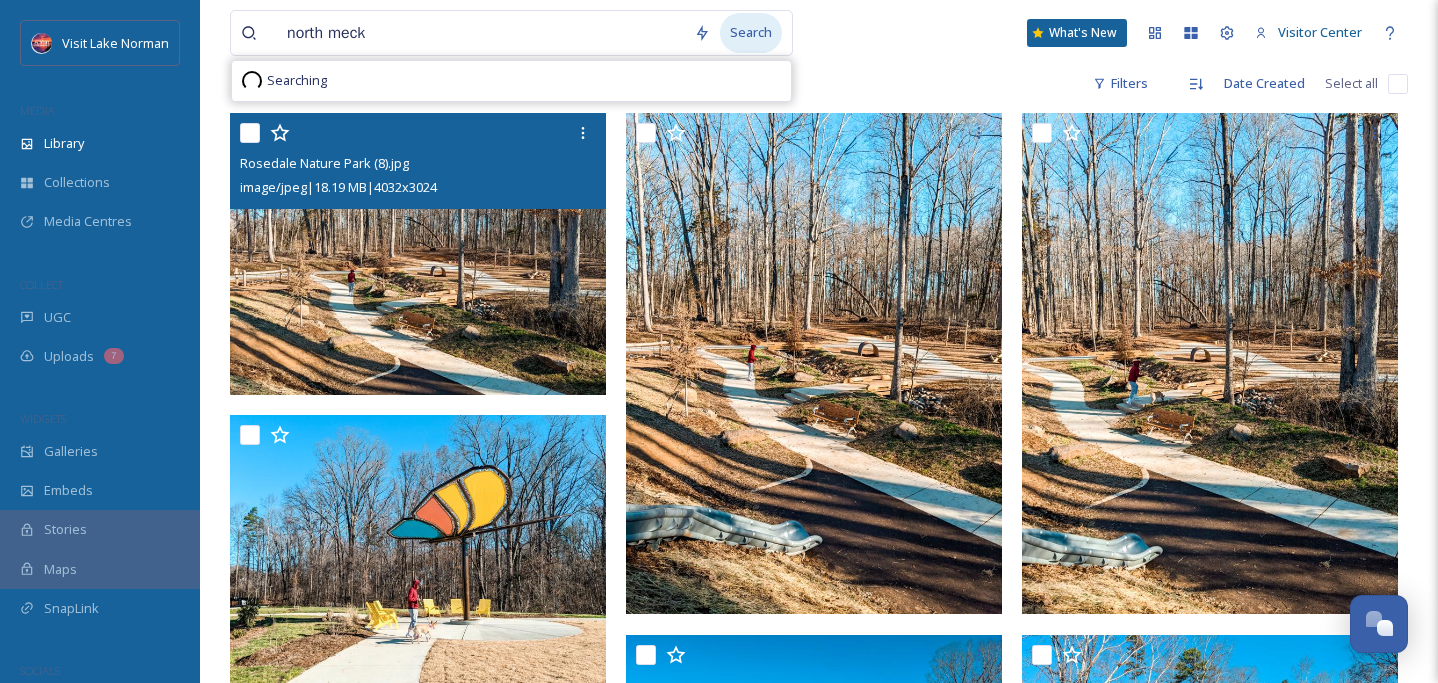 click on "Search" at bounding box center (751, 32) 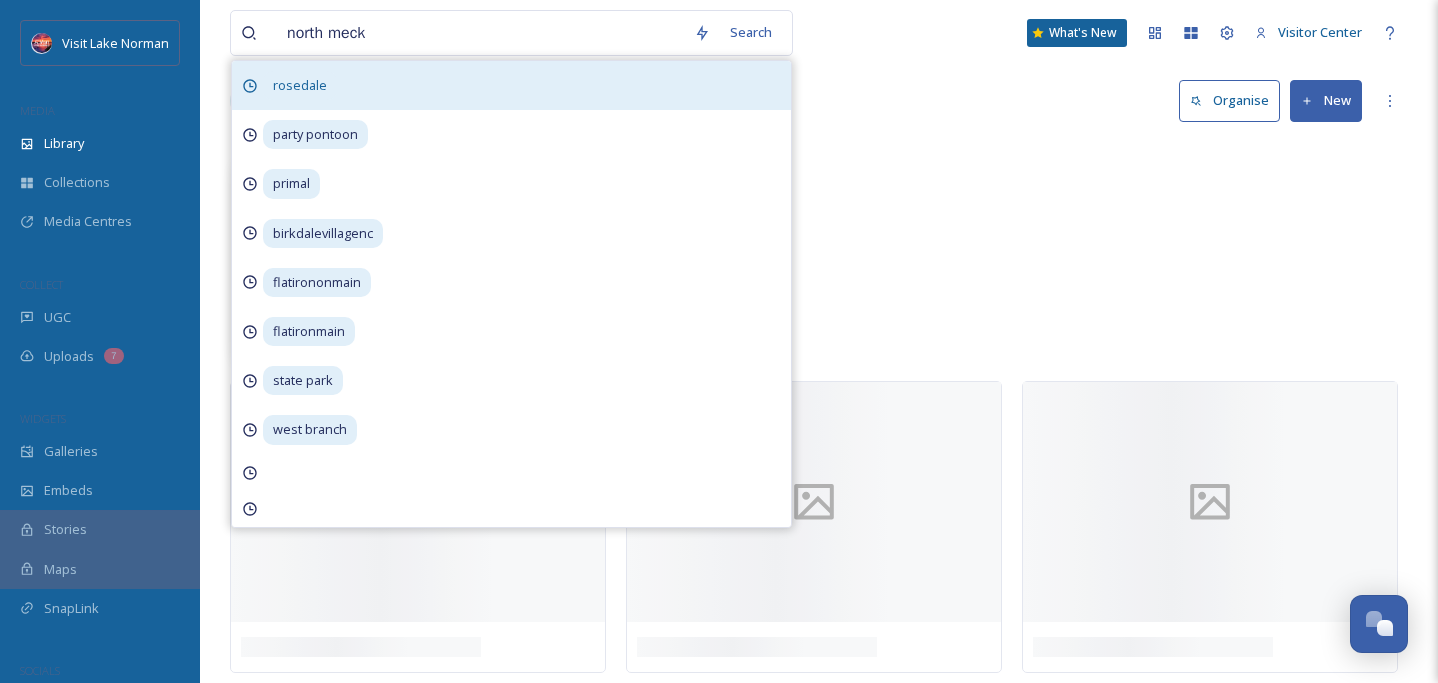scroll, scrollTop: 0, scrollLeft: 0, axis: both 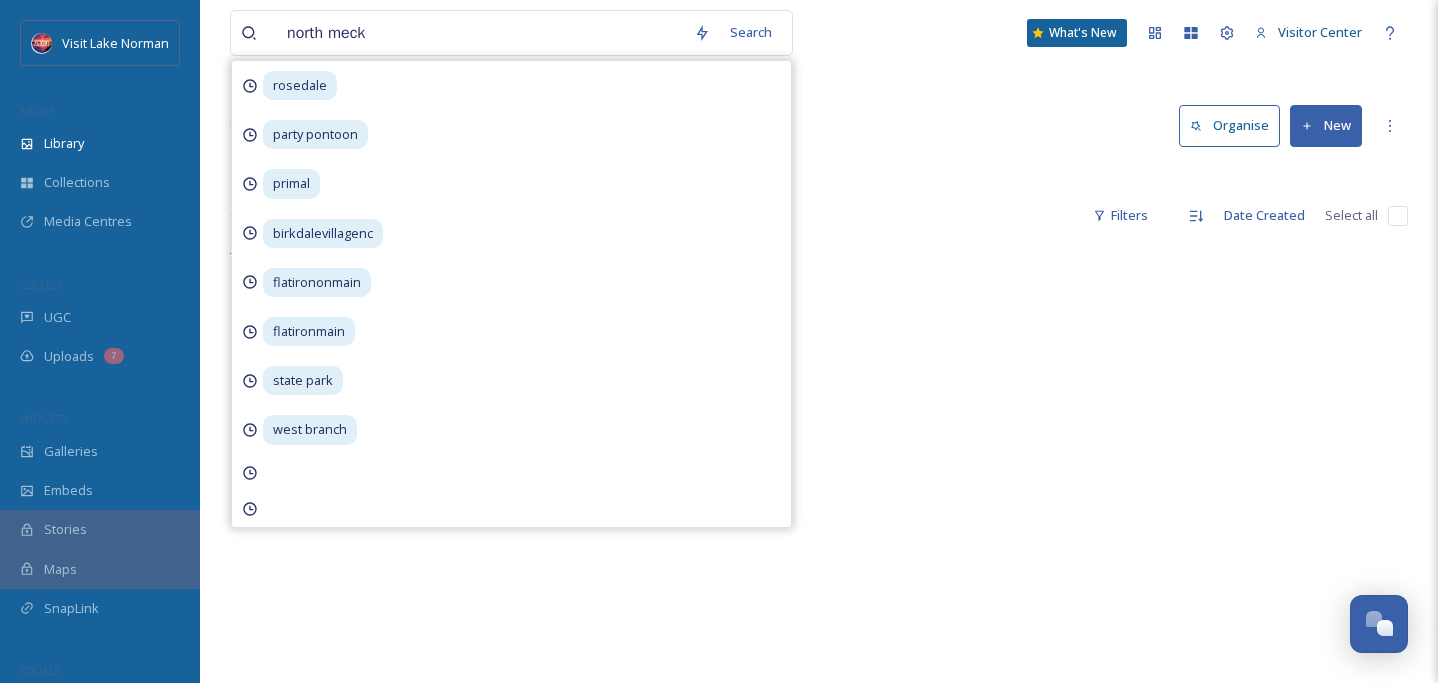 click on "north meck Search rosedale party pontoon primal birkdalevillagenc flatirononmain flatironmain state park west branch  What's New Visitor Center Library Search Organise New Your Selections There is nothing here. 0  file s Filters Date Created Select all There is nothing here." at bounding box center [819, 464] 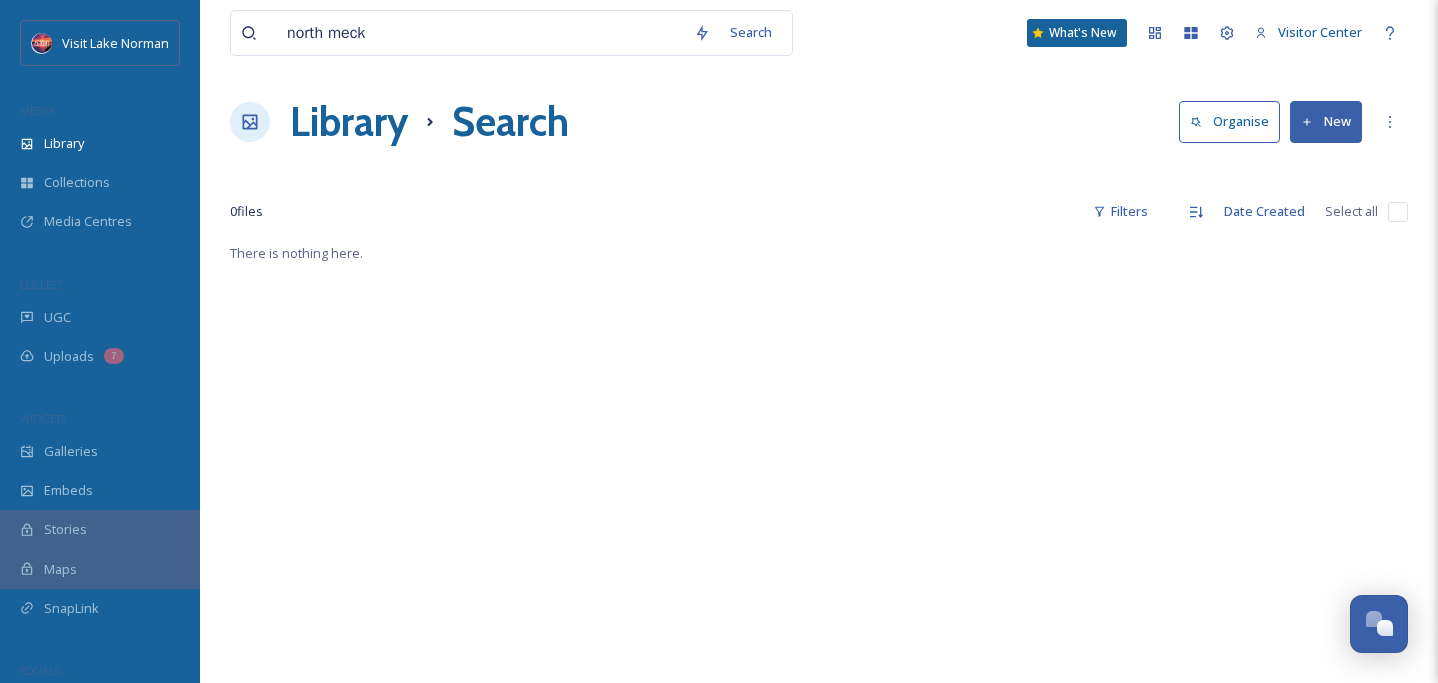 scroll, scrollTop: 0, scrollLeft: 0, axis: both 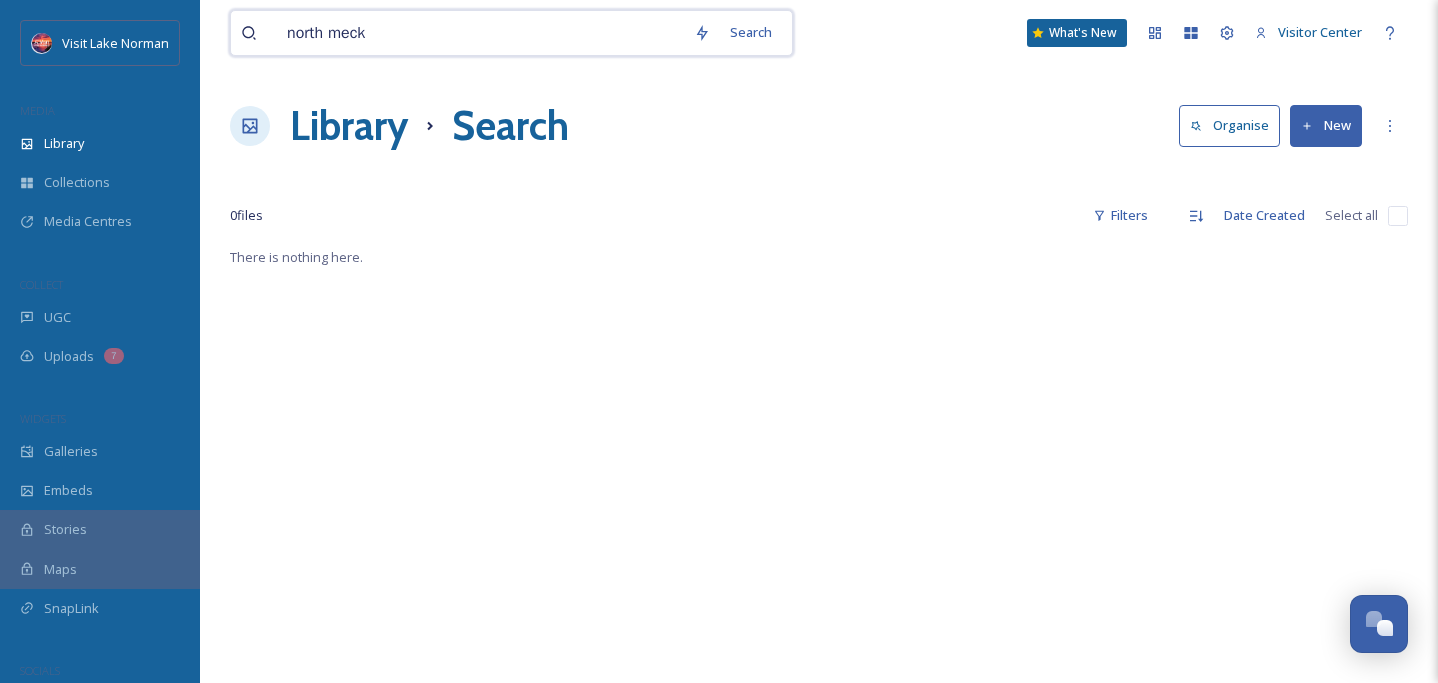 click on "north meck" at bounding box center [480, 33] 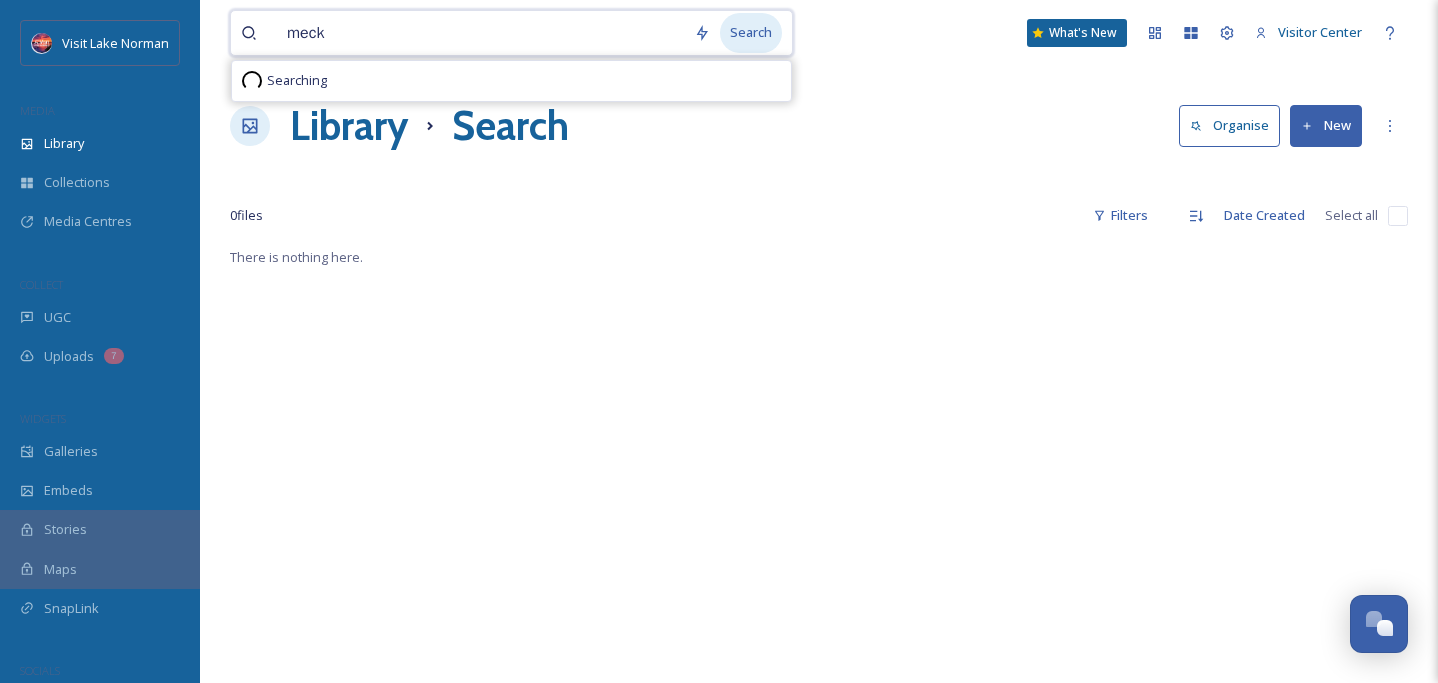 type on "meck" 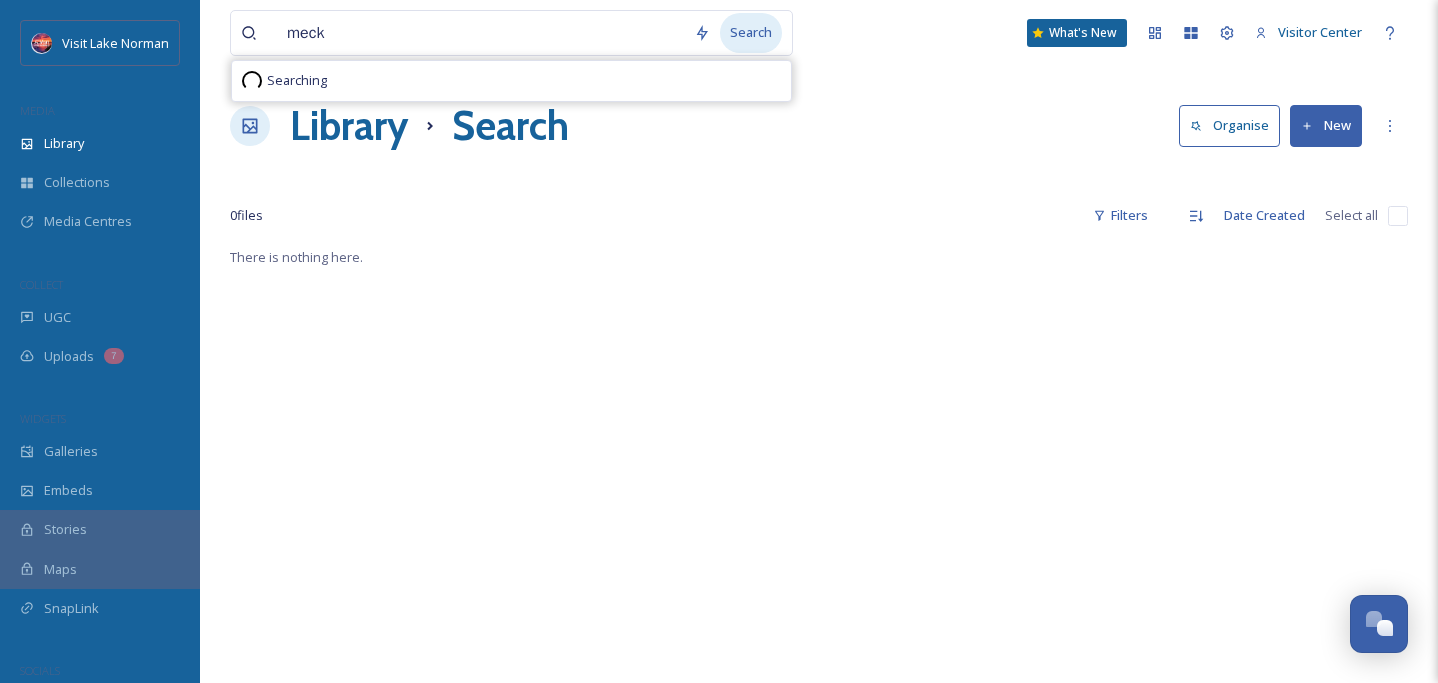 click on "Search" at bounding box center [751, 32] 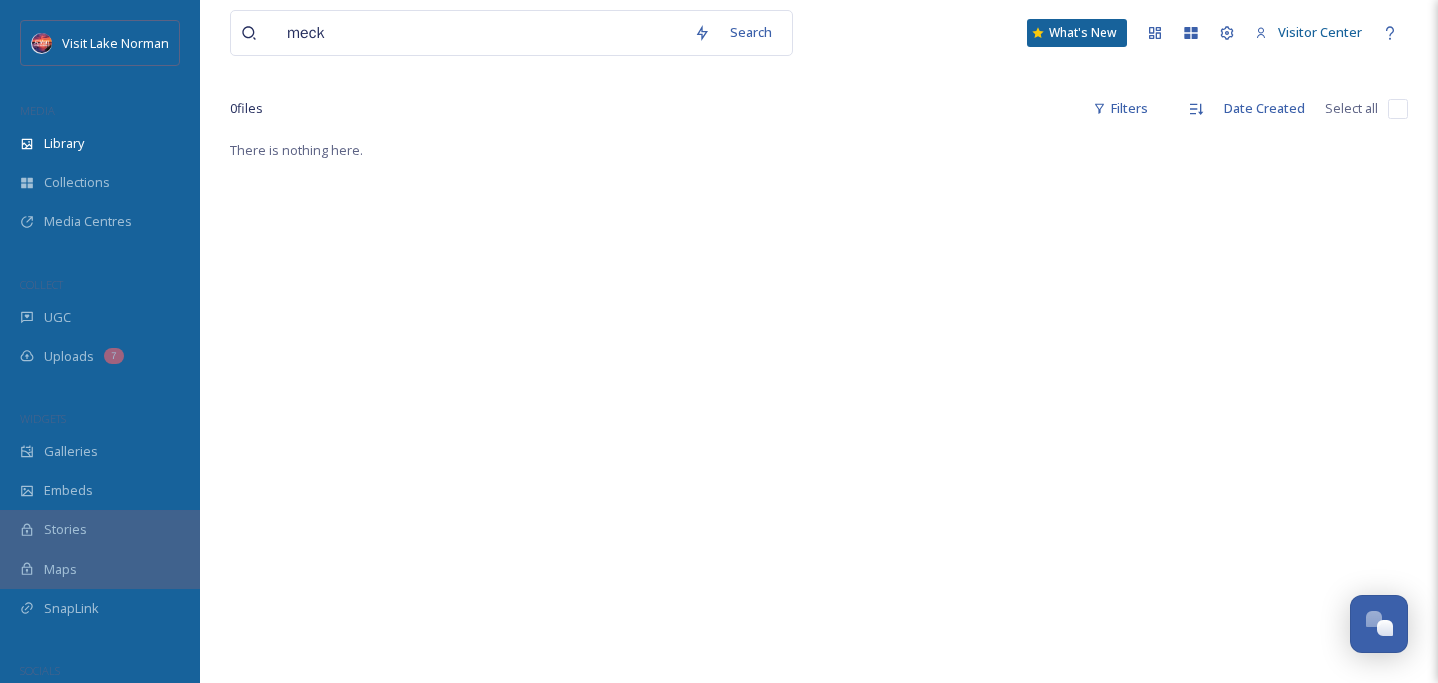 scroll, scrollTop: 117, scrollLeft: 0, axis: vertical 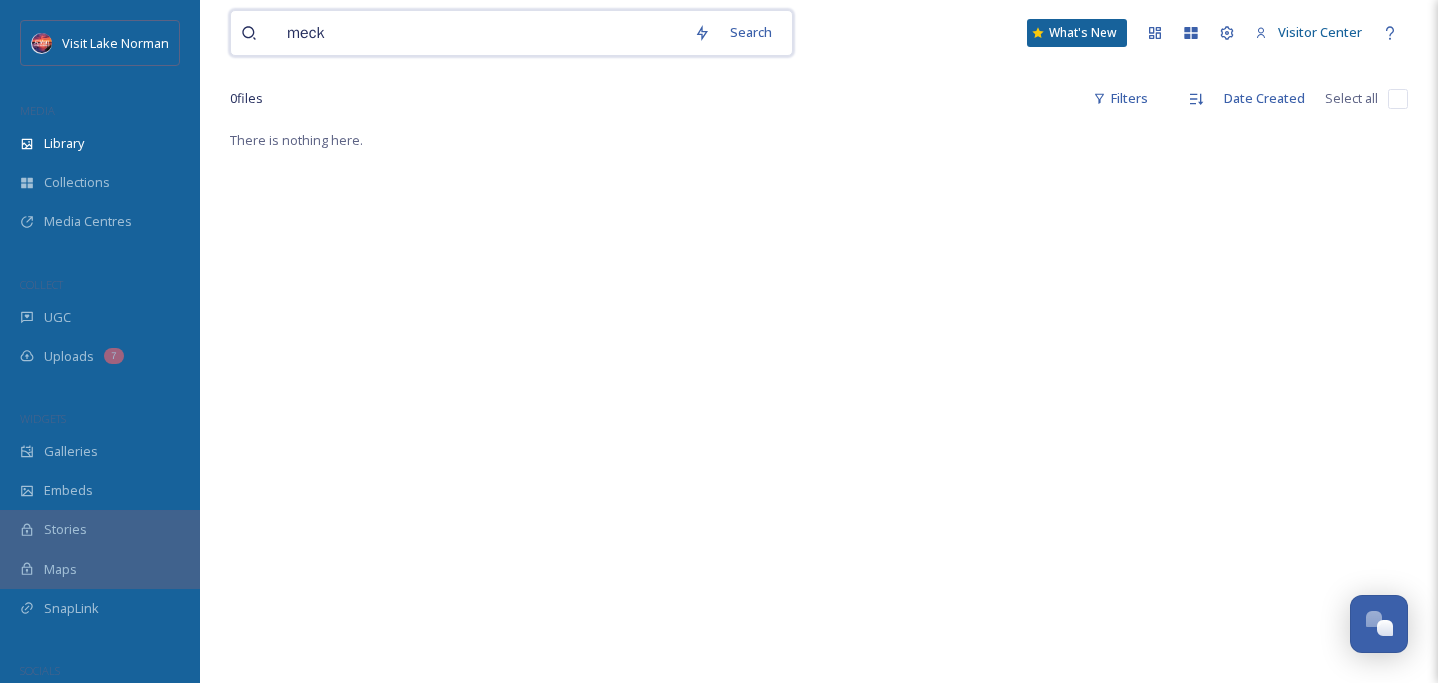 click on "meck" at bounding box center (480, 33) 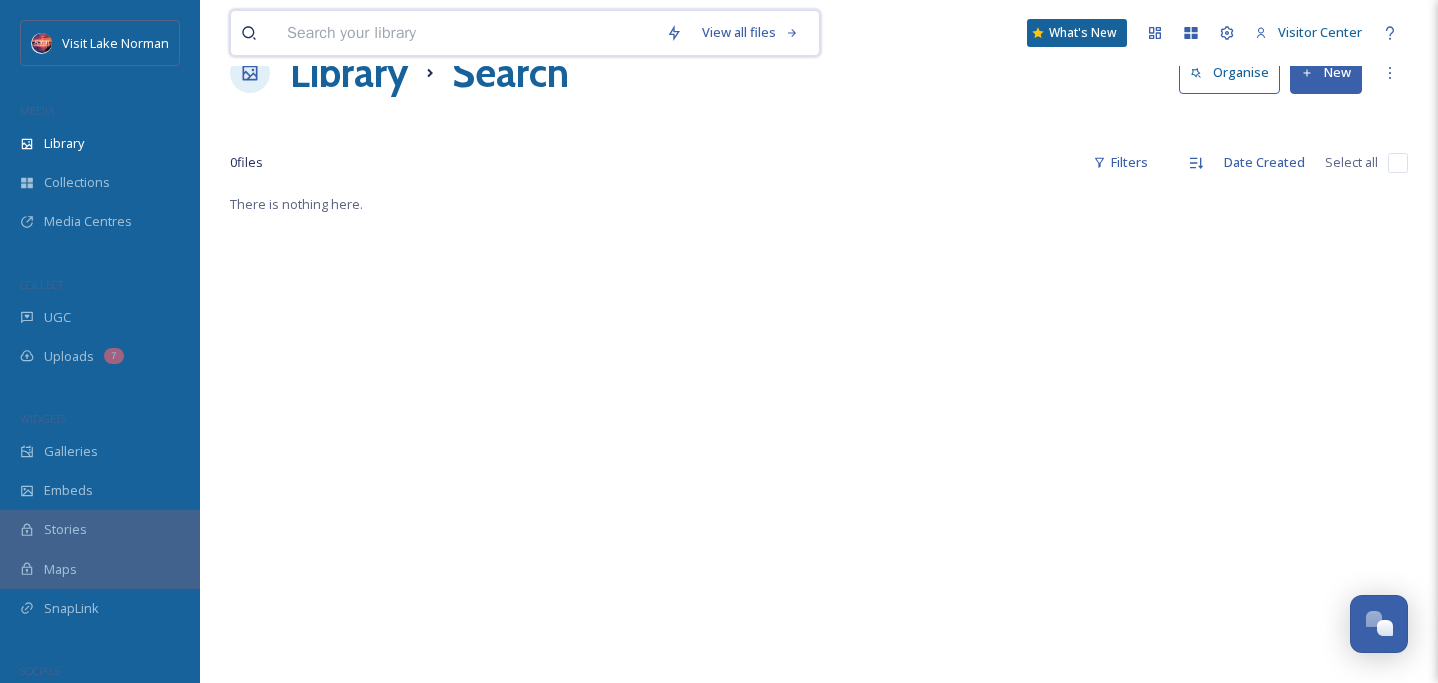 scroll, scrollTop: 39, scrollLeft: 0, axis: vertical 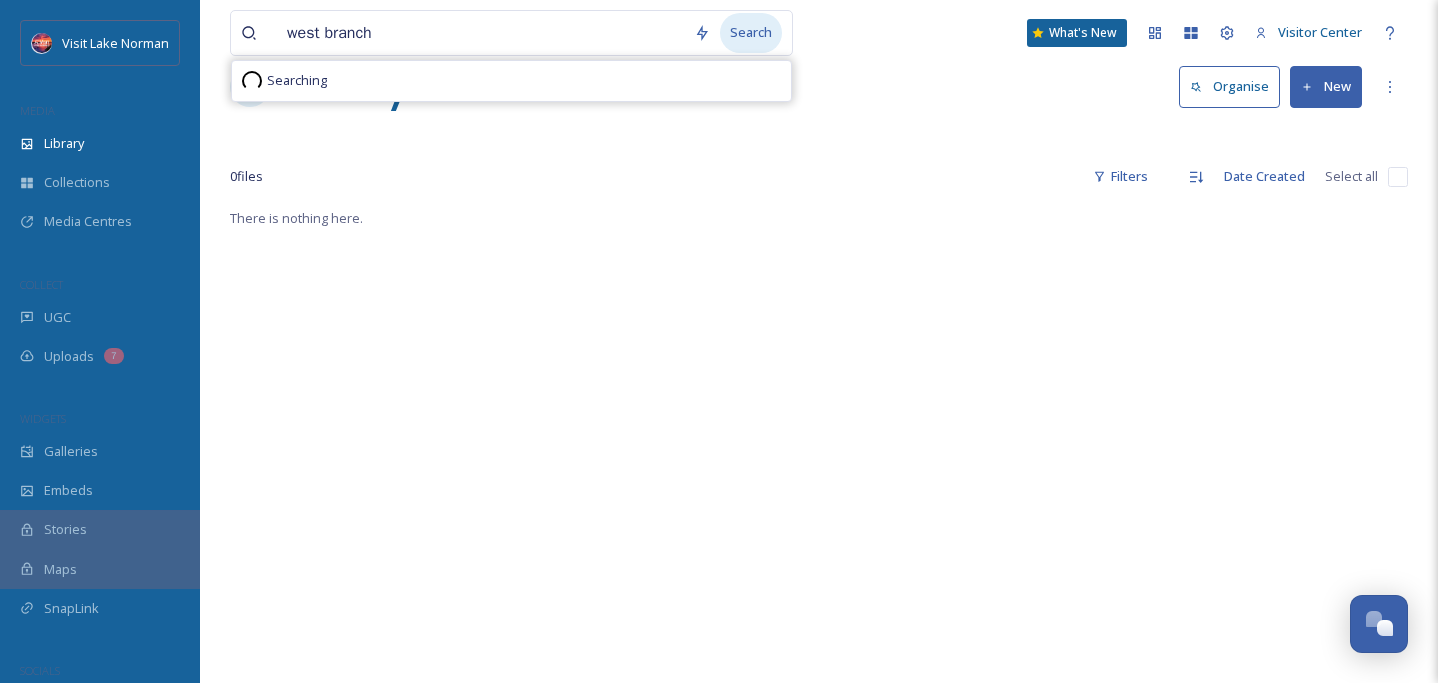 click on "Search" at bounding box center [751, 32] 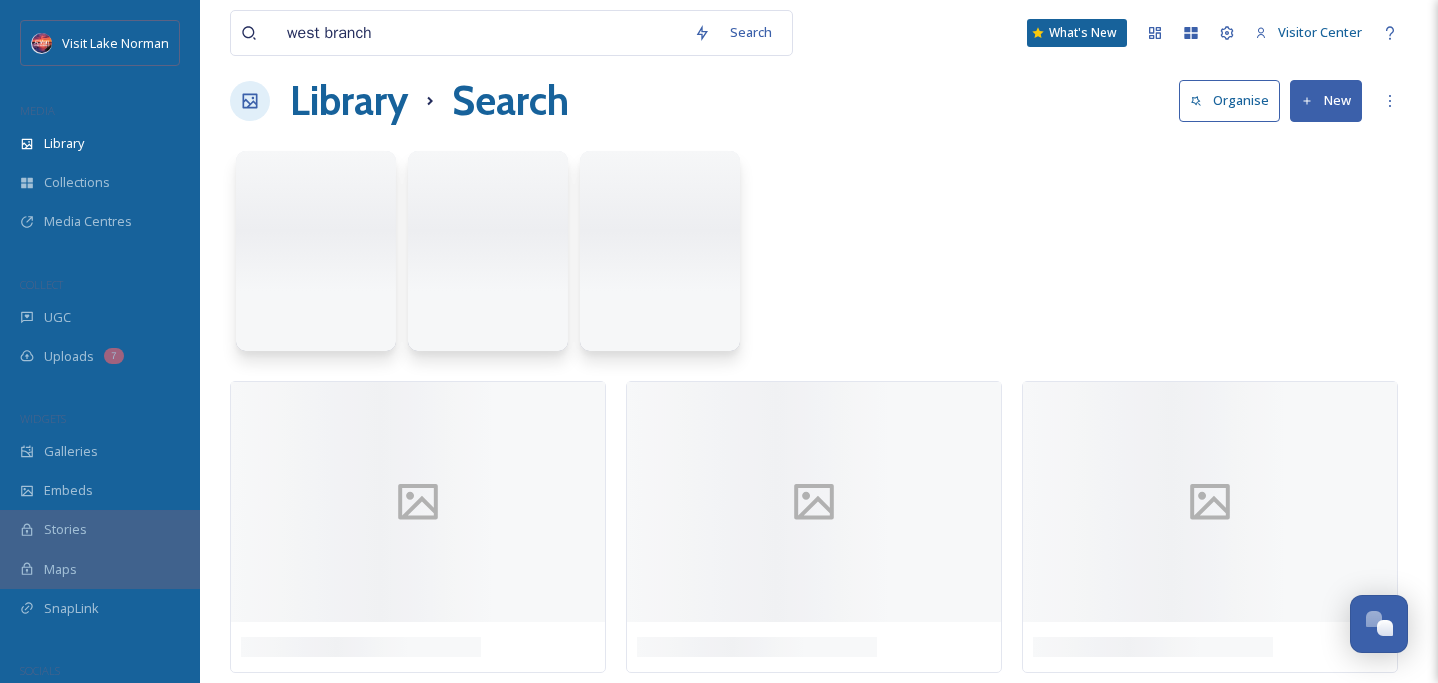 scroll, scrollTop: 0, scrollLeft: 0, axis: both 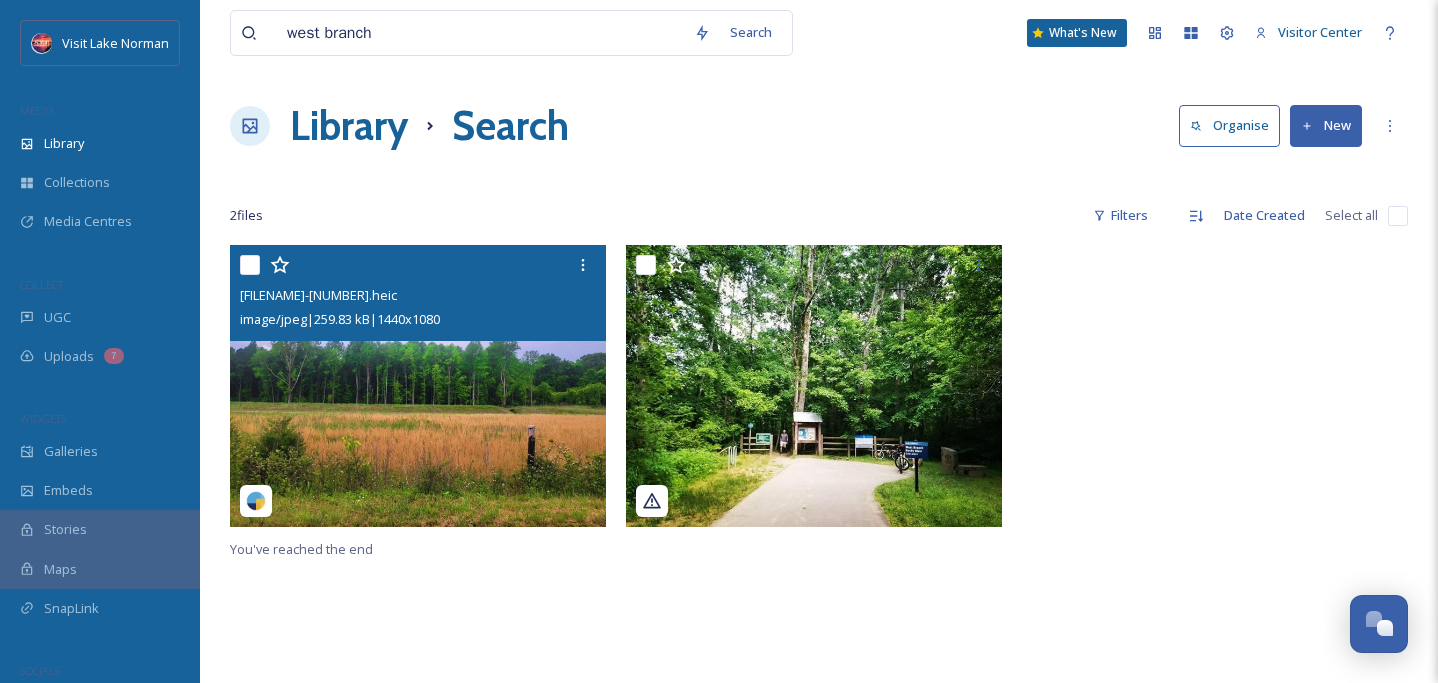 click at bounding box center [418, 386] 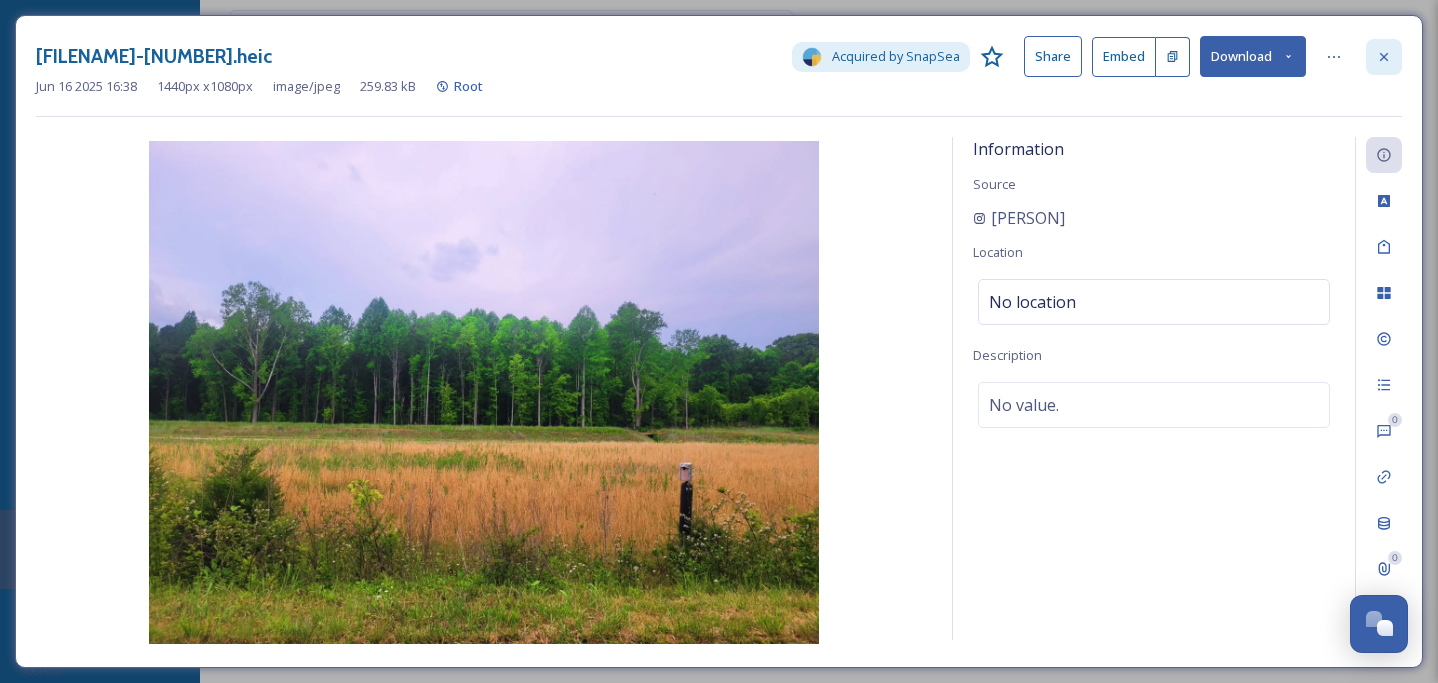 click at bounding box center [1384, 57] 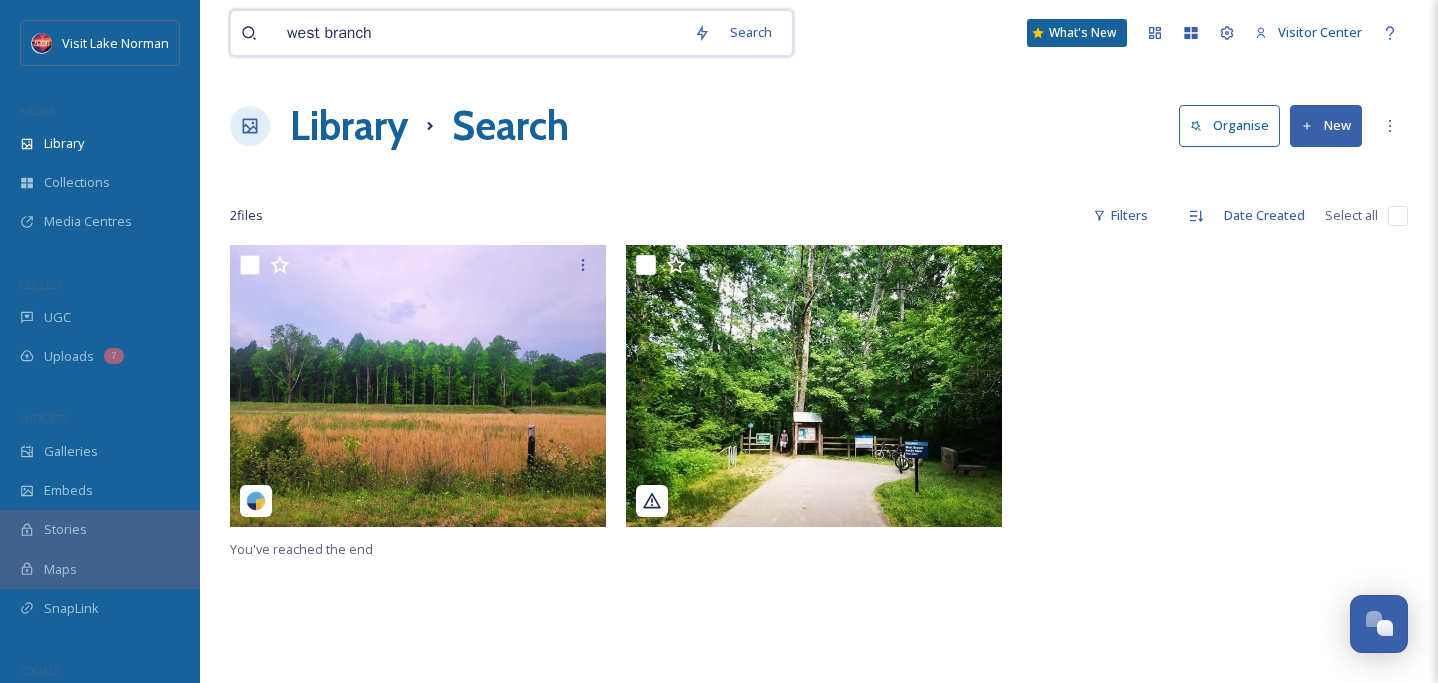 click on "west branch" at bounding box center (480, 33) 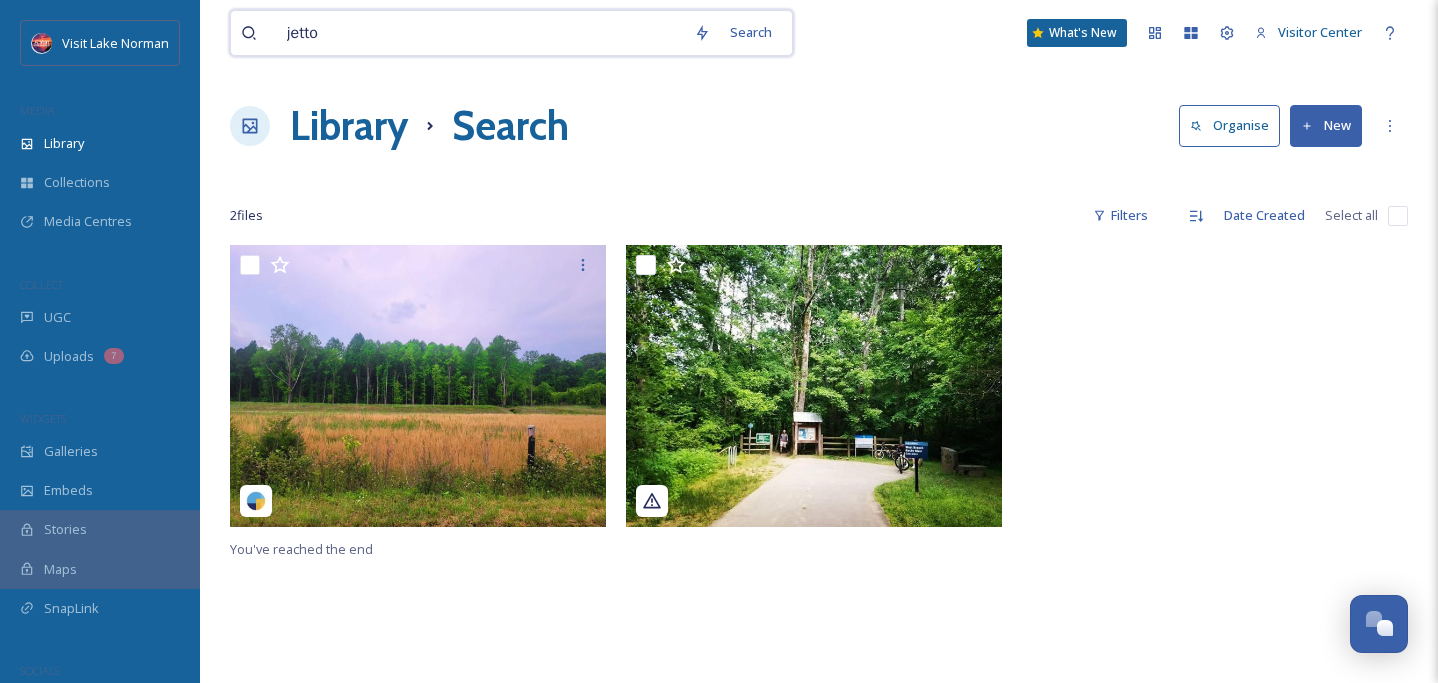 type on "jetton" 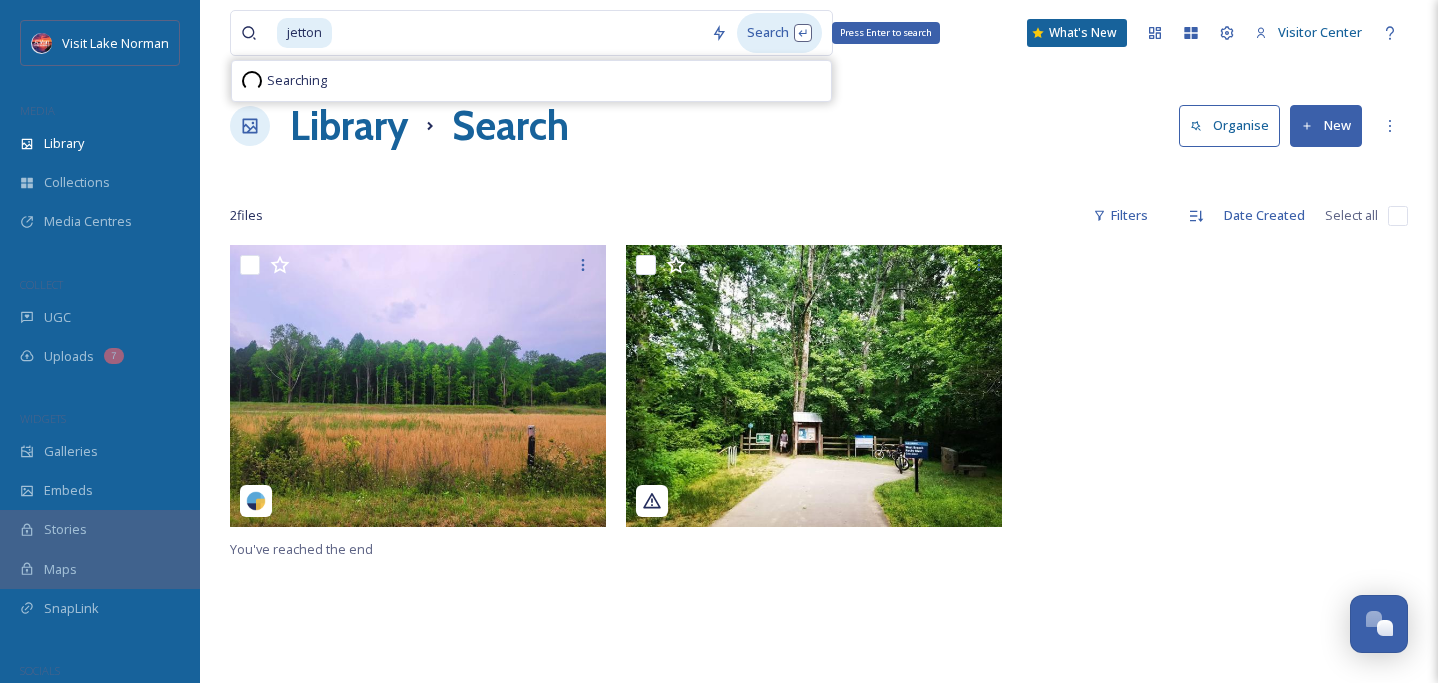 click on "Search Press Enter to search" at bounding box center (779, 32) 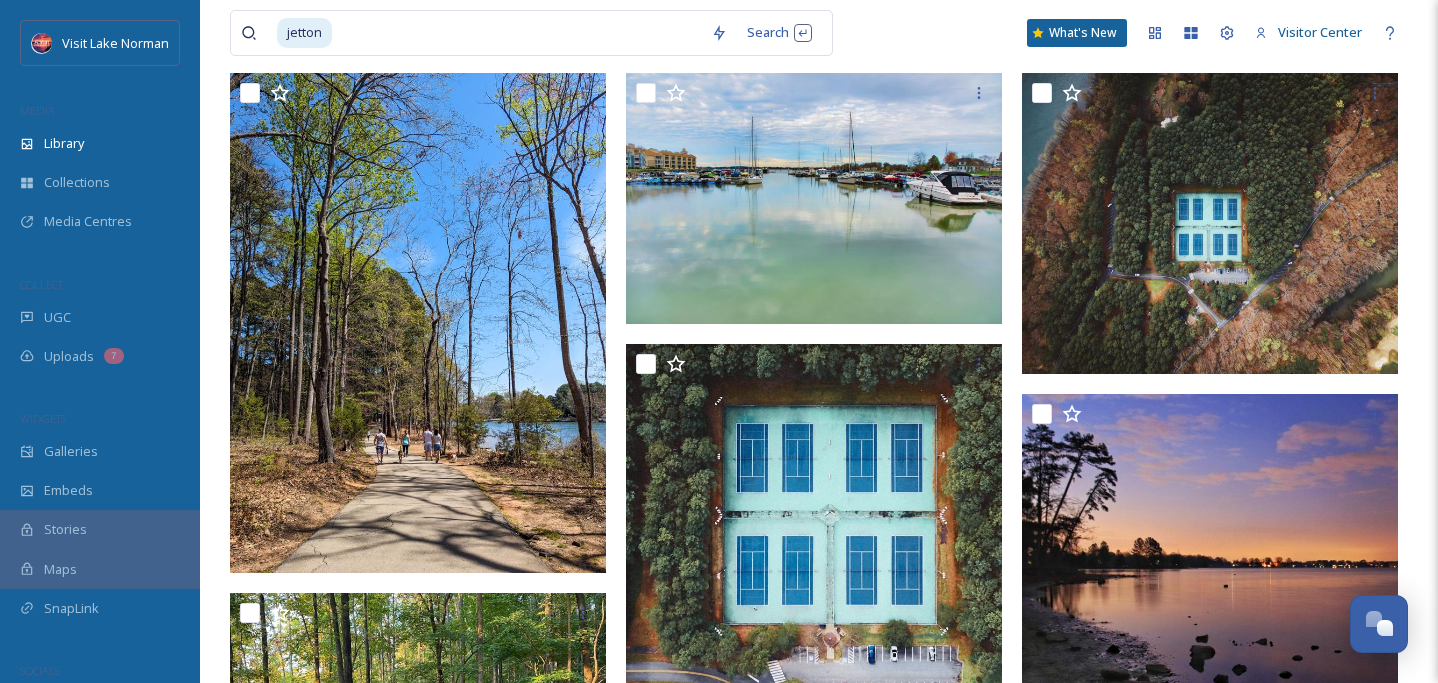 scroll, scrollTop: 162, scrollLeft: 0, axis: vertical 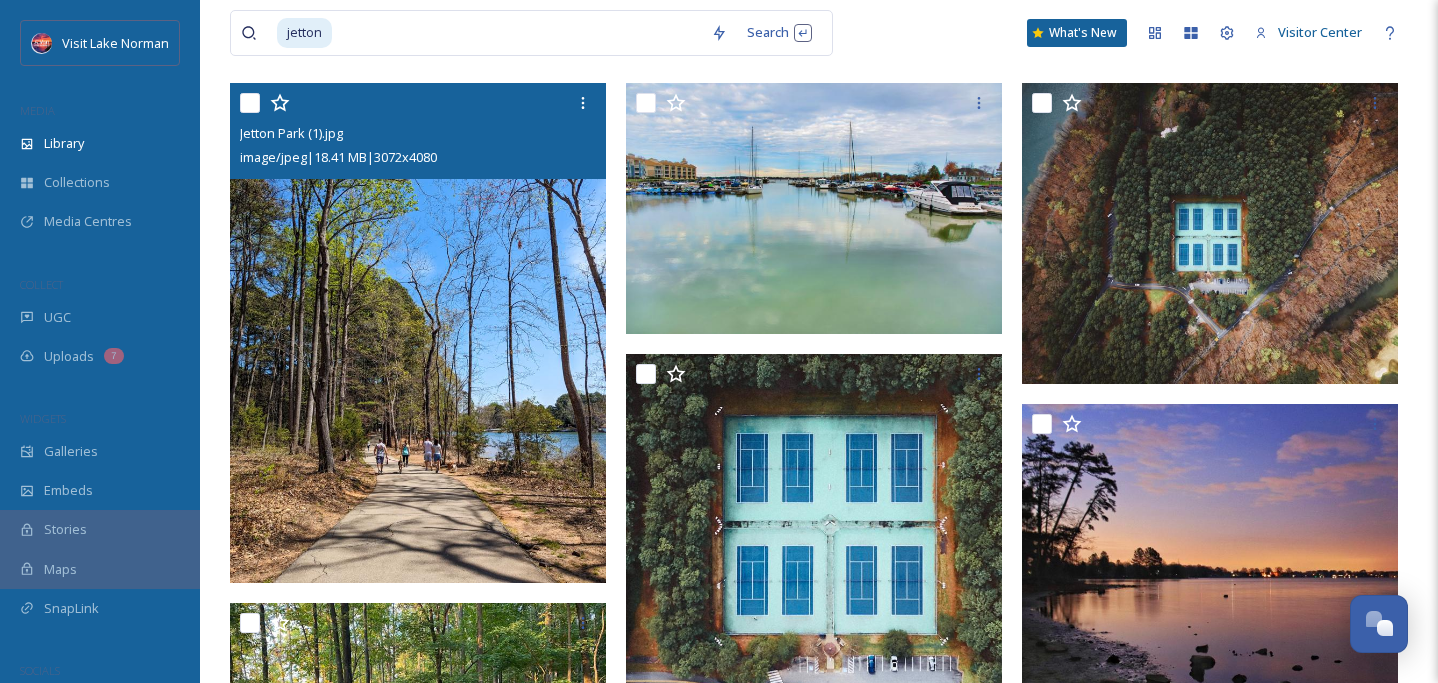 click at bounding box center [418, 333] 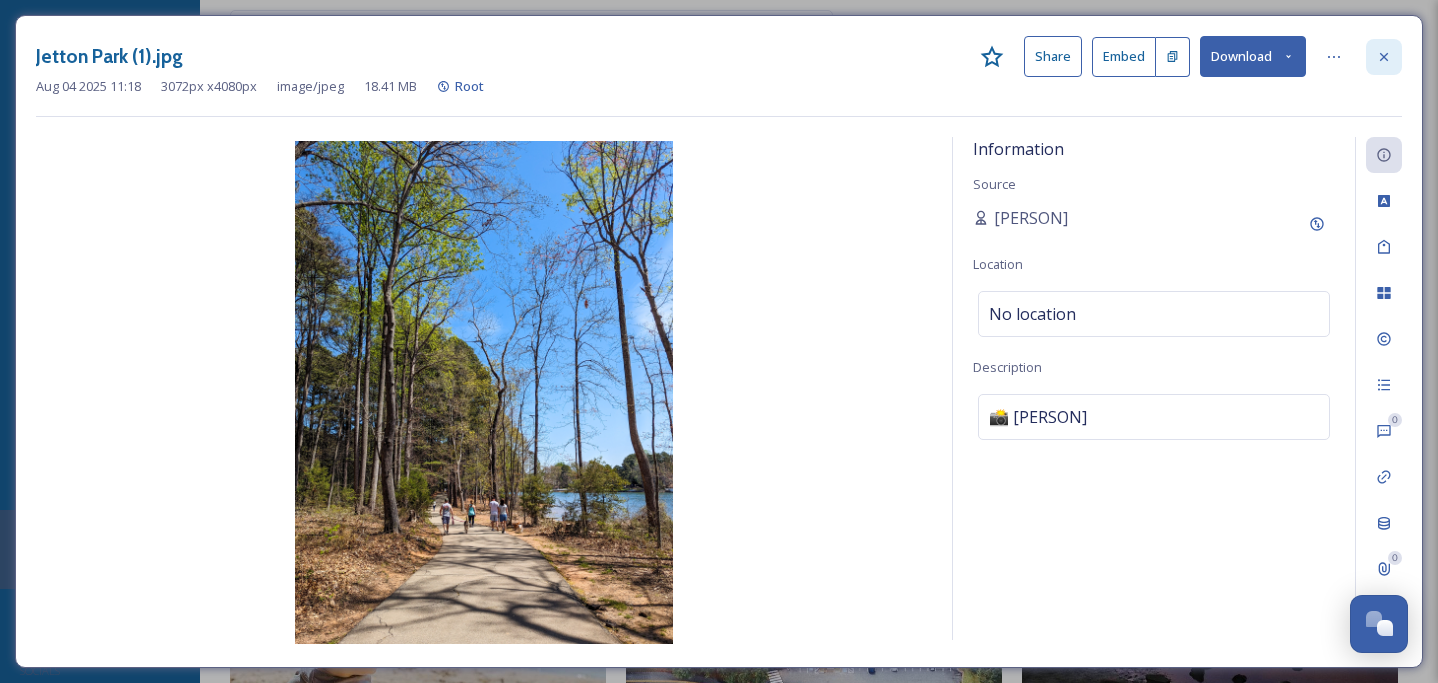 click 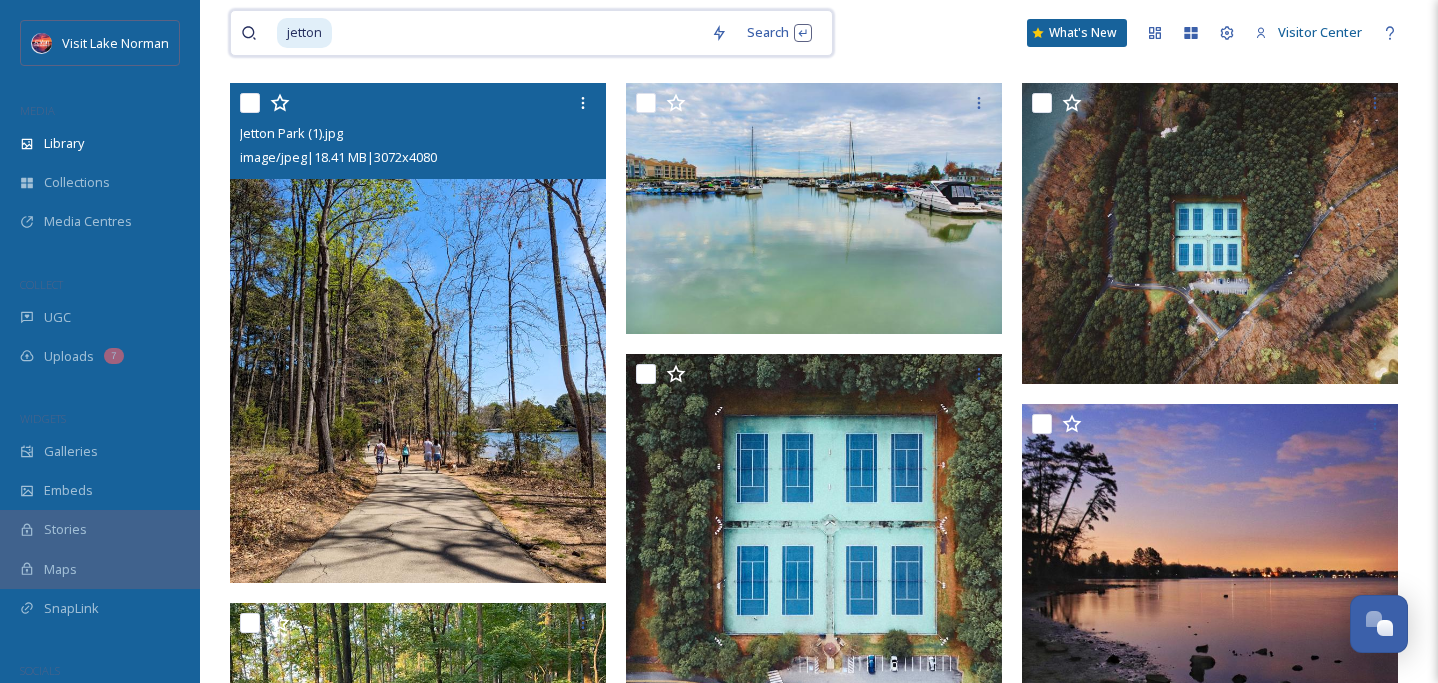 click at bounding box center [517, 33] 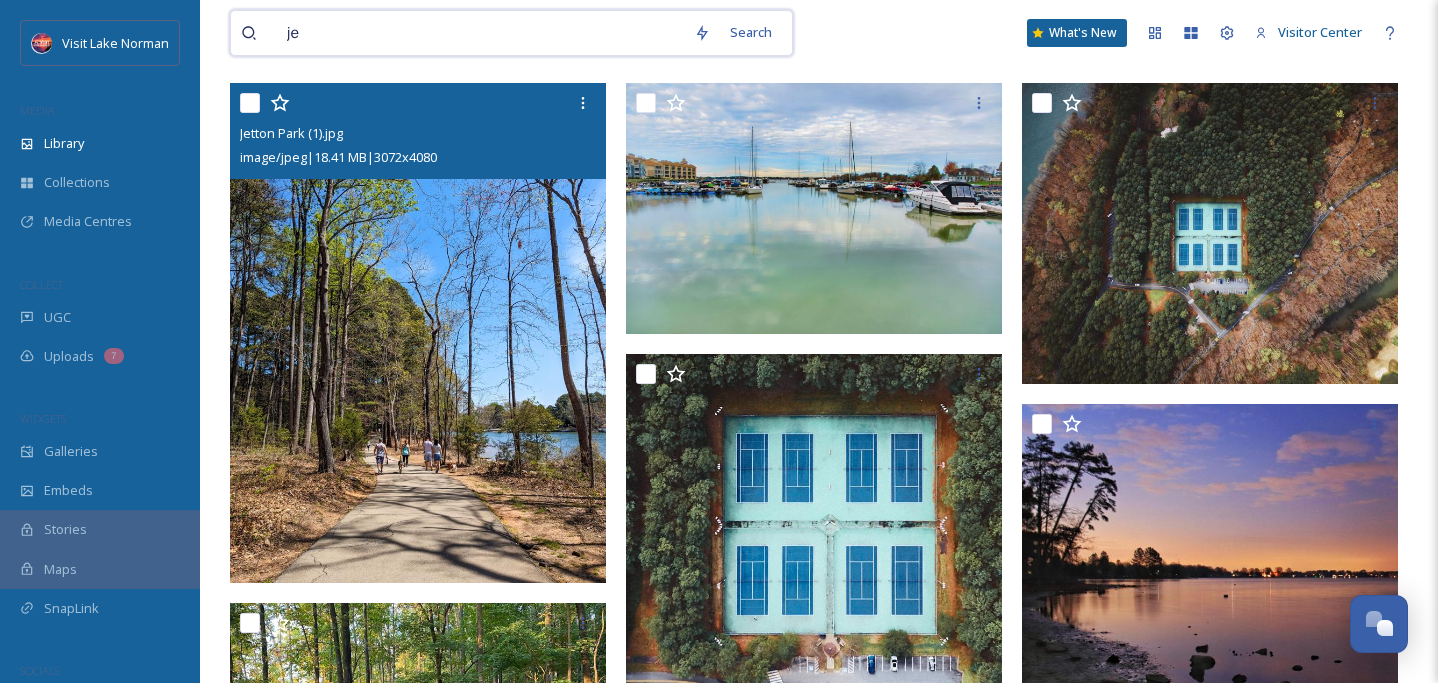 type on "j" 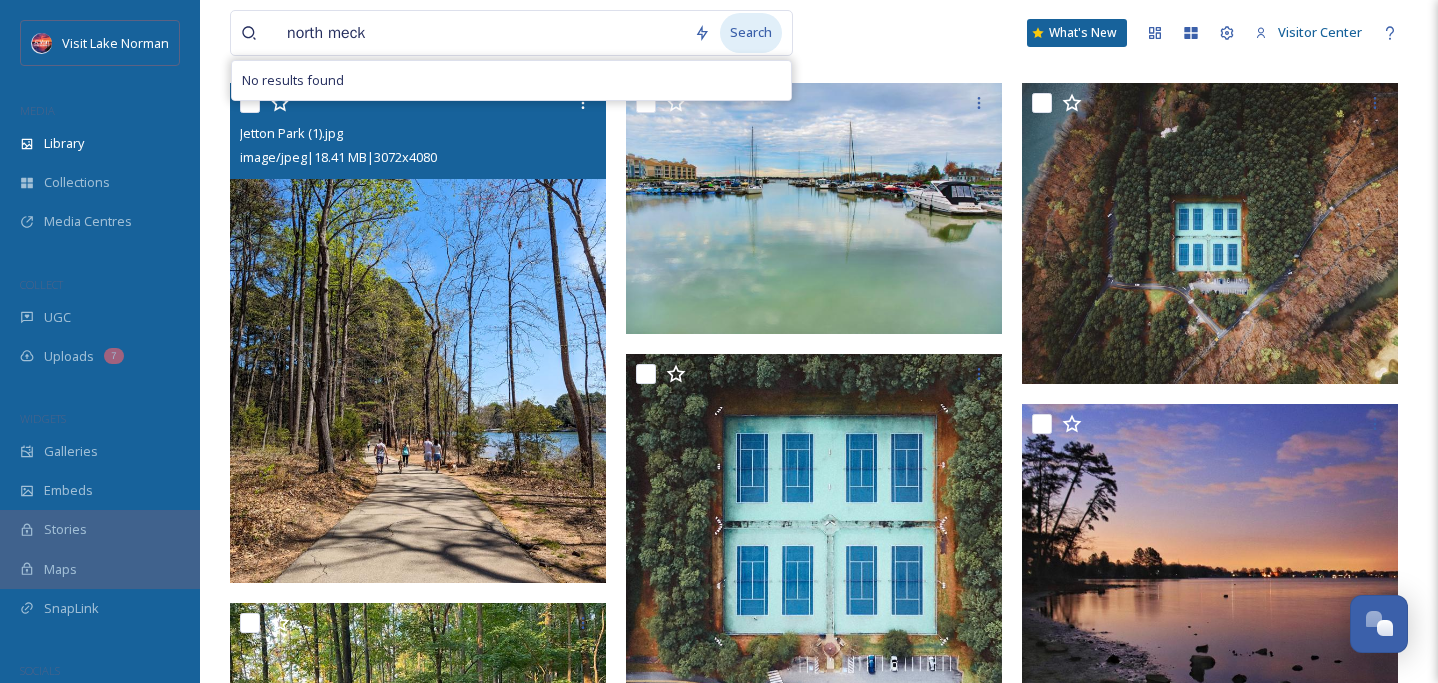 click on "Search" at bounding box center (751, 32) 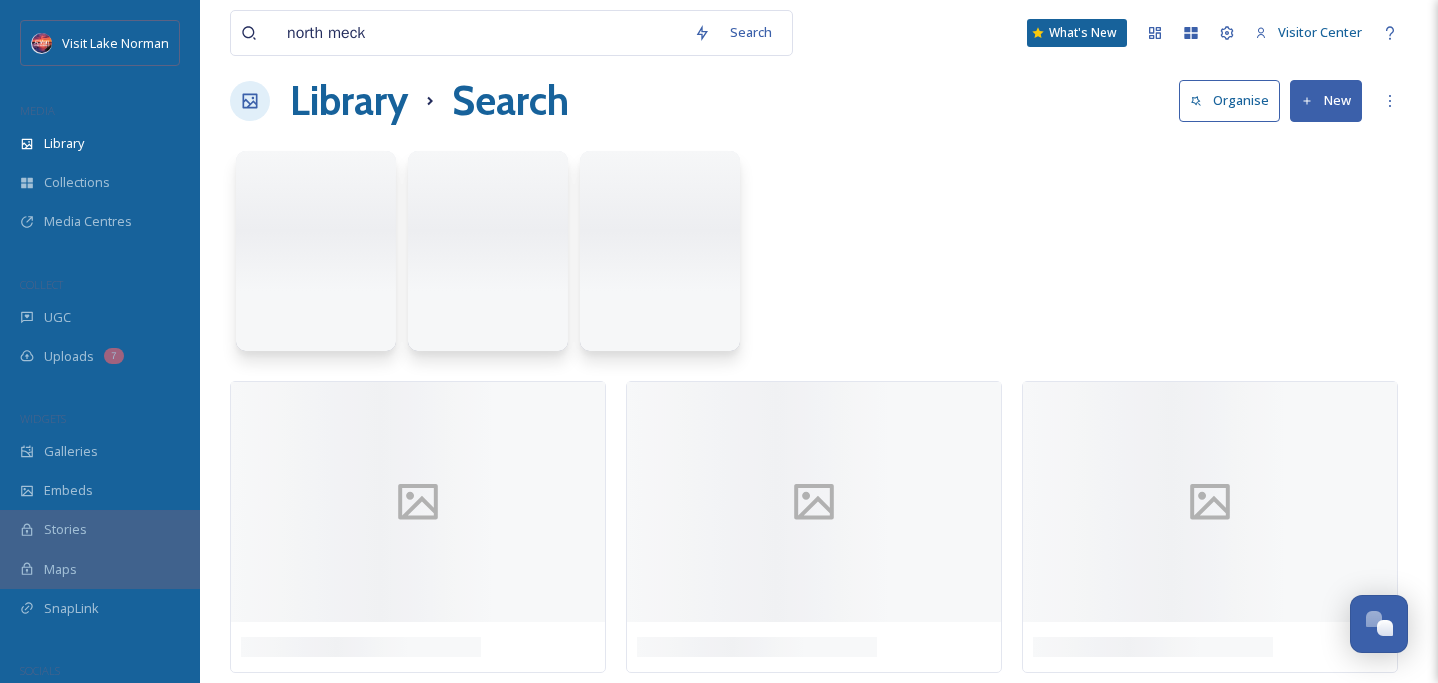scroll, scrollTop: 0, scrollLeft: 0, axis: both 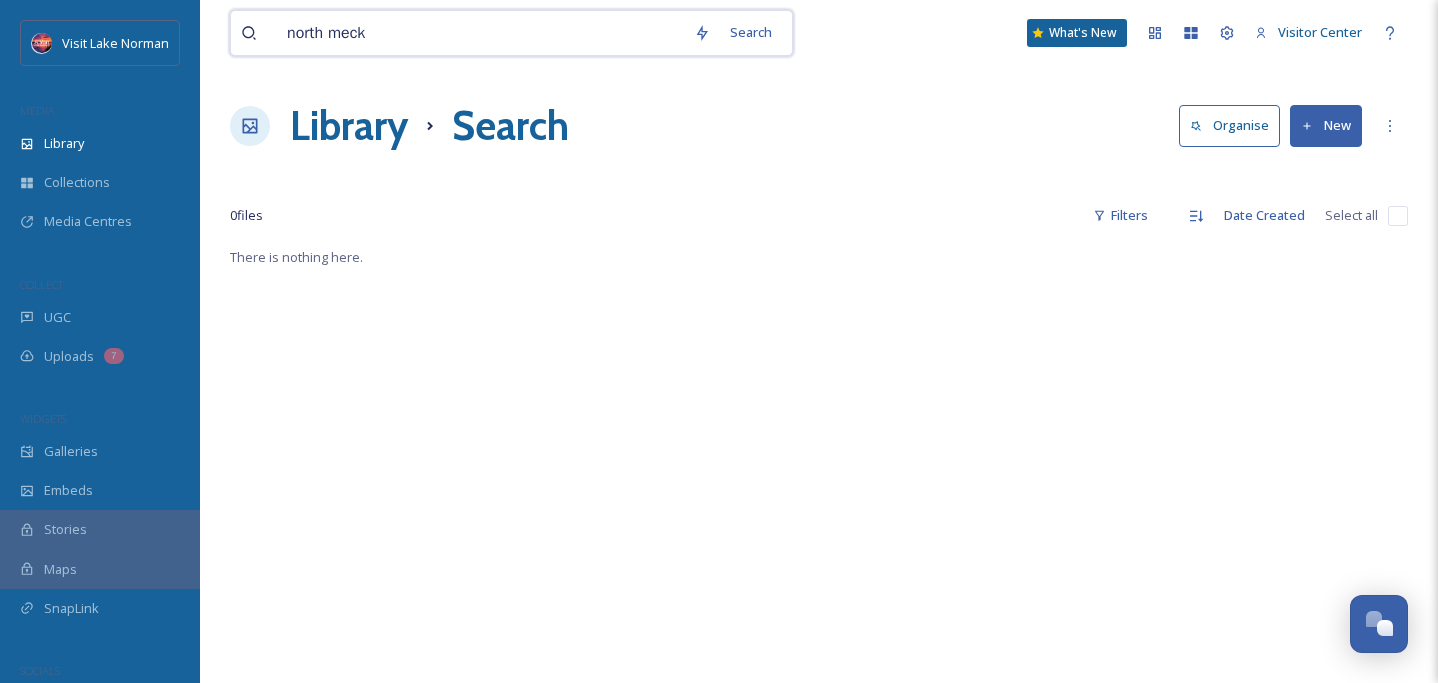 click on "north meck" at bounding box center [480, 33] 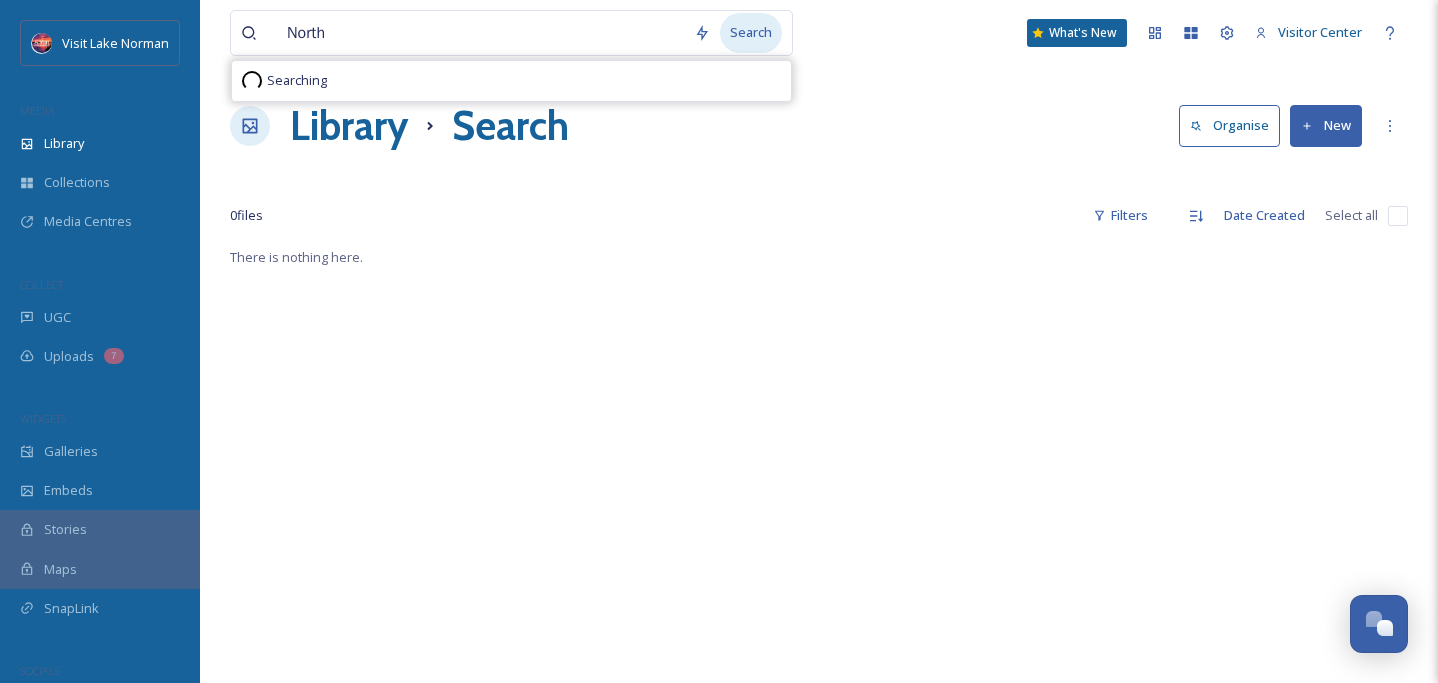 click on "Search" at bounding box center (751, 32) 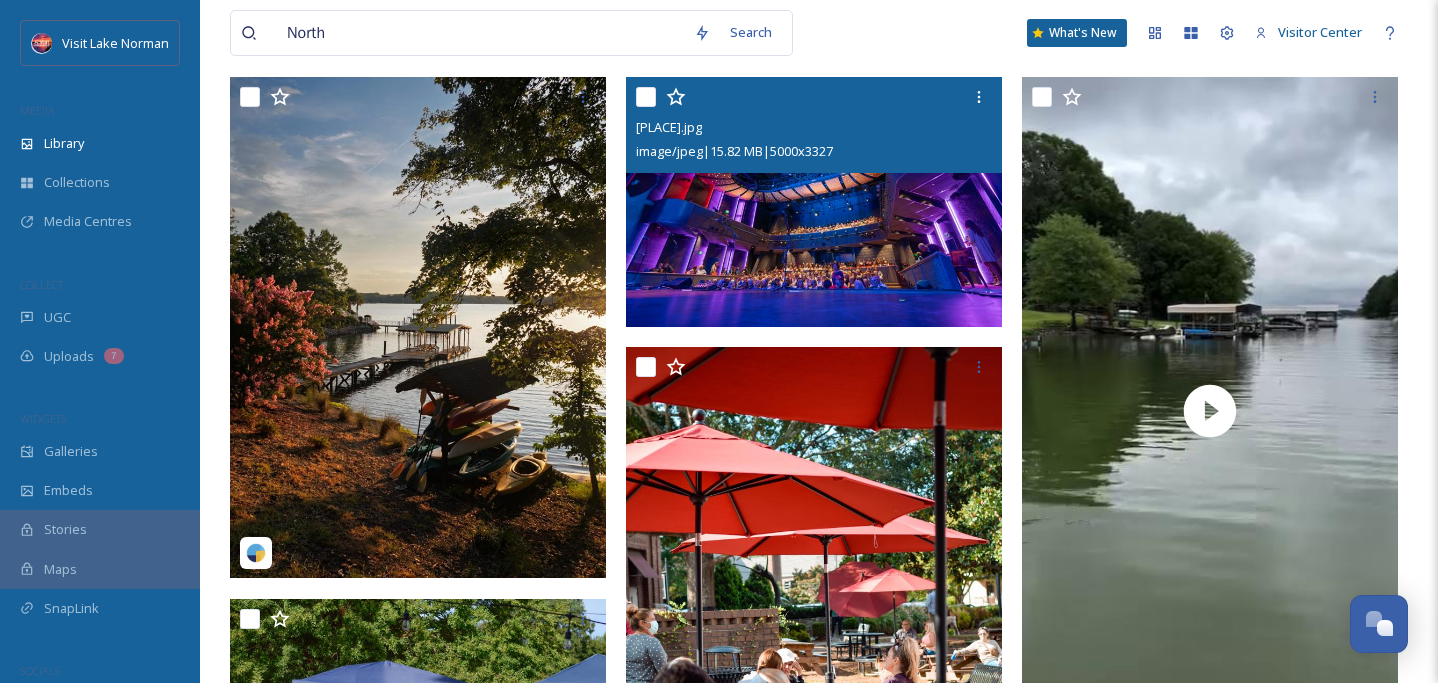 scroll, scrollTop: 180, scrollLeft: 0, axis: vertical 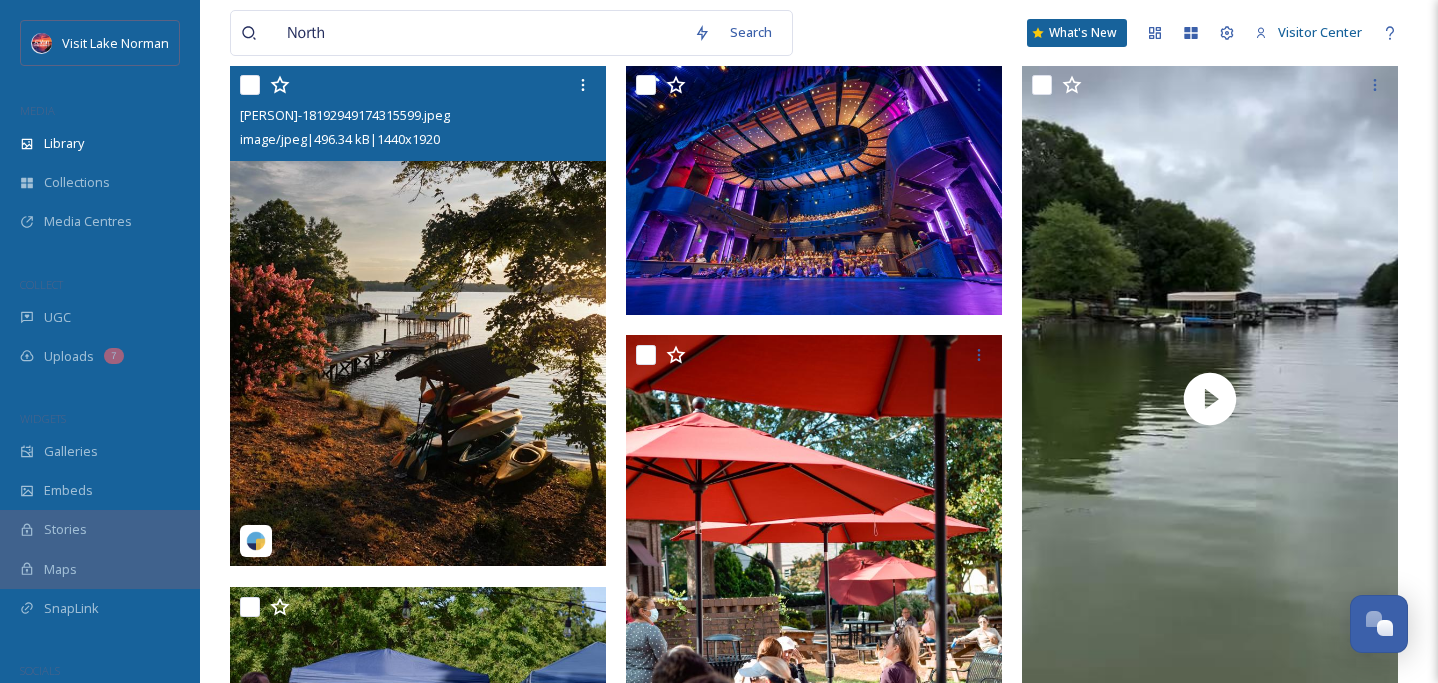 click at bounding box center (418, 315) 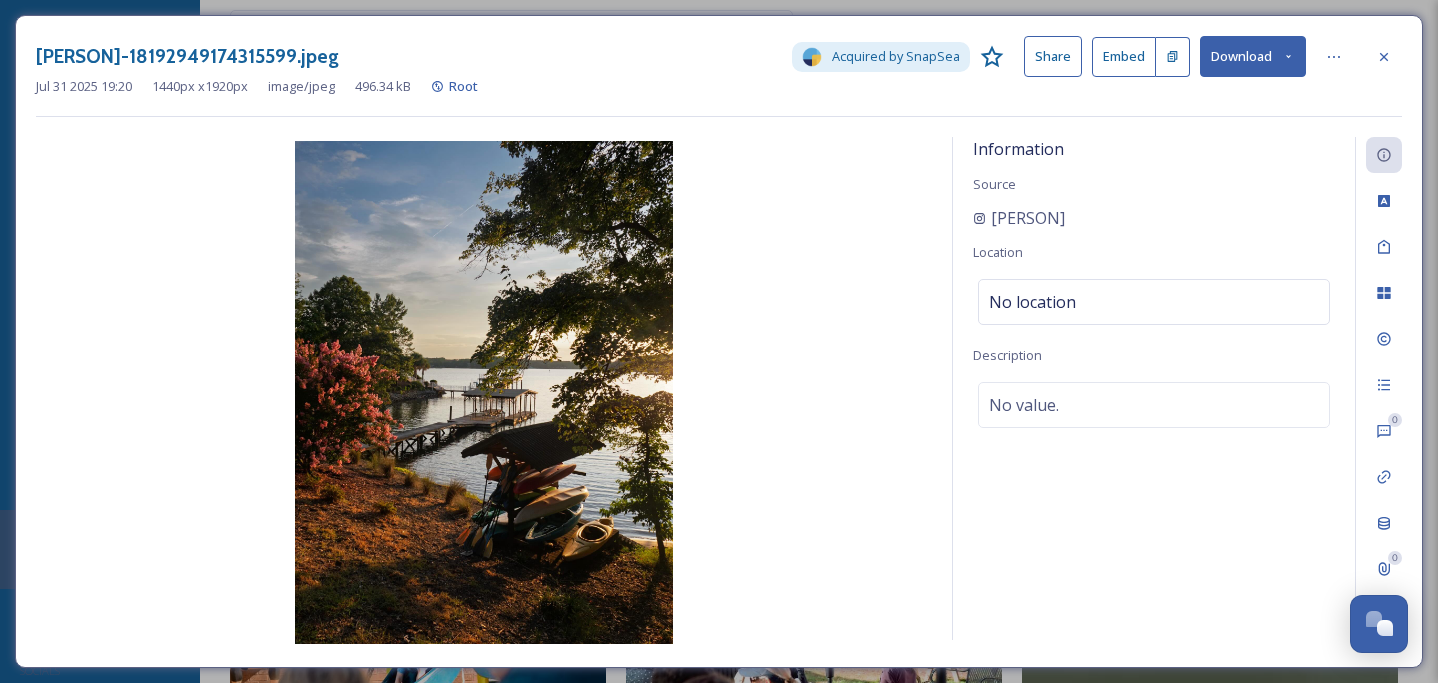 click 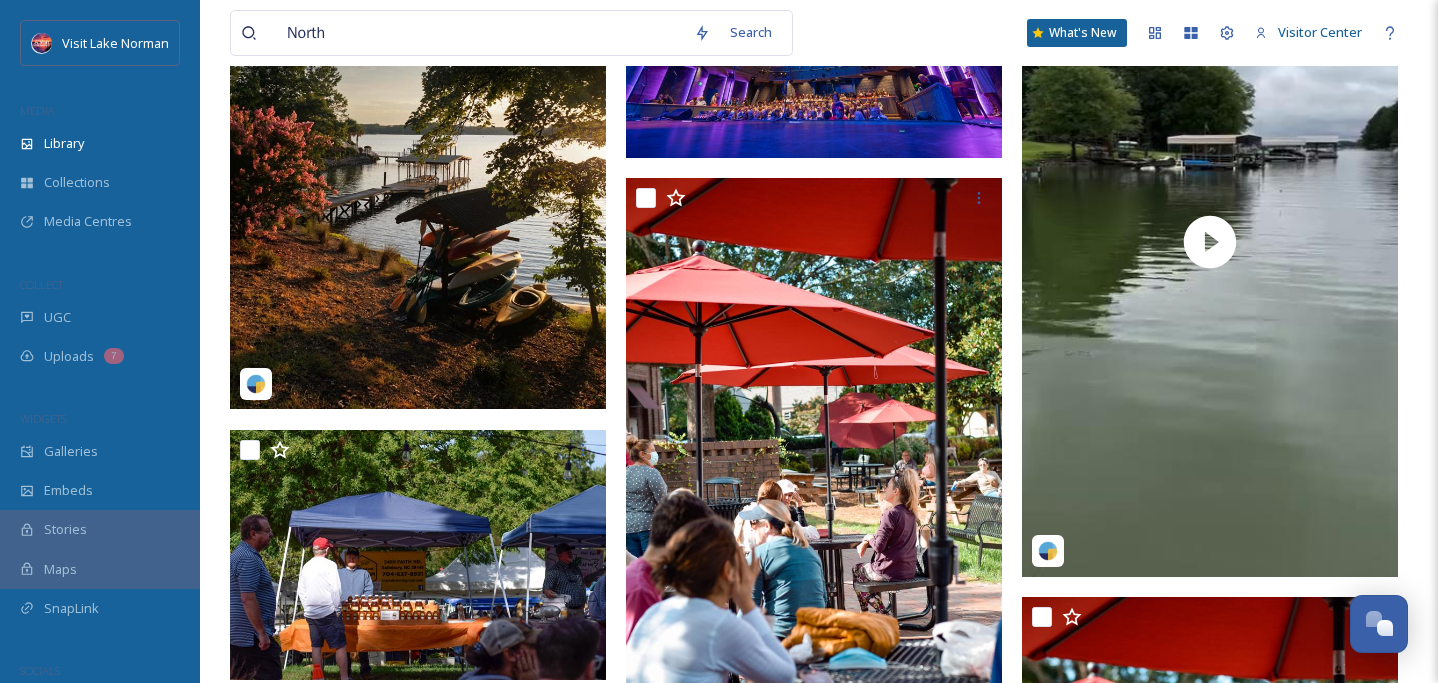 scroll, scrollTop: 0, scrollLeft: 0, axis: both 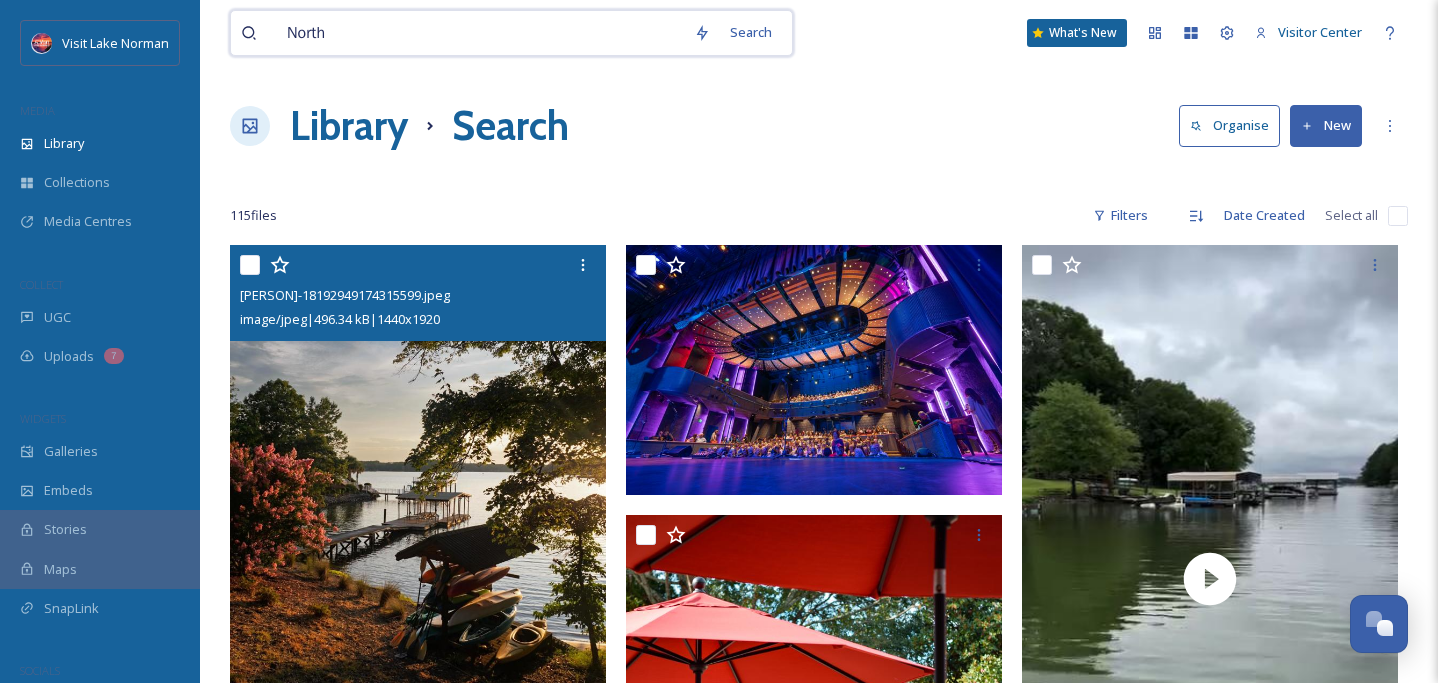 click on "North" at bounding box center (480, 33) 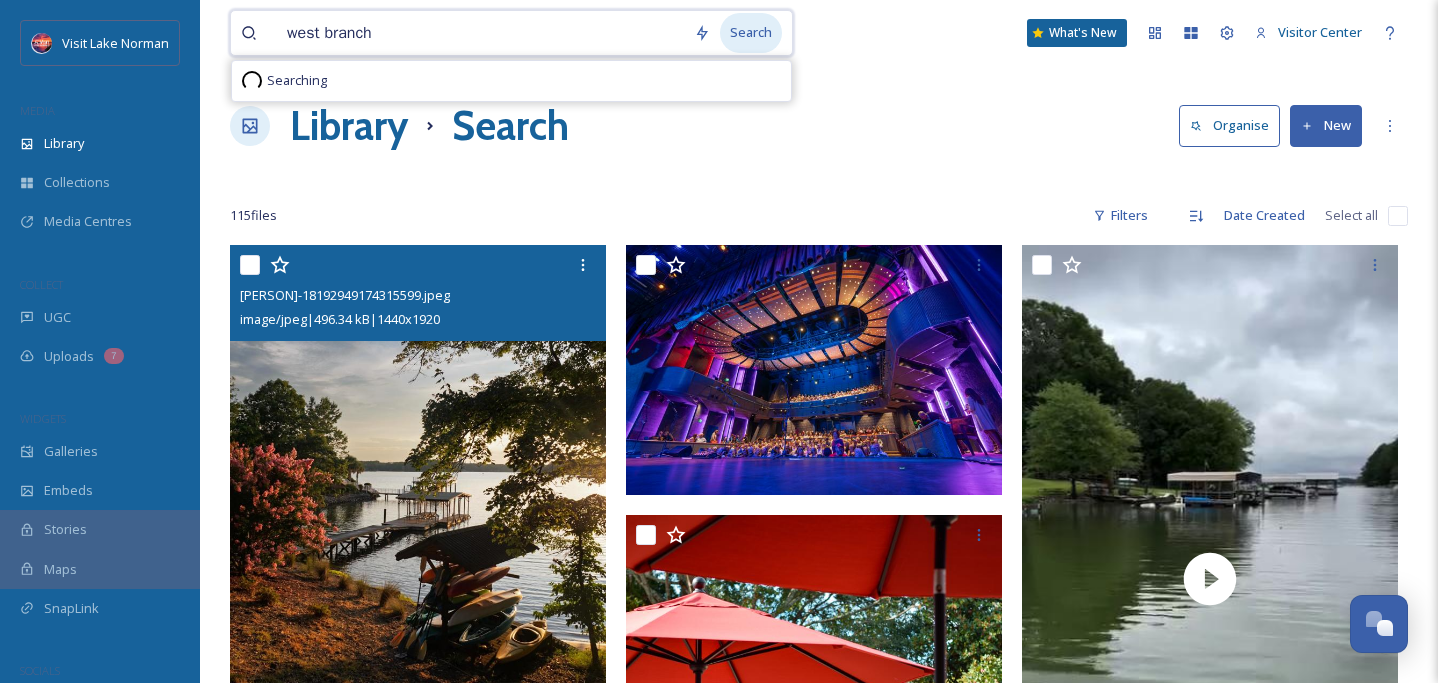 type on "west branch" 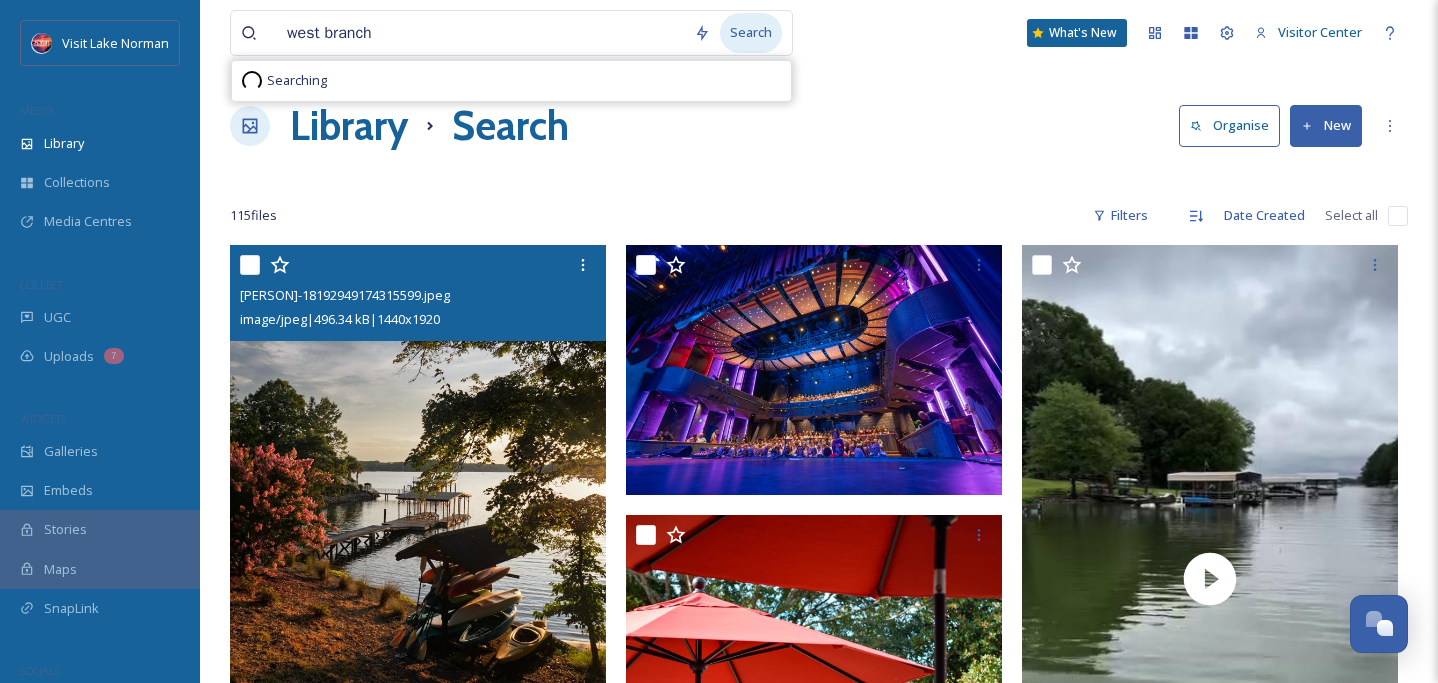 click on "Search" at bounding box center (751, 32) 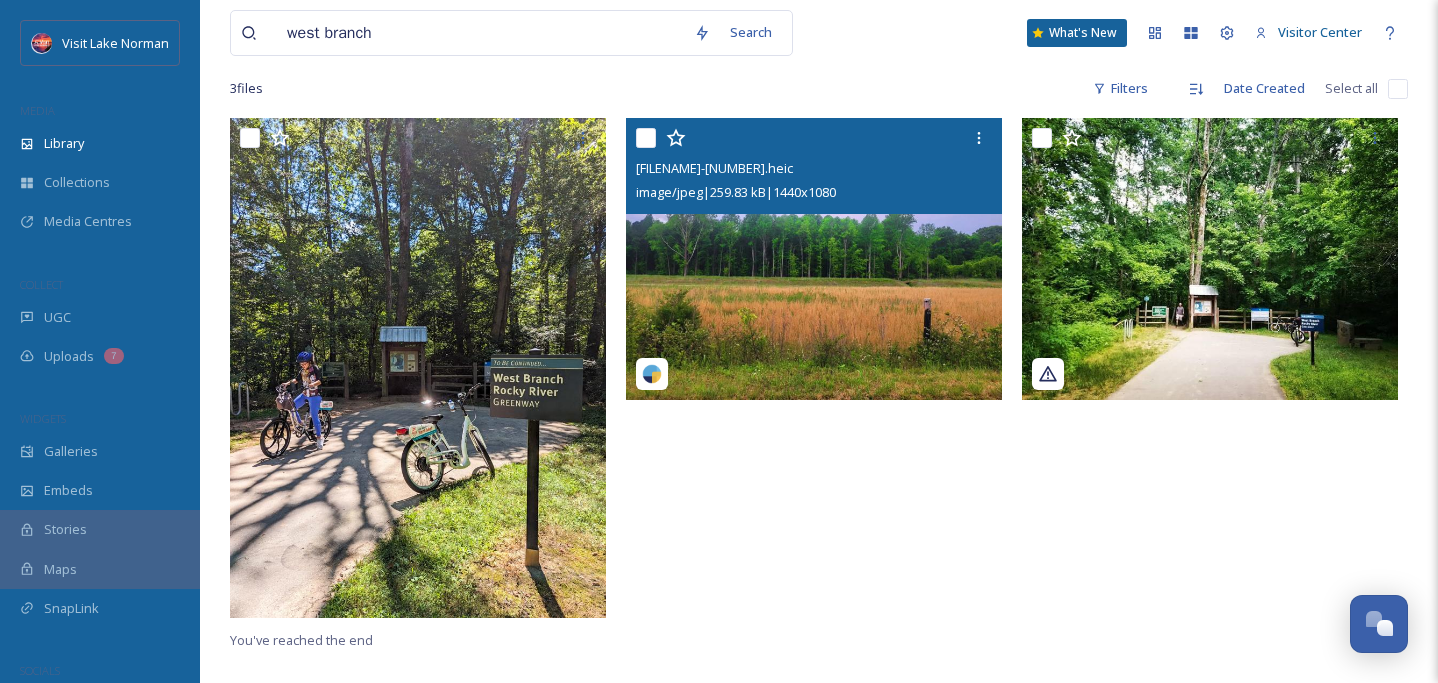 scroll, scrollTop: 154, scrollLeft: 0, axis: vertical 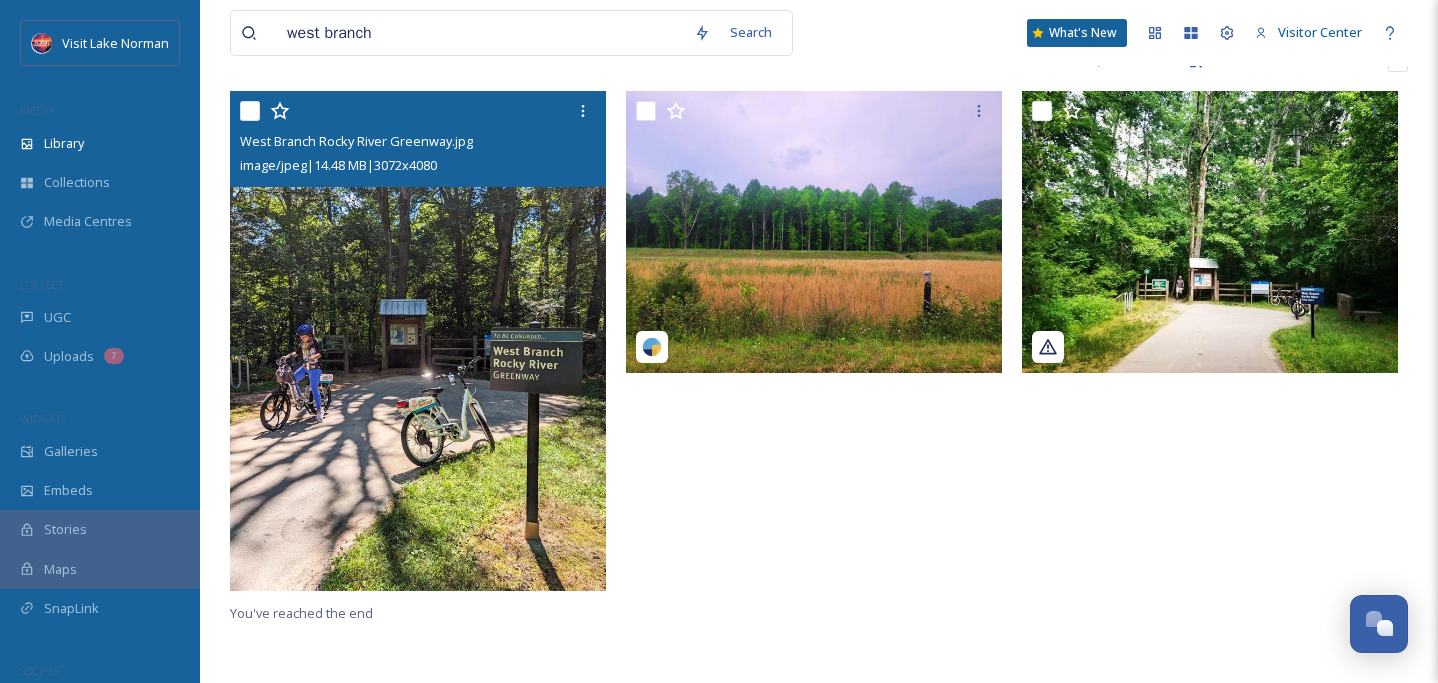 click at bounding box center (418, 341) 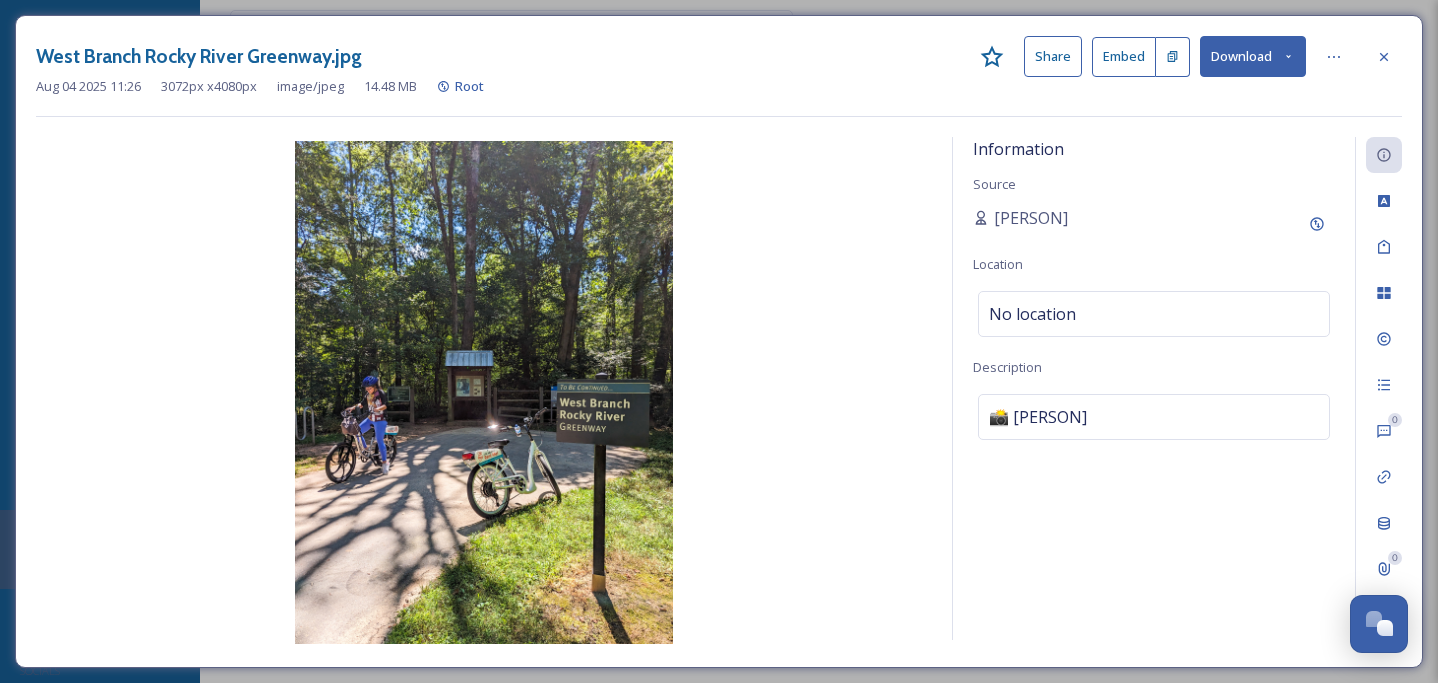 click at bounding box center [1384, 57] 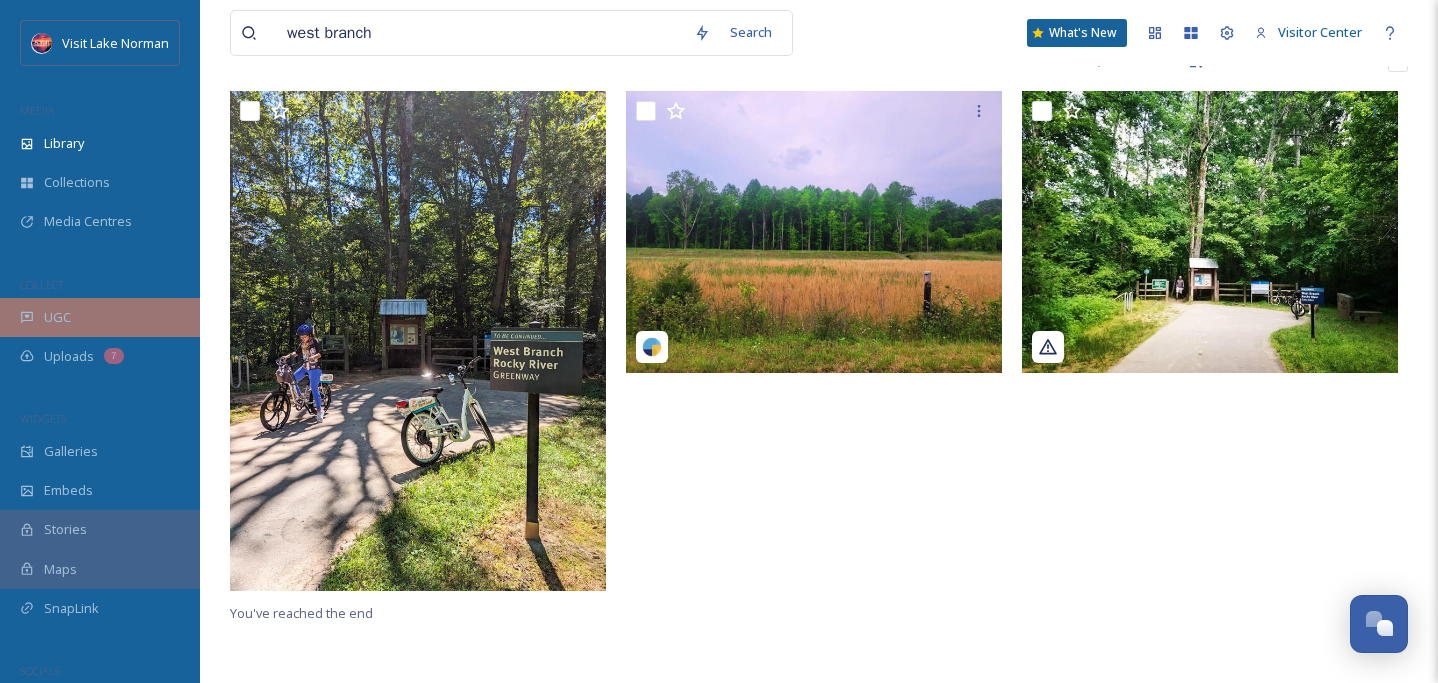 click on "UGC" at bounding box center [100, 317] 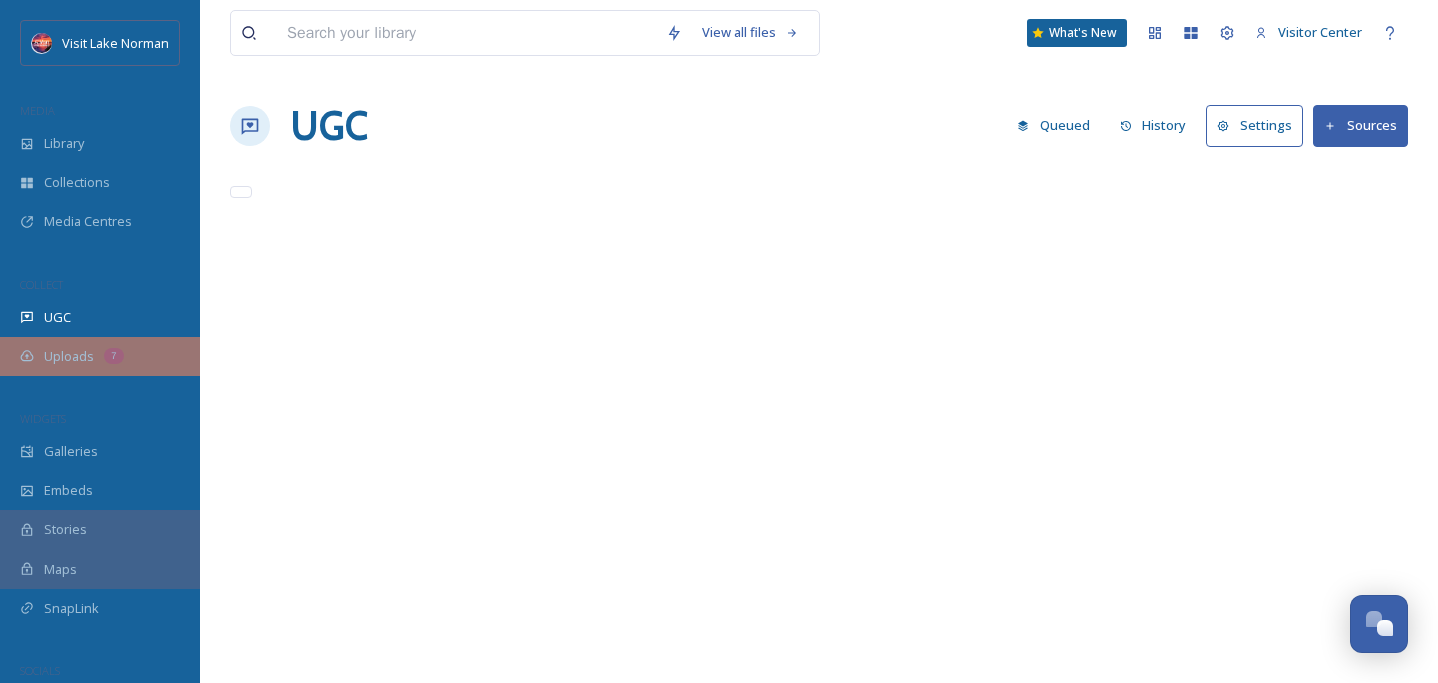 click on "Uploads 7" at bounding box center [100, 356] 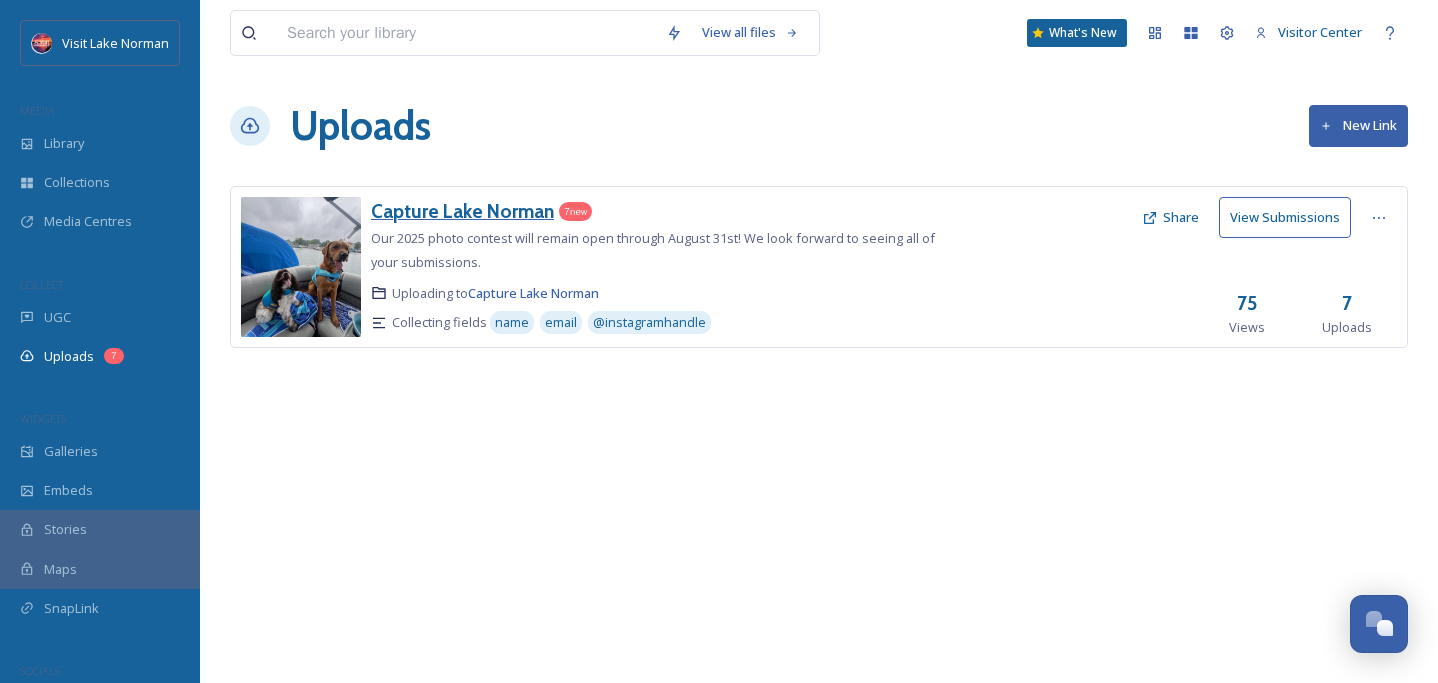 click on "Capture Lake Norman" at bounding box center (462, 211) 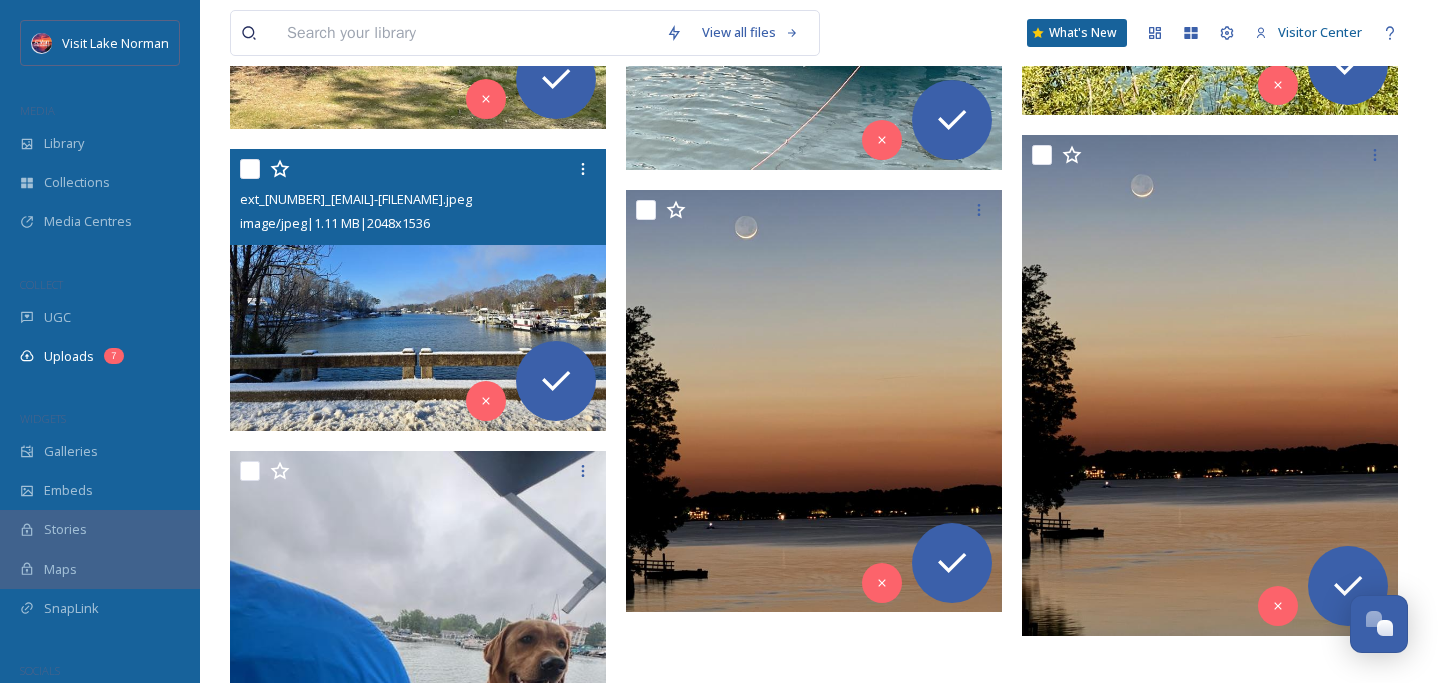 scroll, scrollTop: 674, scrollLeft: 0, axis: vertical 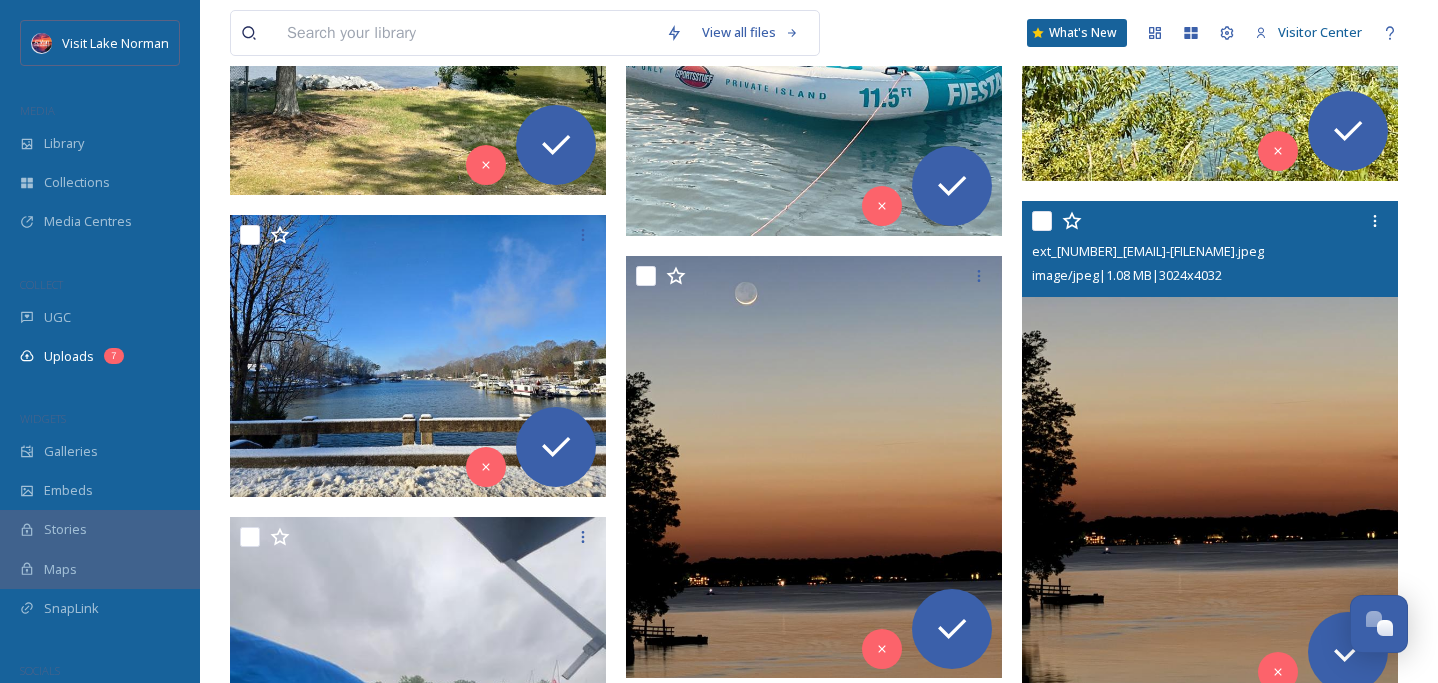 click at bounding box center (1210, 451) 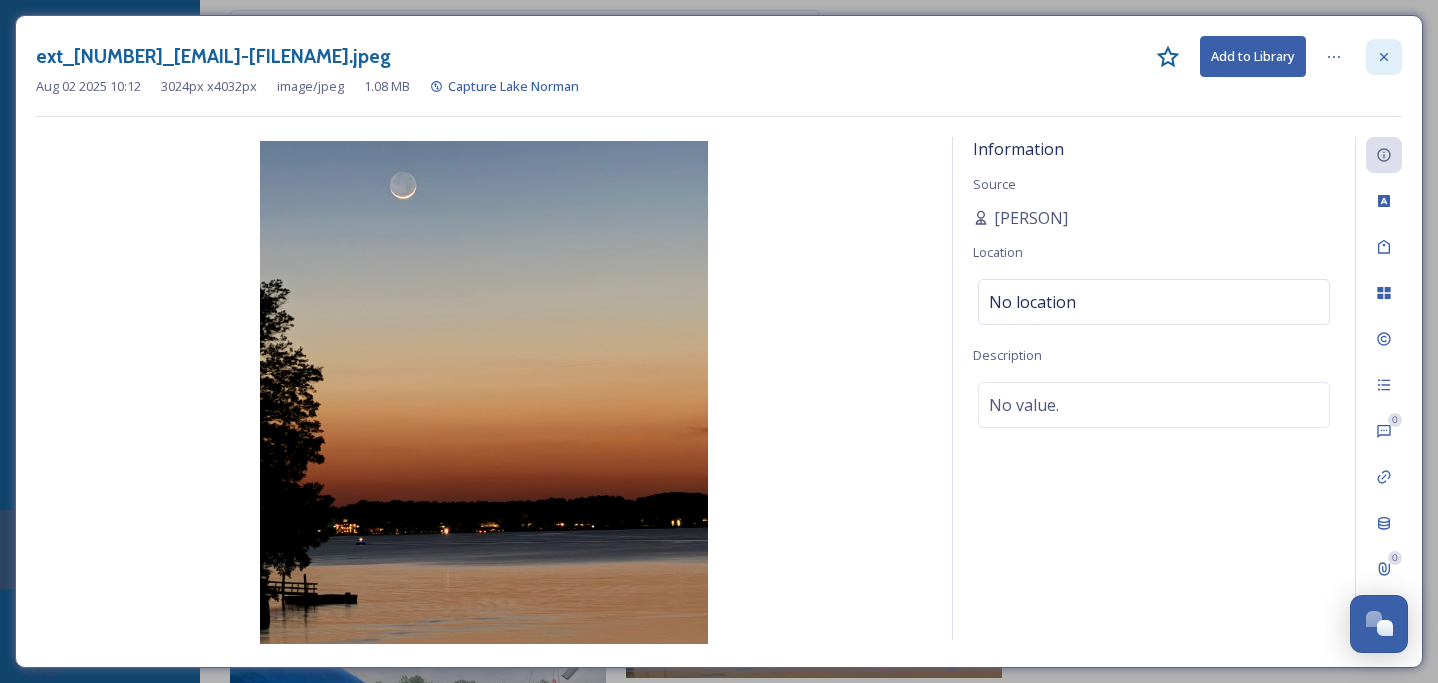 click 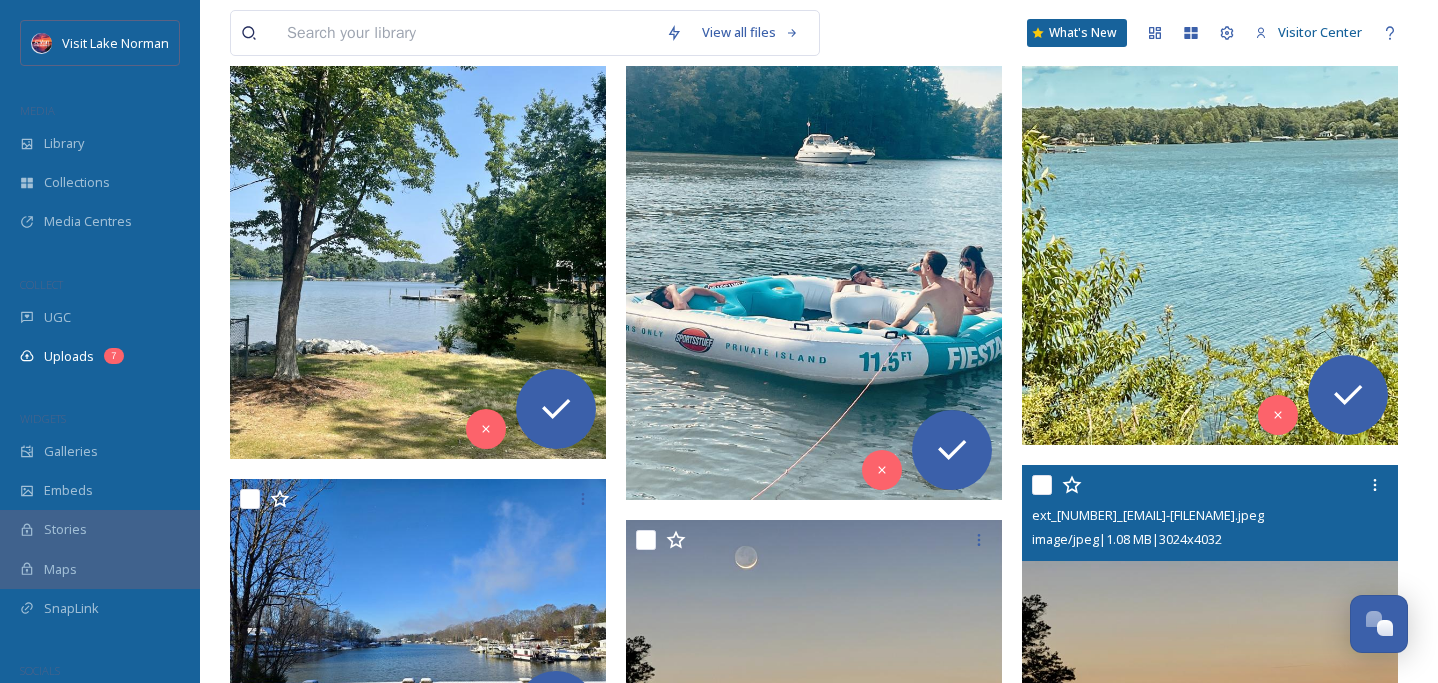 scroll, scrollTop: 304, scrollLeft: 0, axis: vertical 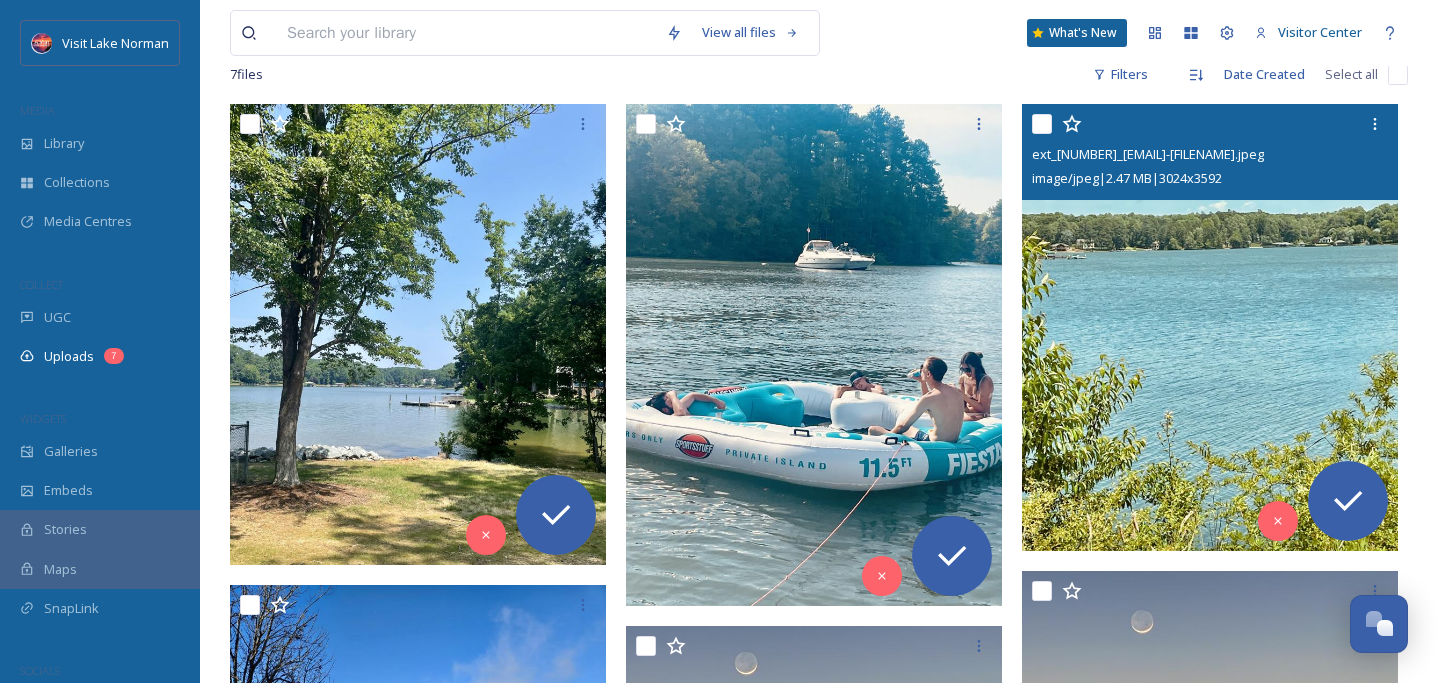 click at bounding box center [1210, 327] 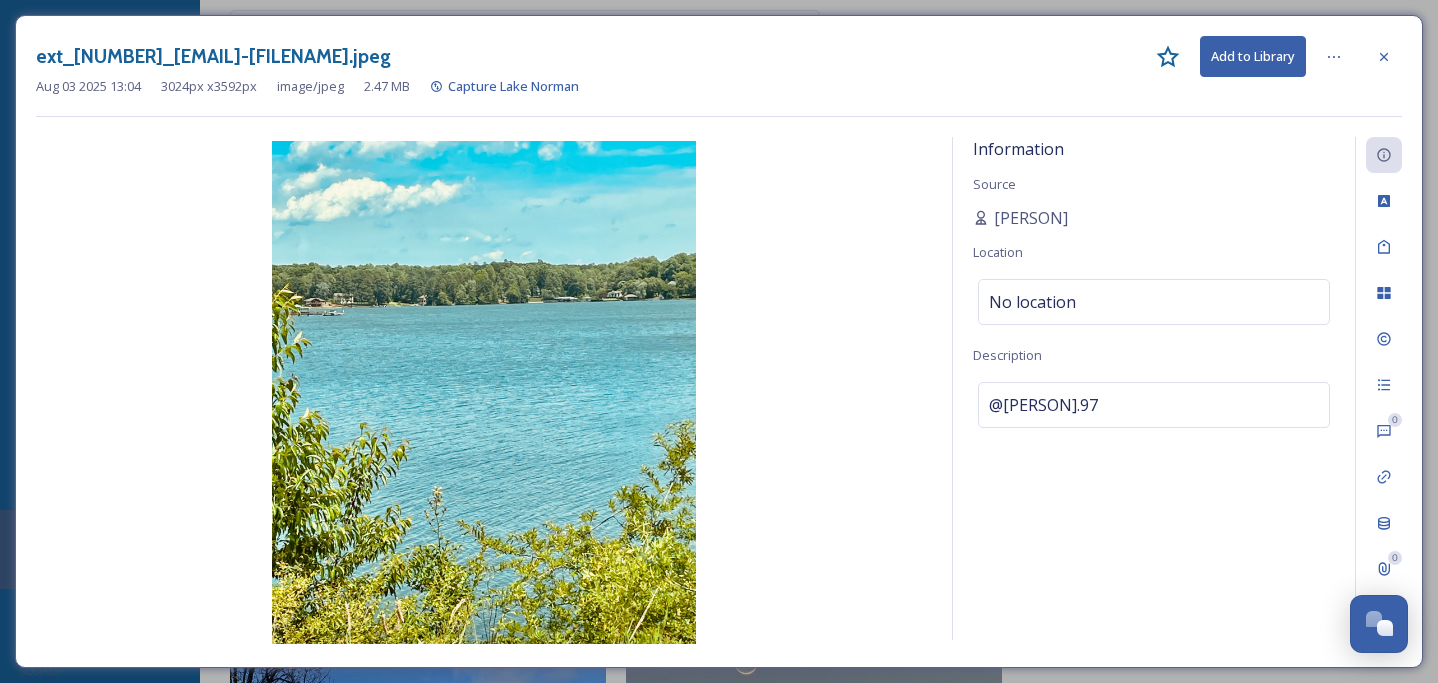 click at bounding box center (1384, 57) 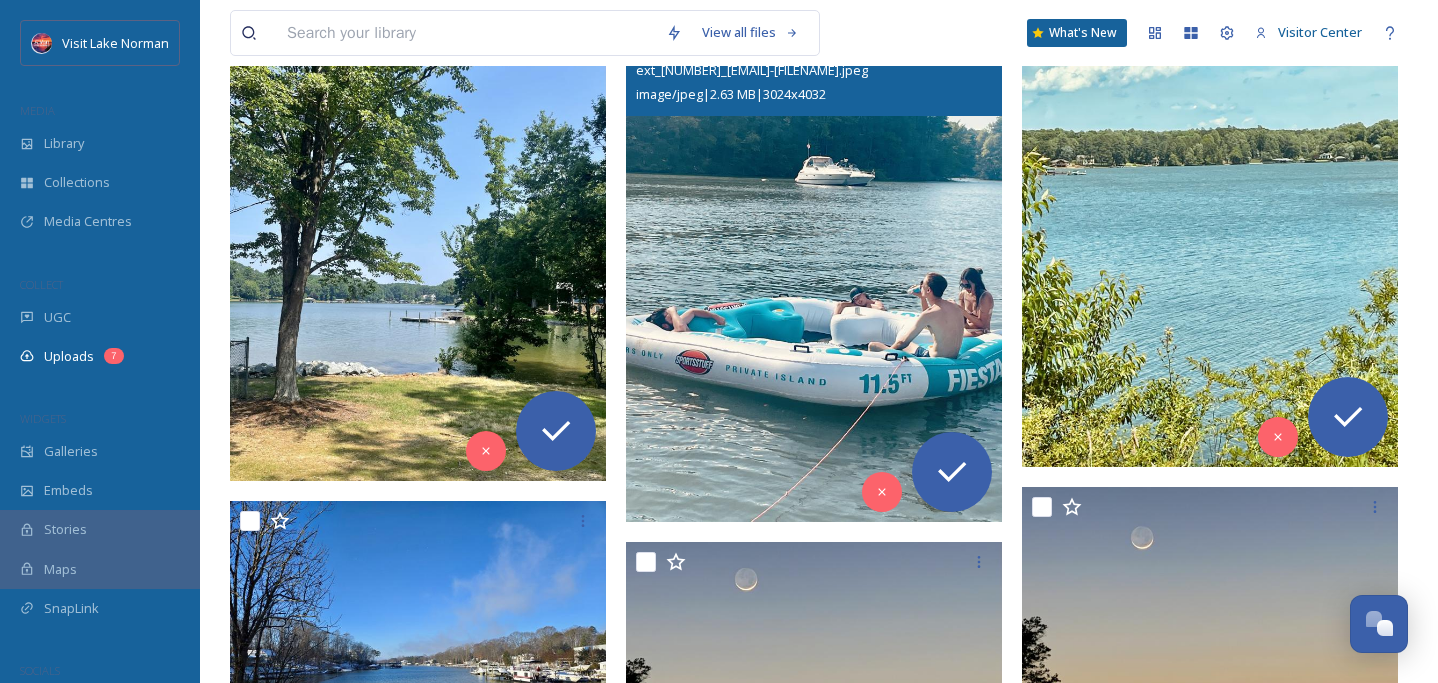 scroll, scrollTop: 334, scrollLeft: 0, axis: vertical 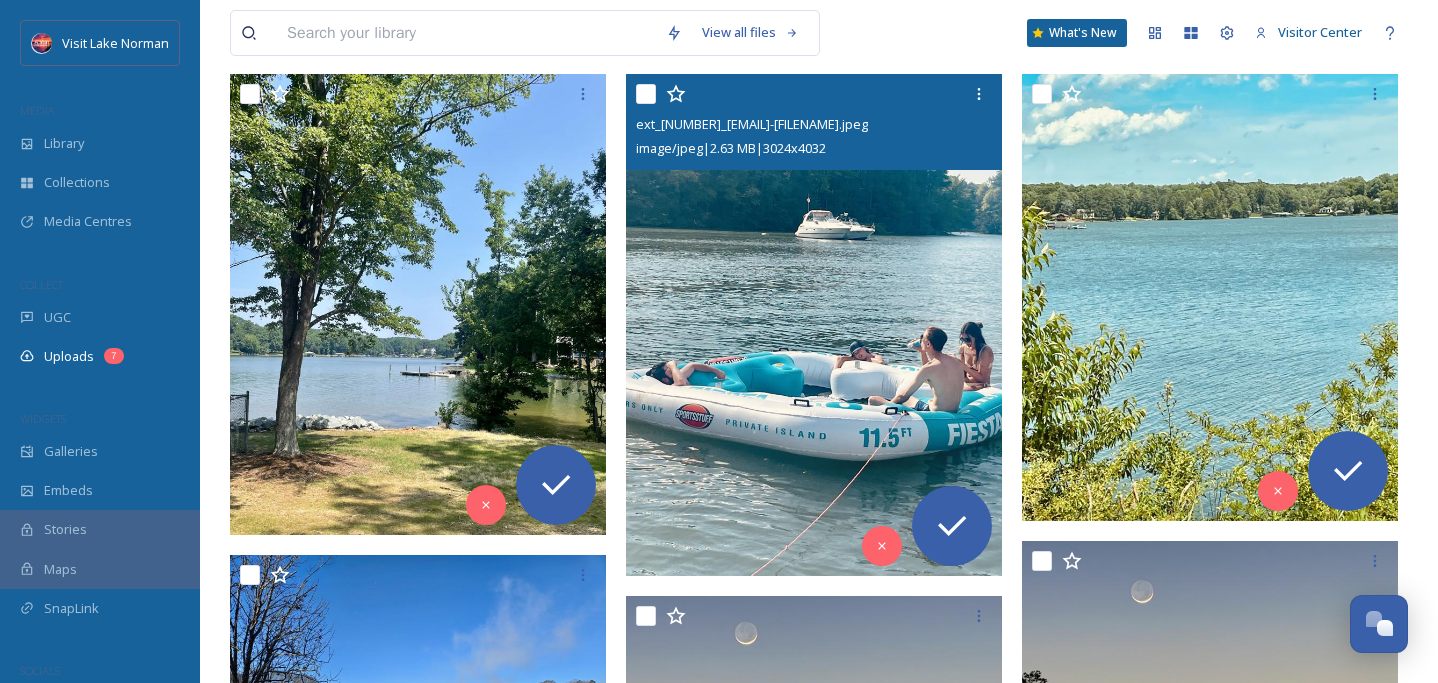 click at bounding box center (814, 324) 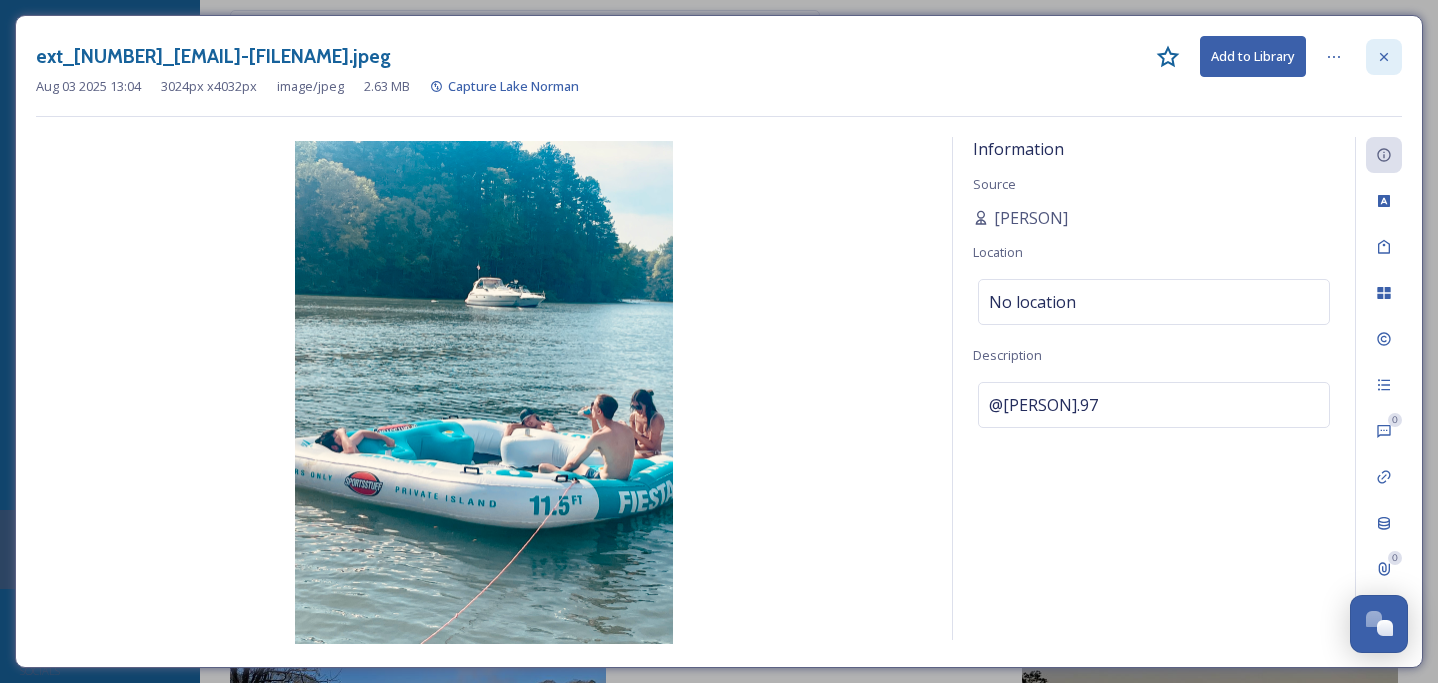 click at bounding box center [1384, 57] 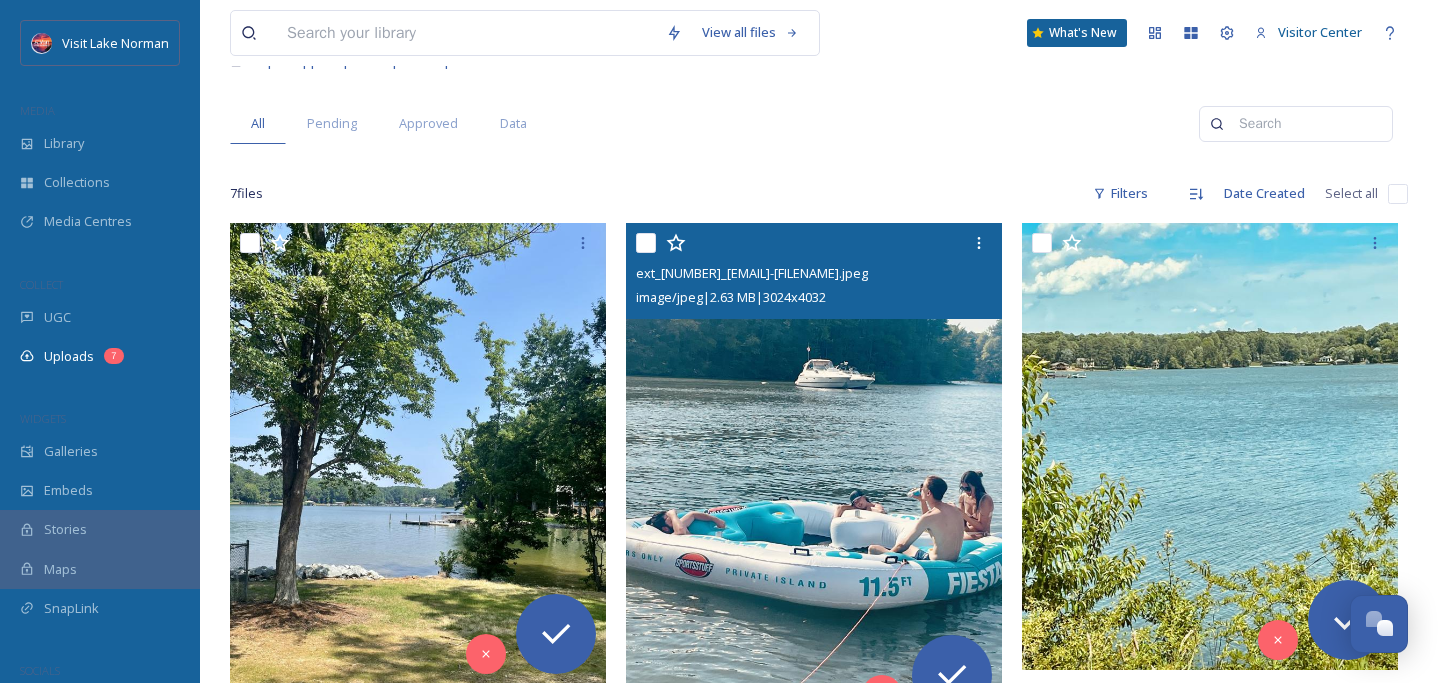 scroll, scrollTop: 277, scrollLeft: 0, axis: vertical 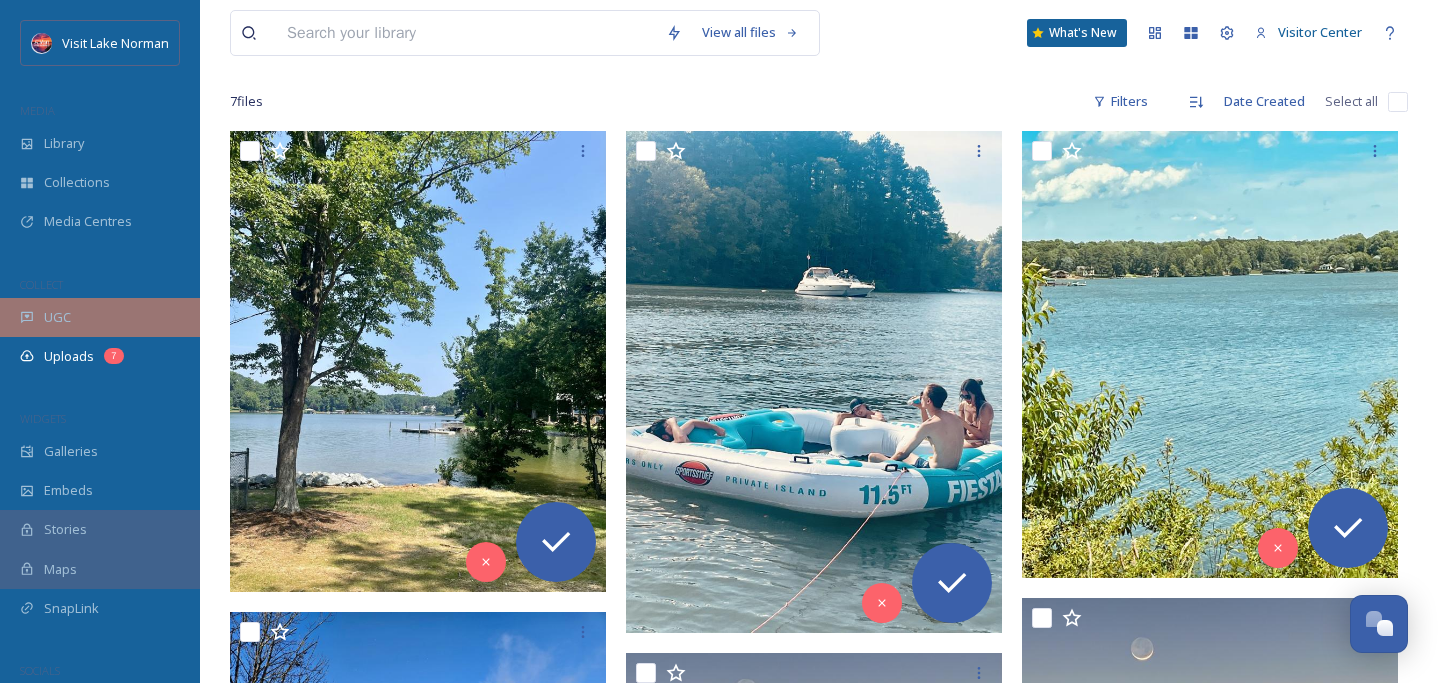click on "UGC" at bounding box center (100, 317) 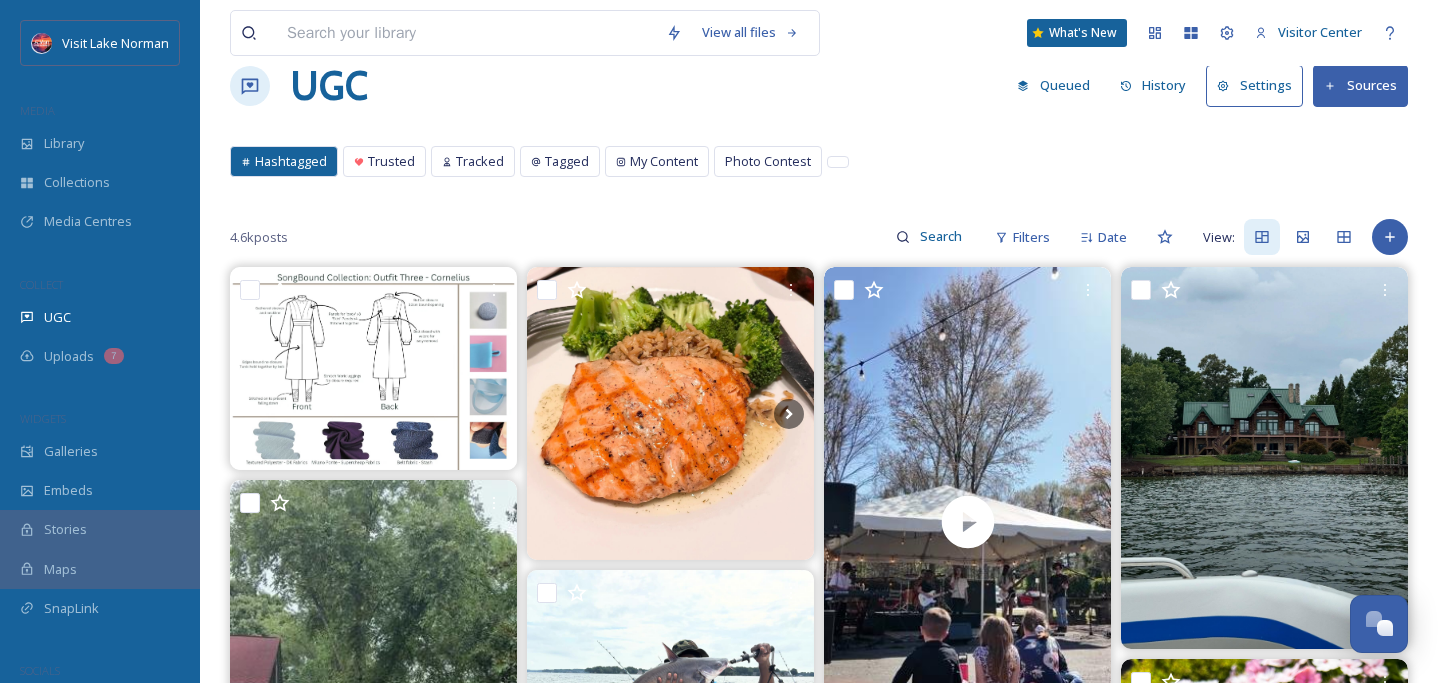 scroll, scrollTop: 0, scrollLeft: 0, axis: both 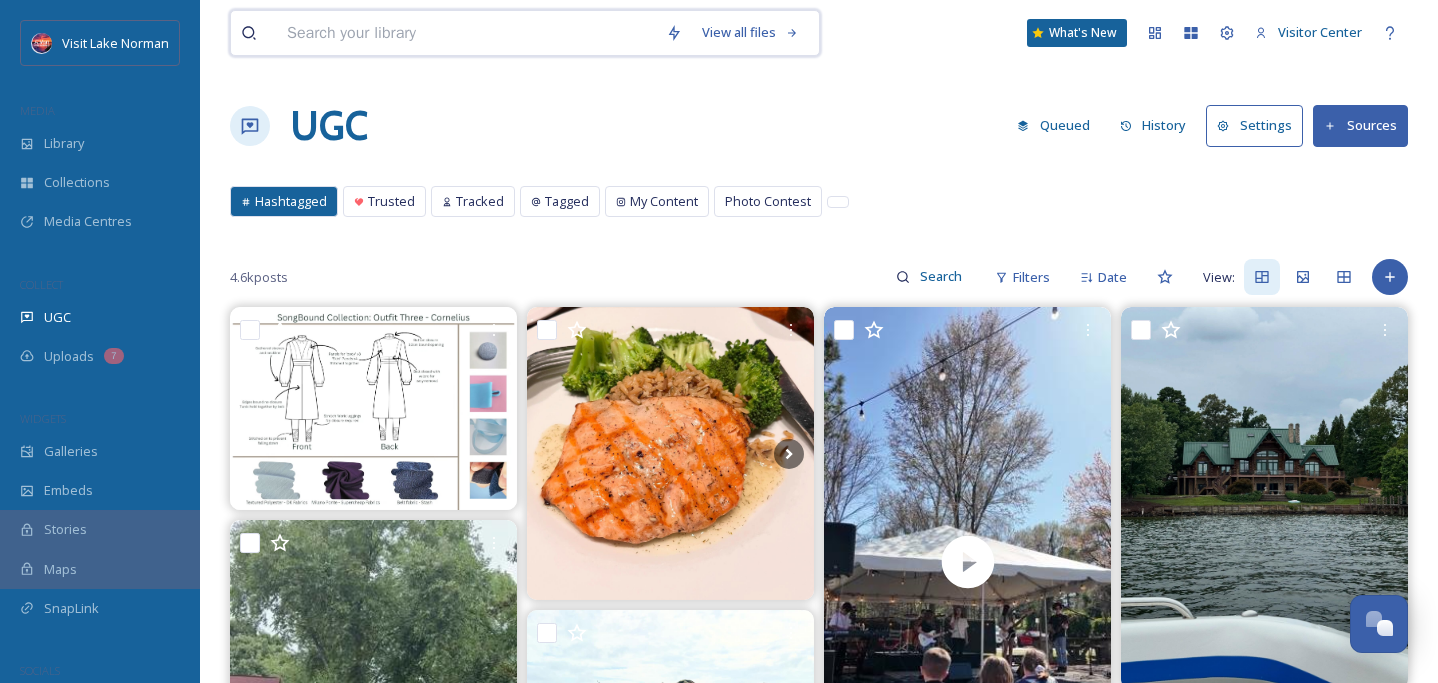 click at bounding box center (466, 33) 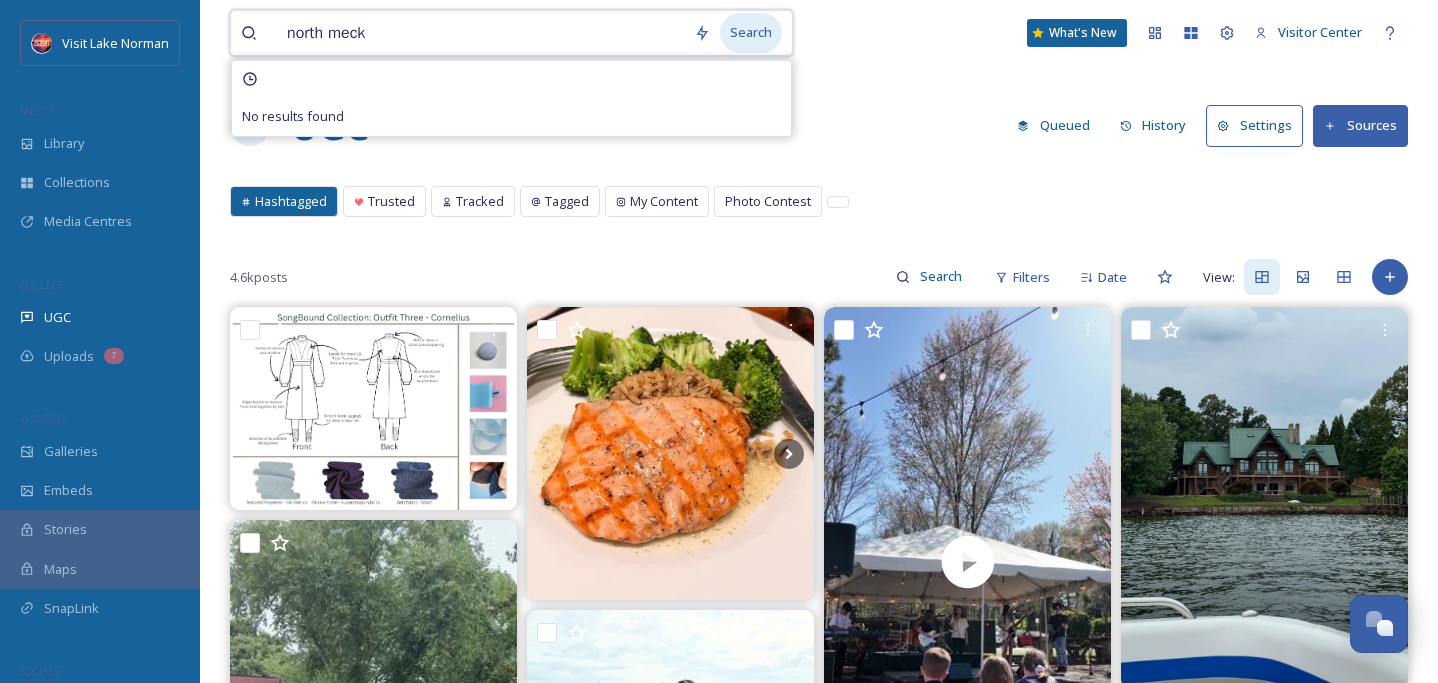 type on "north meck" 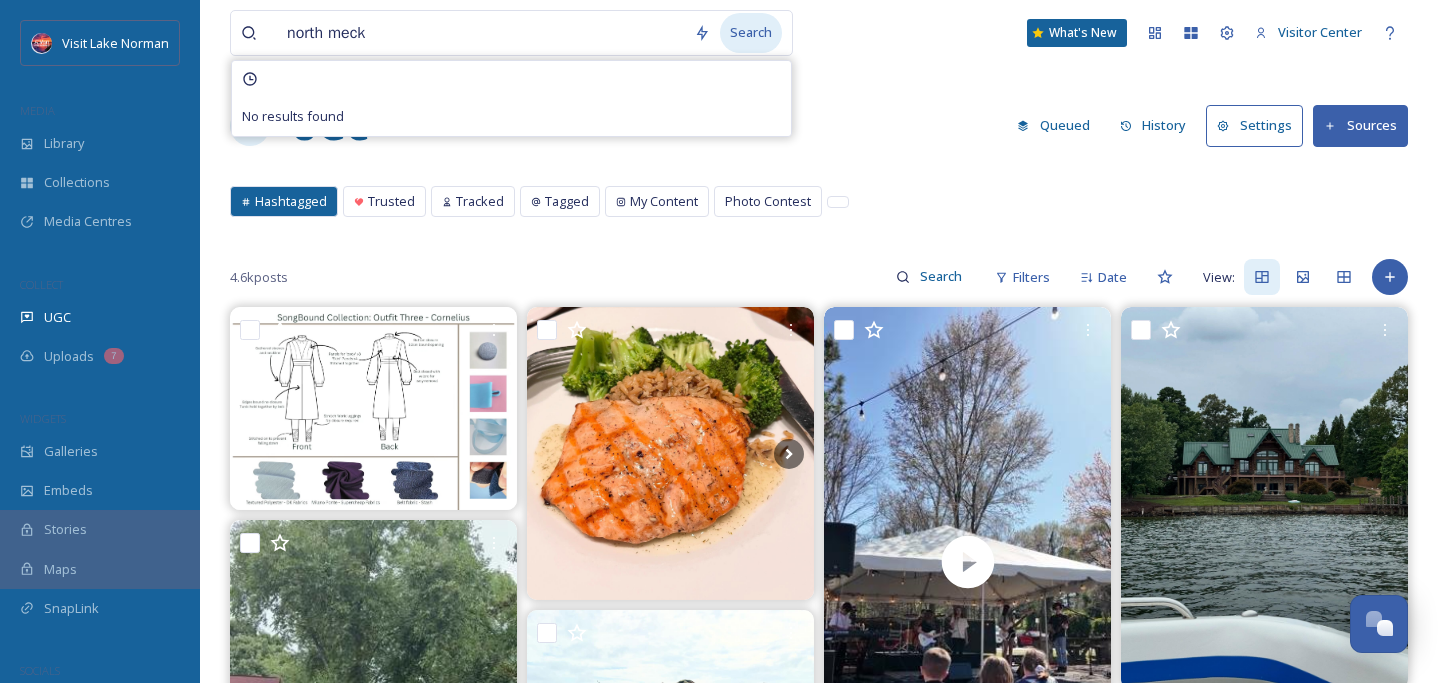 click on "Search" at bounding box center [751, 32] 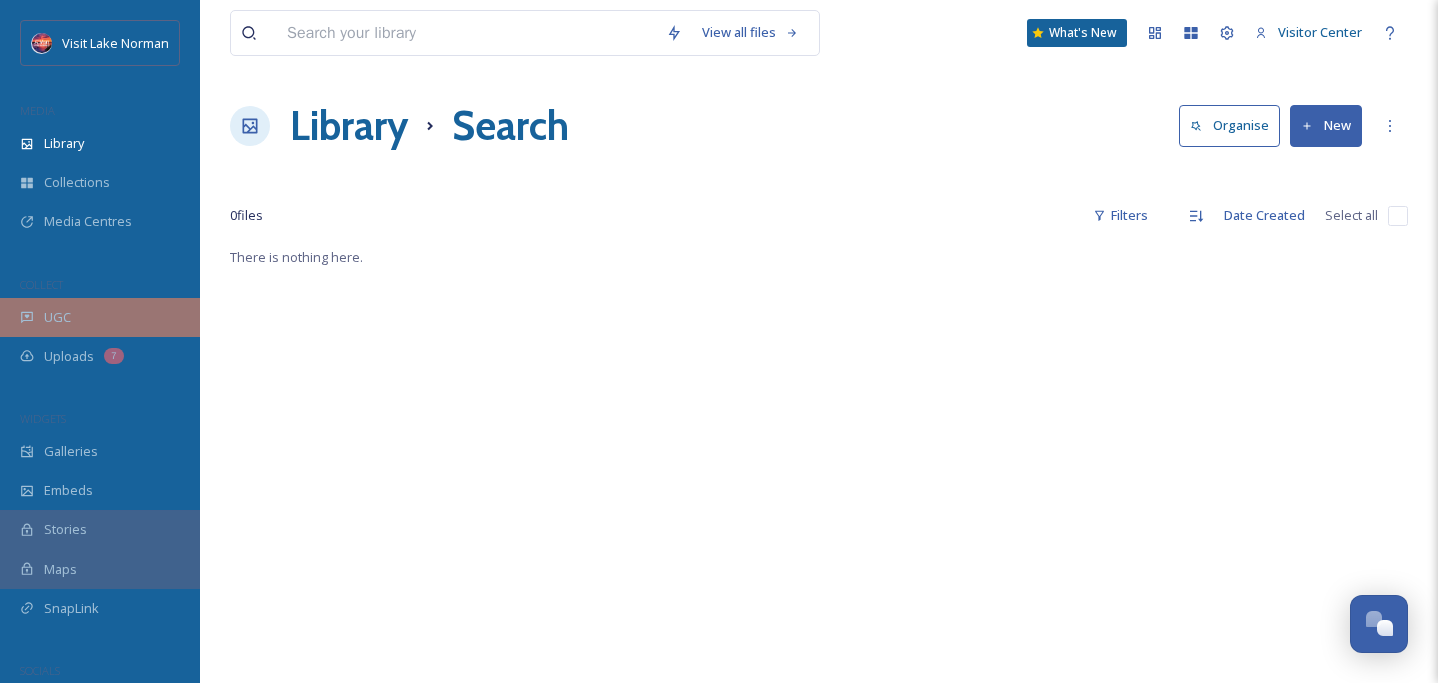 click on "UGC" at bounding box center [100, 317] 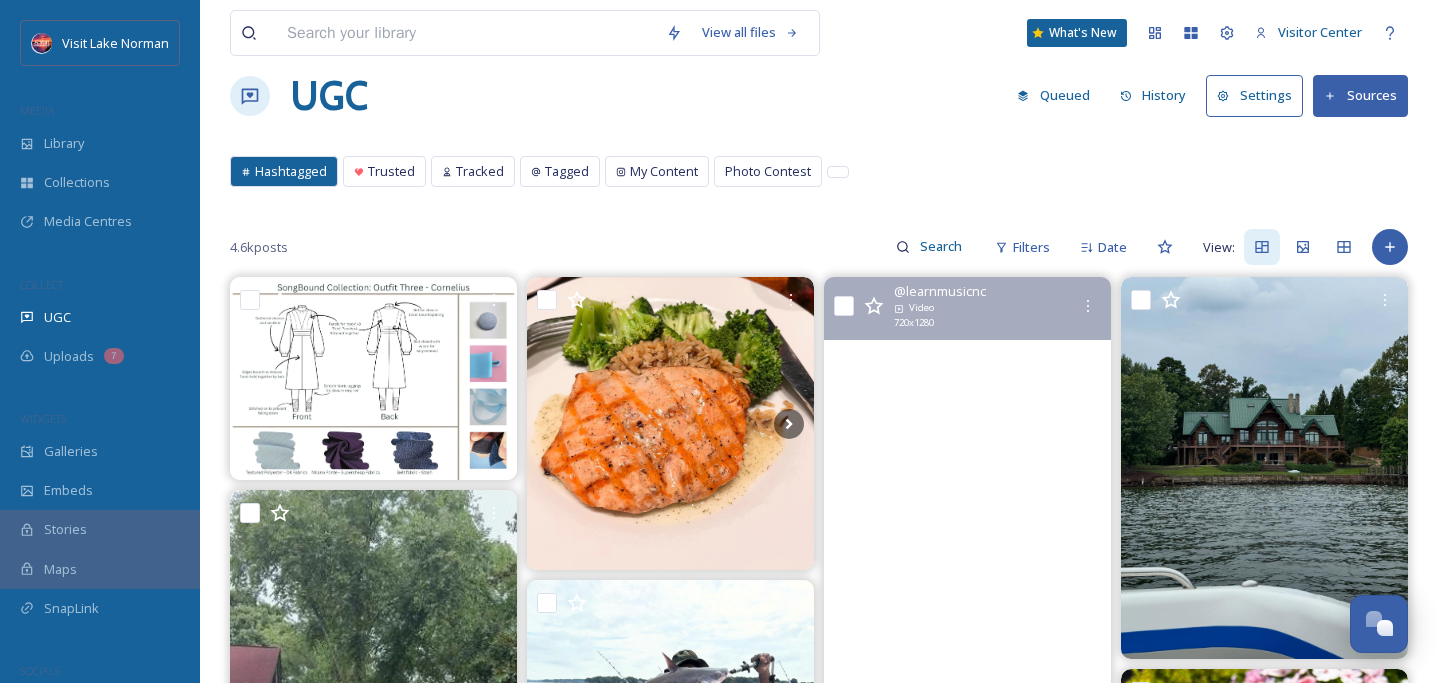 scroll, scrollTop: 18, scrollLeft: 0, axis: vertical 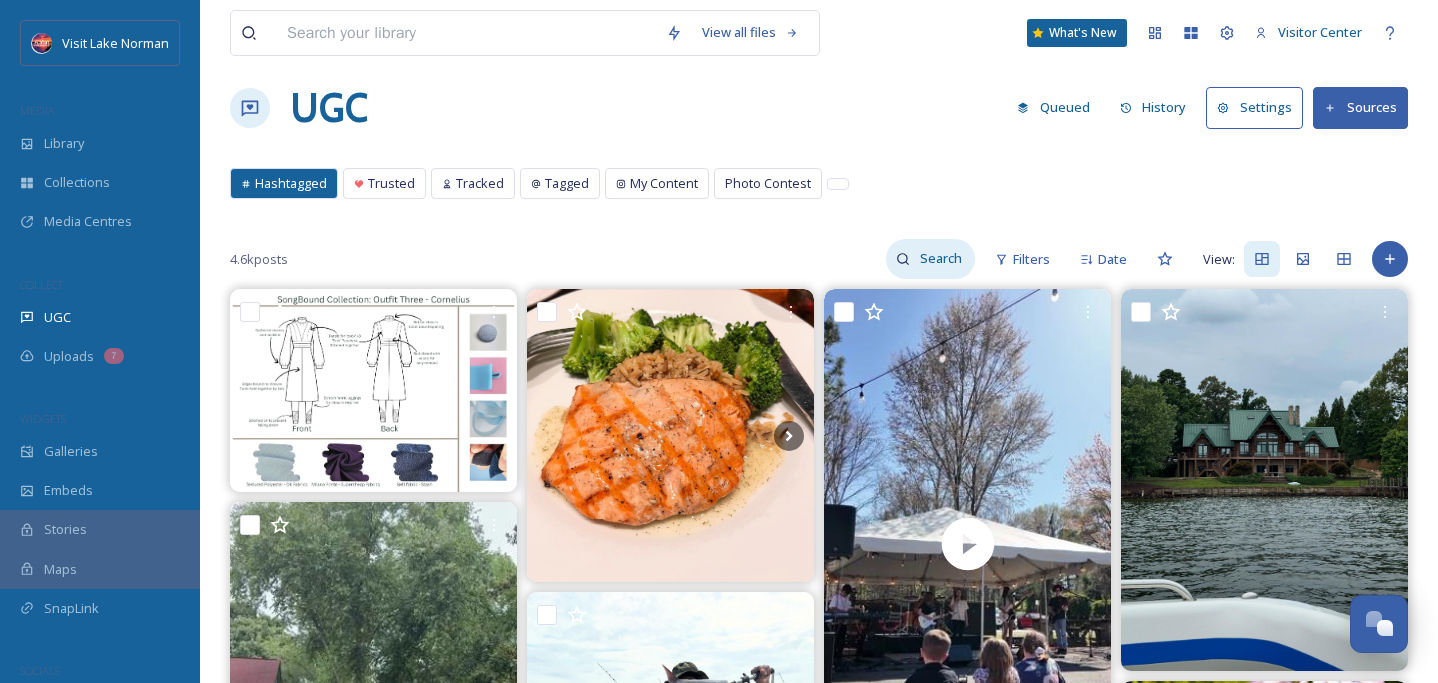 click at bounding box center [942, 259] 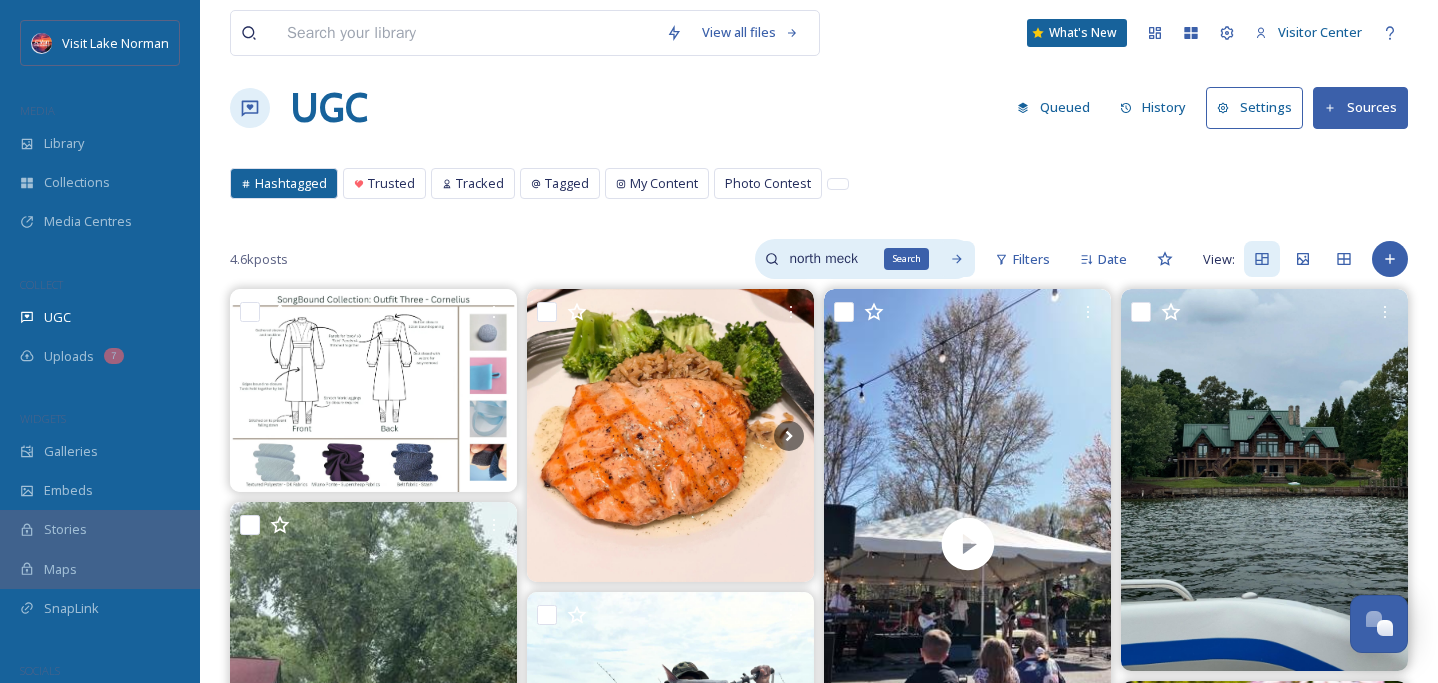 click 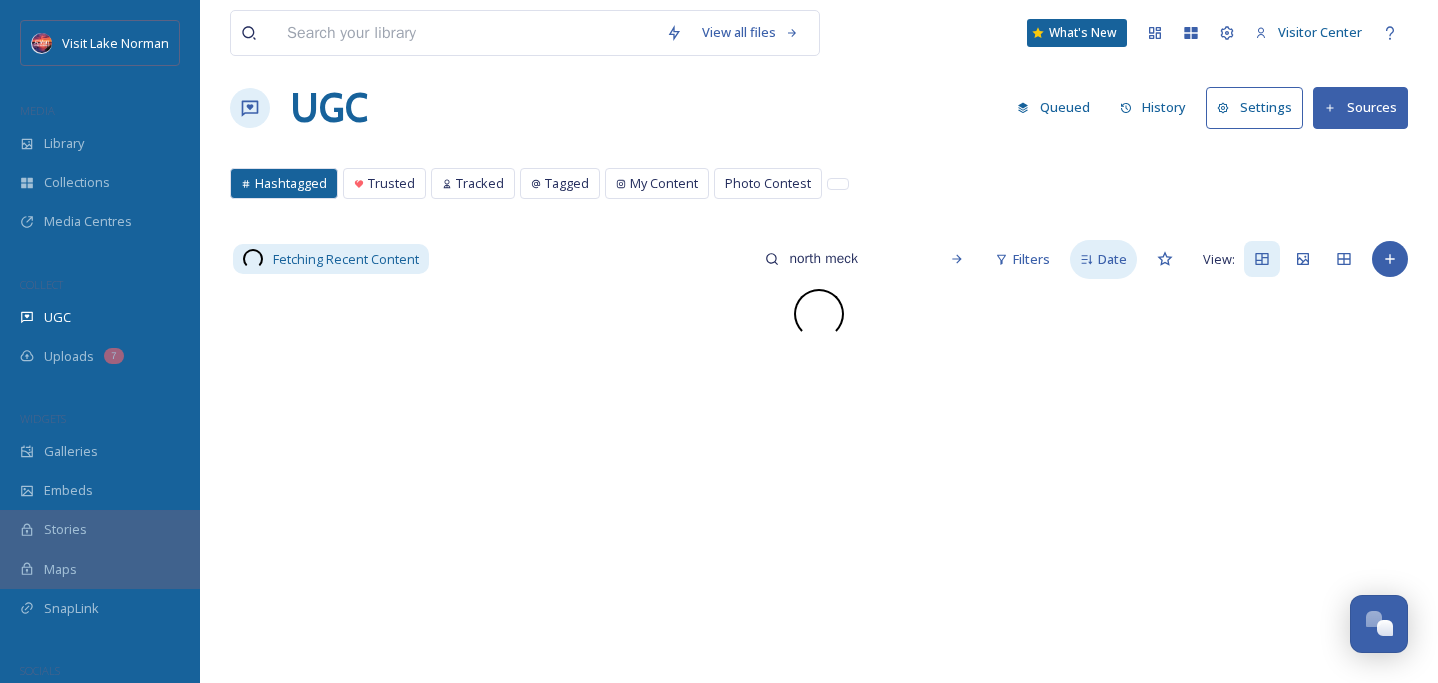 scroll, scrollTop: 0, scrollLeft: 0, axis: both 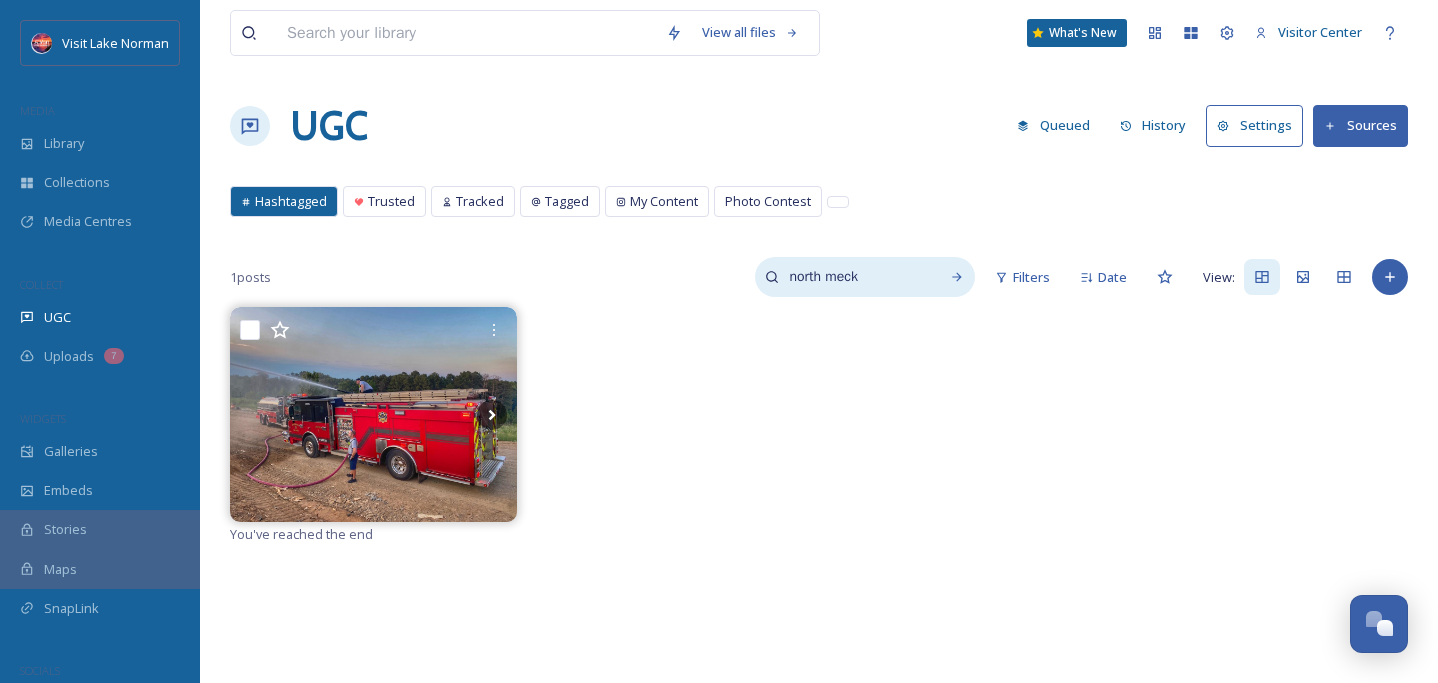 click on "north meck" at bounding box center [854, 277] 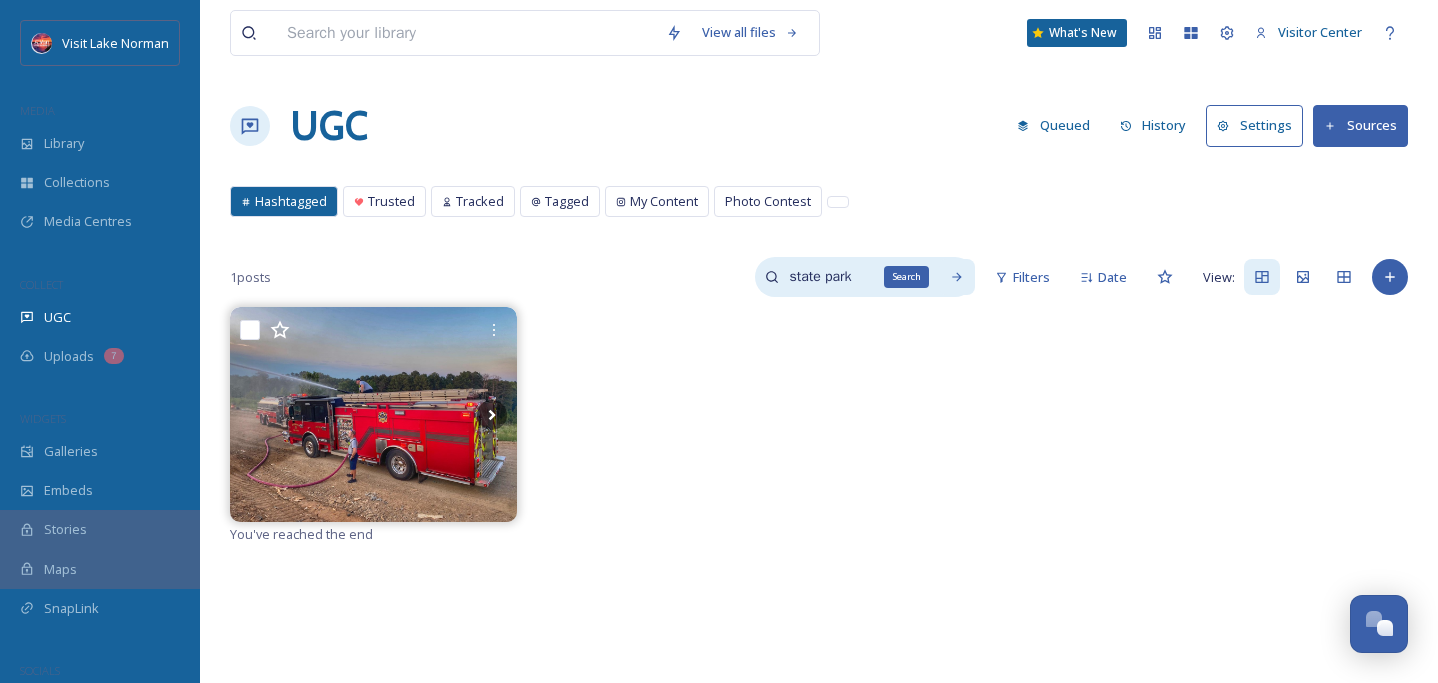 type on "state park" 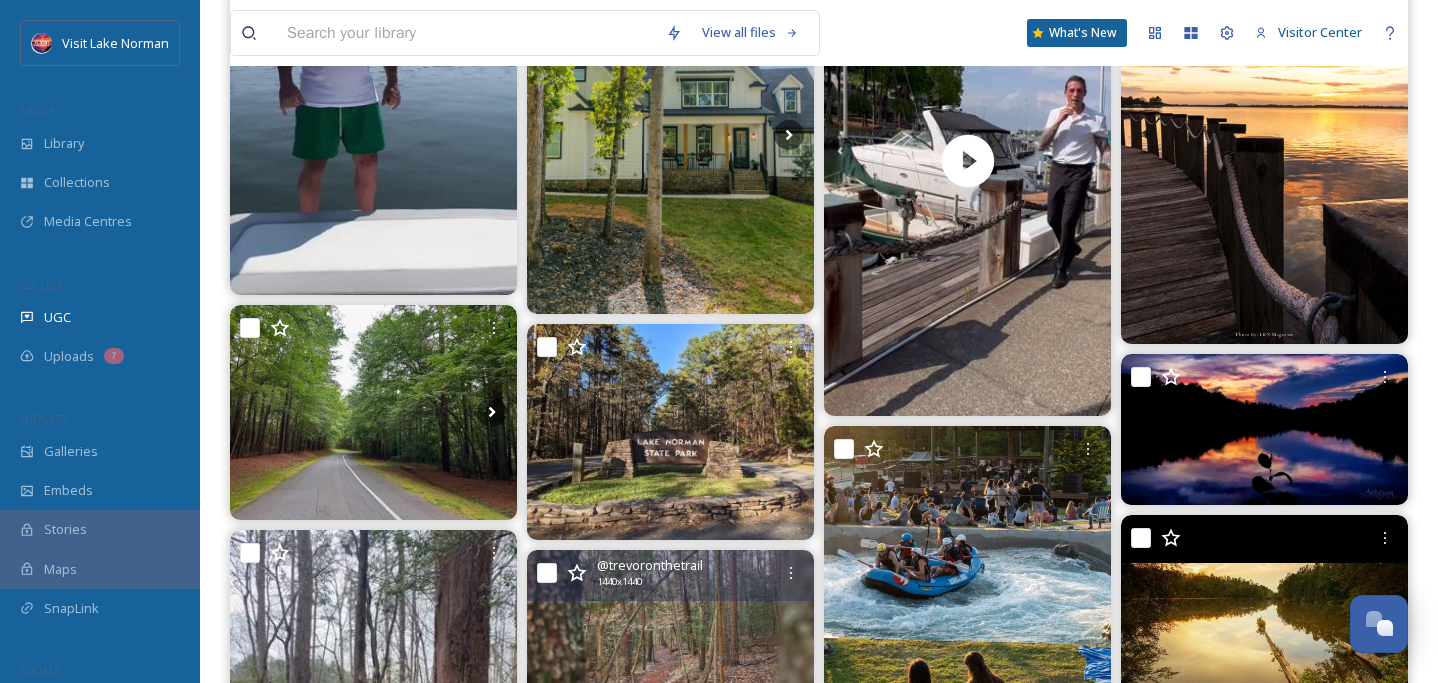 scroll, scrollTop: 1044, scrollLeft: 0, axis: vertical 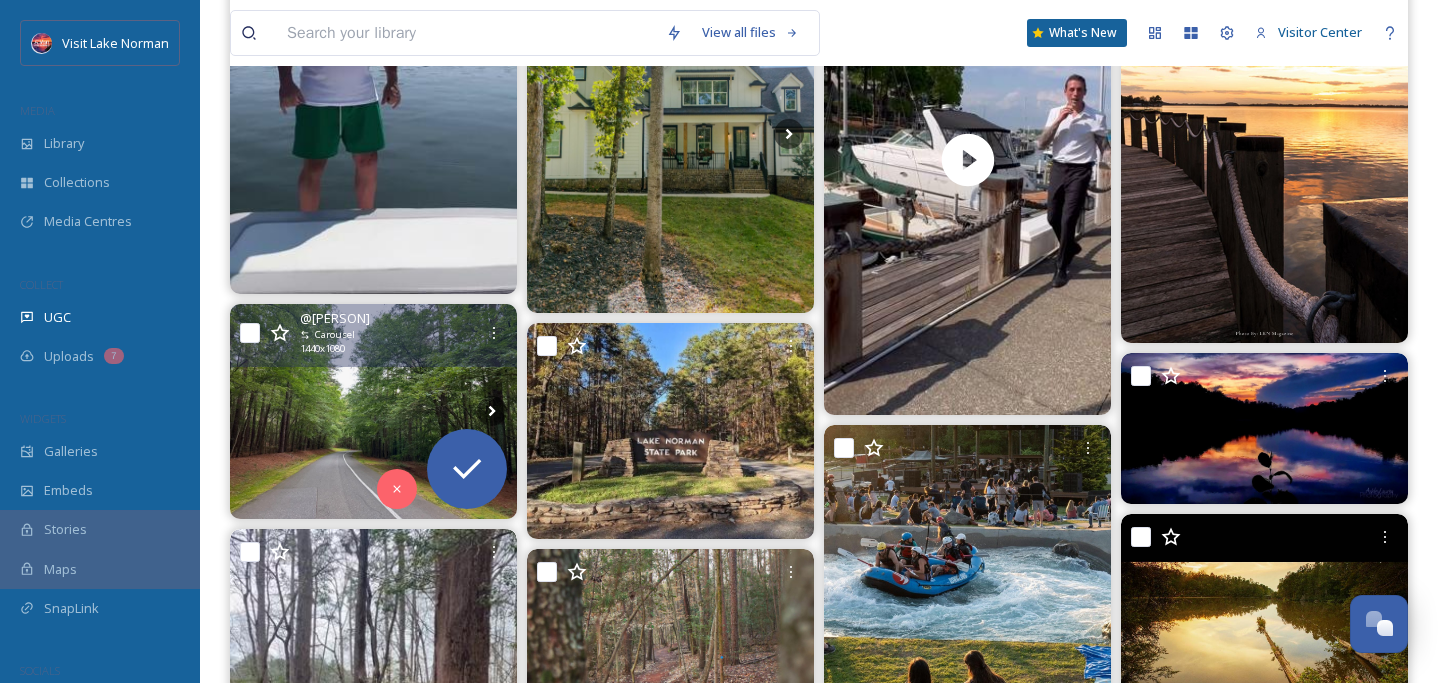 click at bounding box center [373, 411] 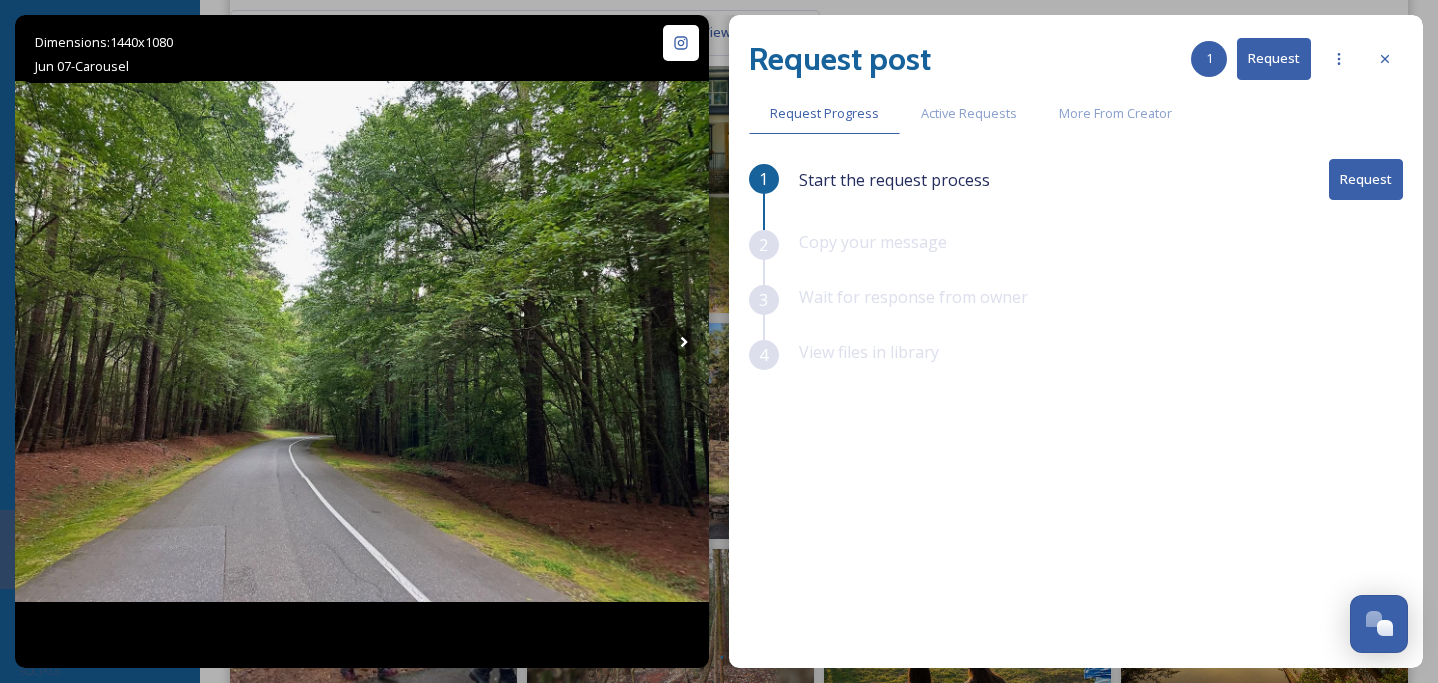 click 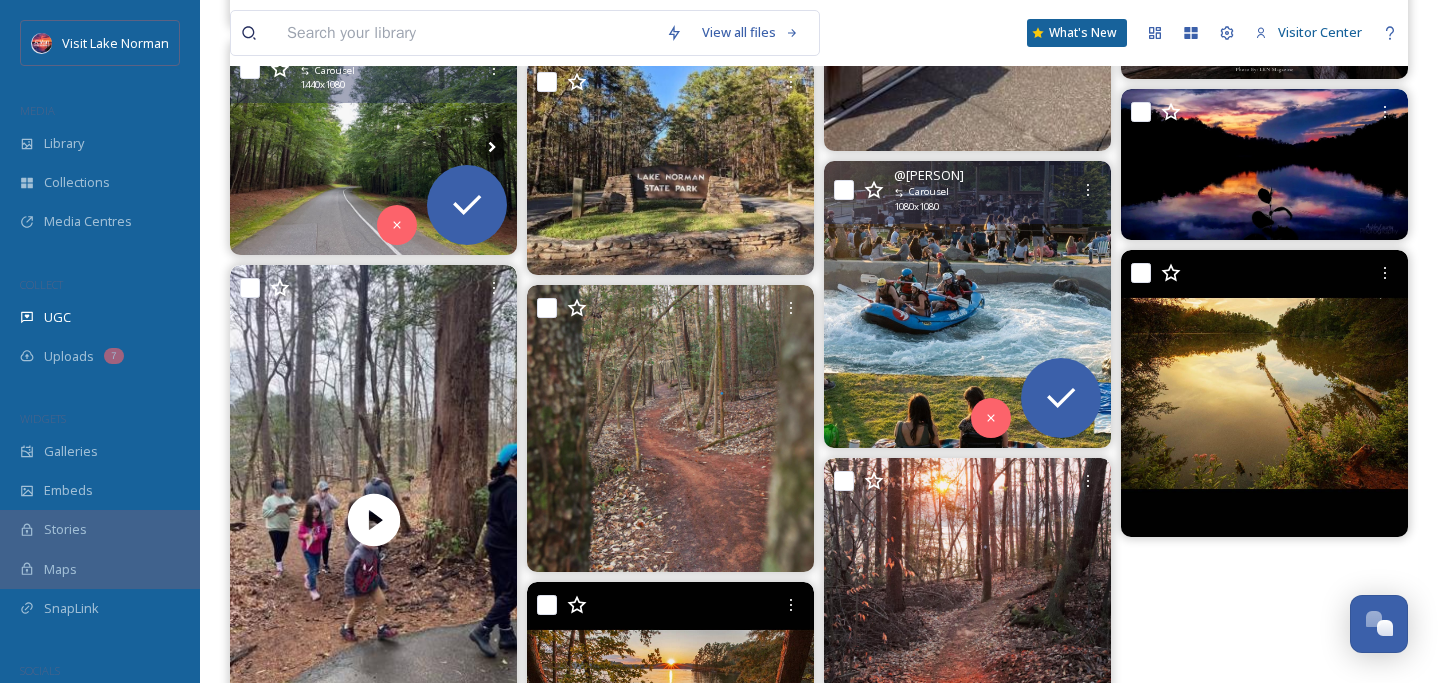 scroll, scrollTop: 1353, scrollLeft: 0, axis: vertical 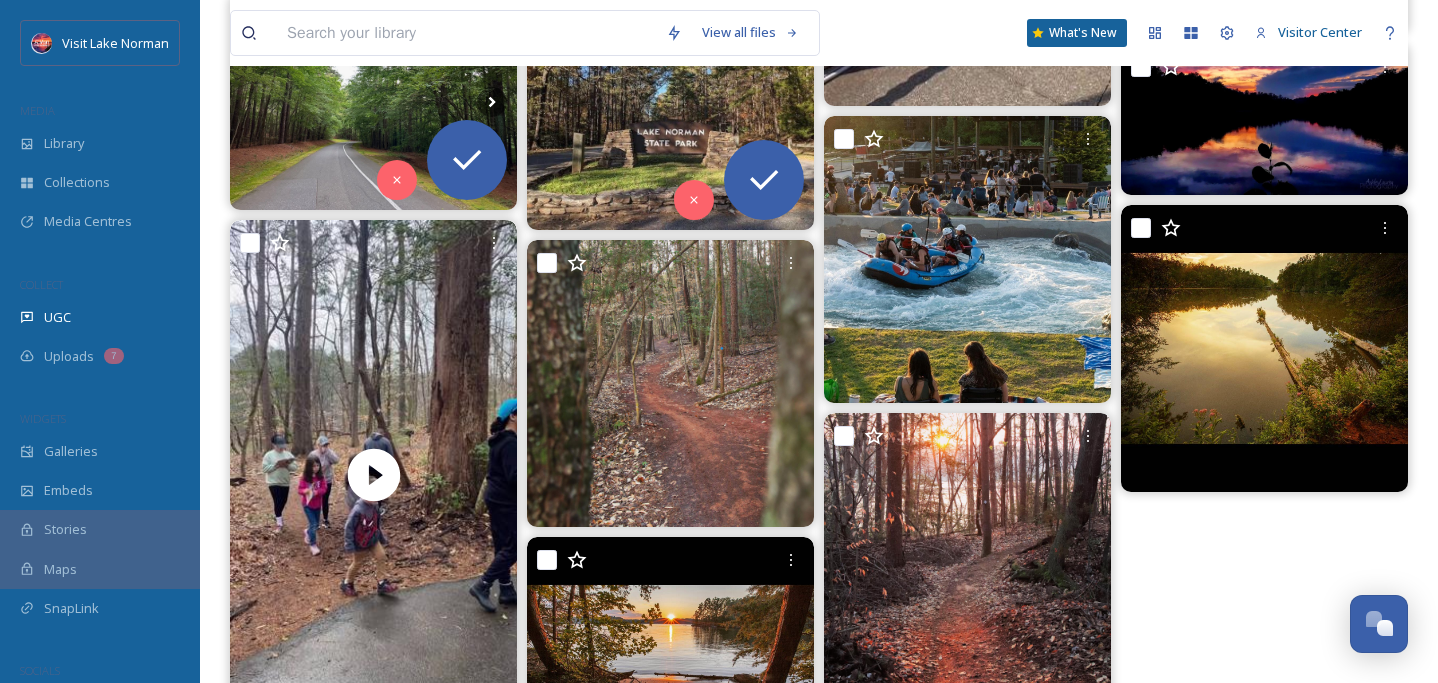 click at bounding box center (670, 121) 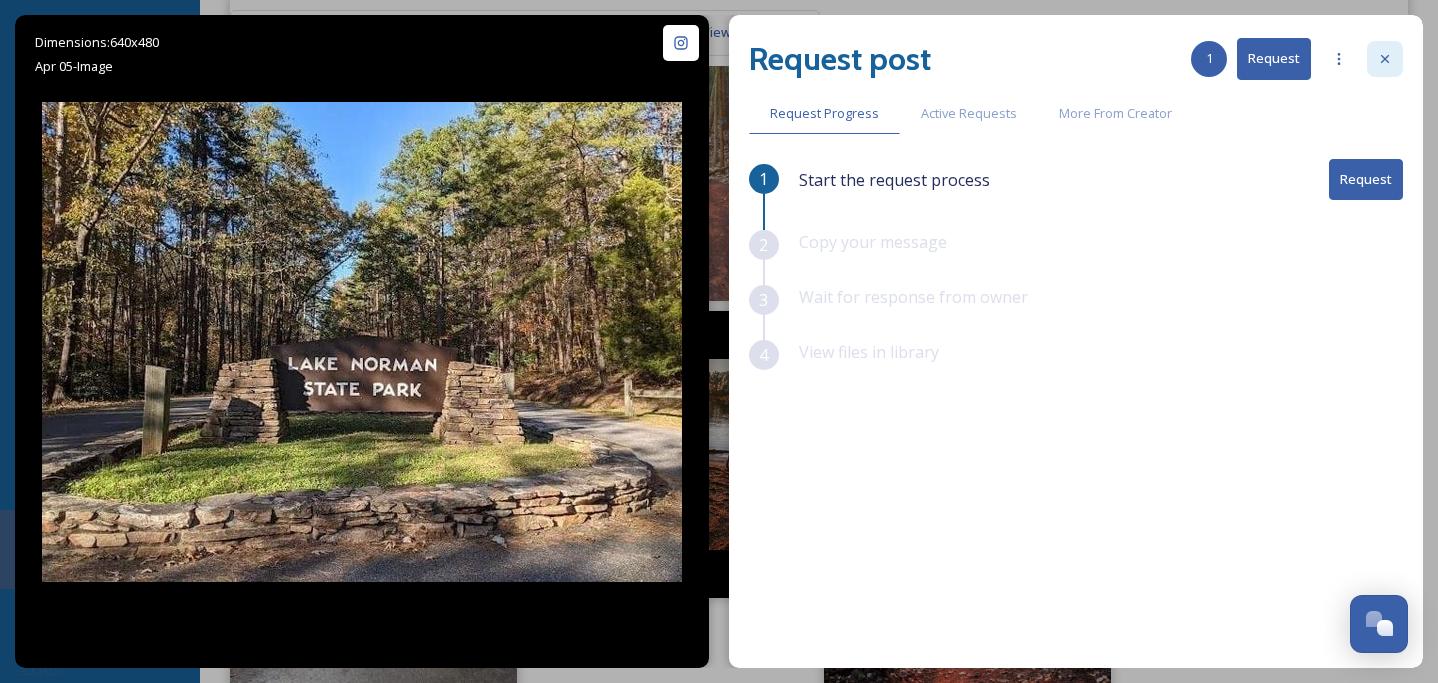 click at bounding box center [1385, 59] 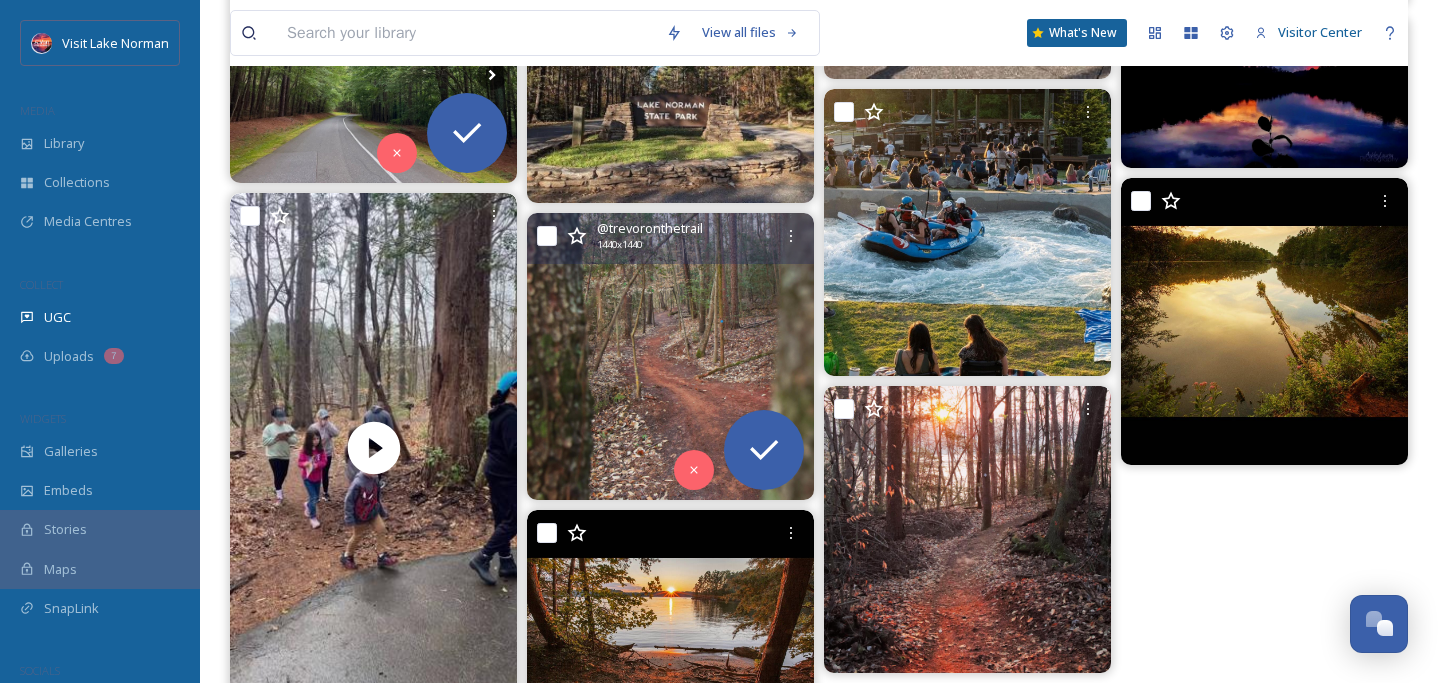 scroll, scrollTop: 1453, scrollLeft: 0, axis: vertical 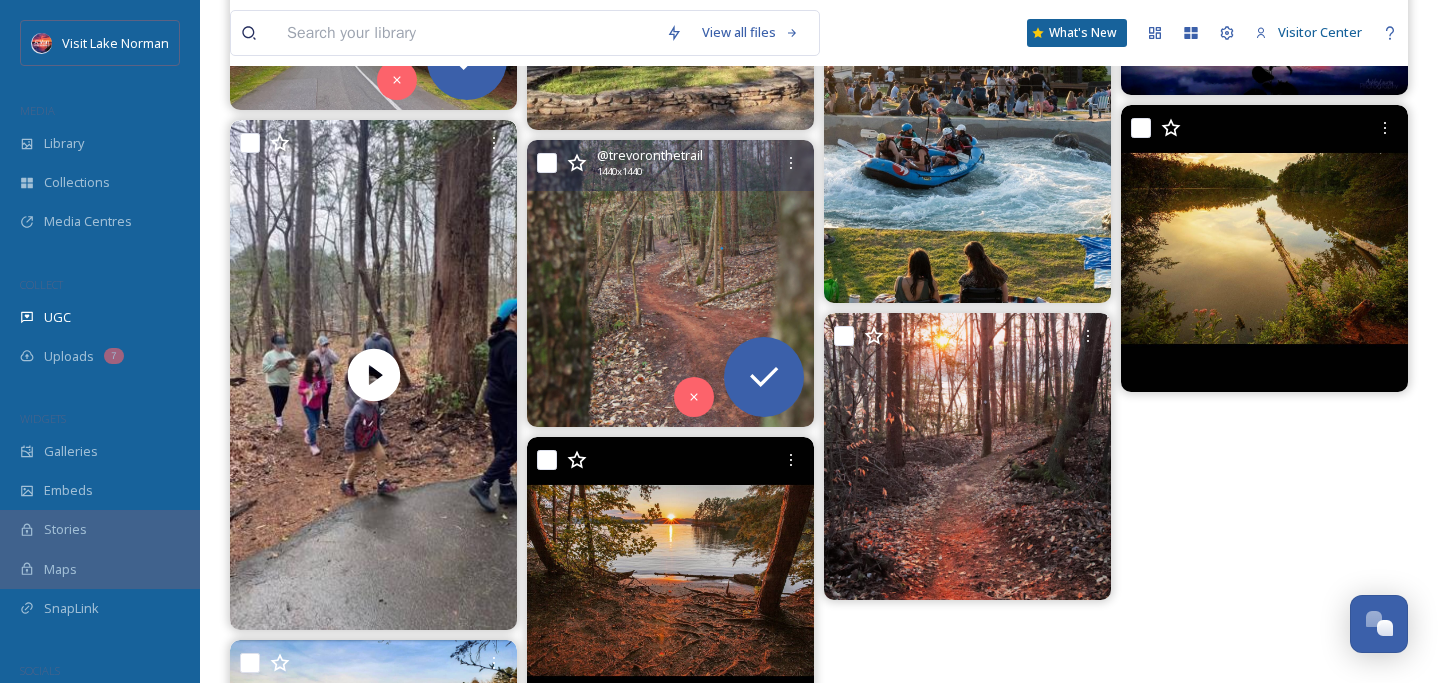 click at bounding box center (670, 283) 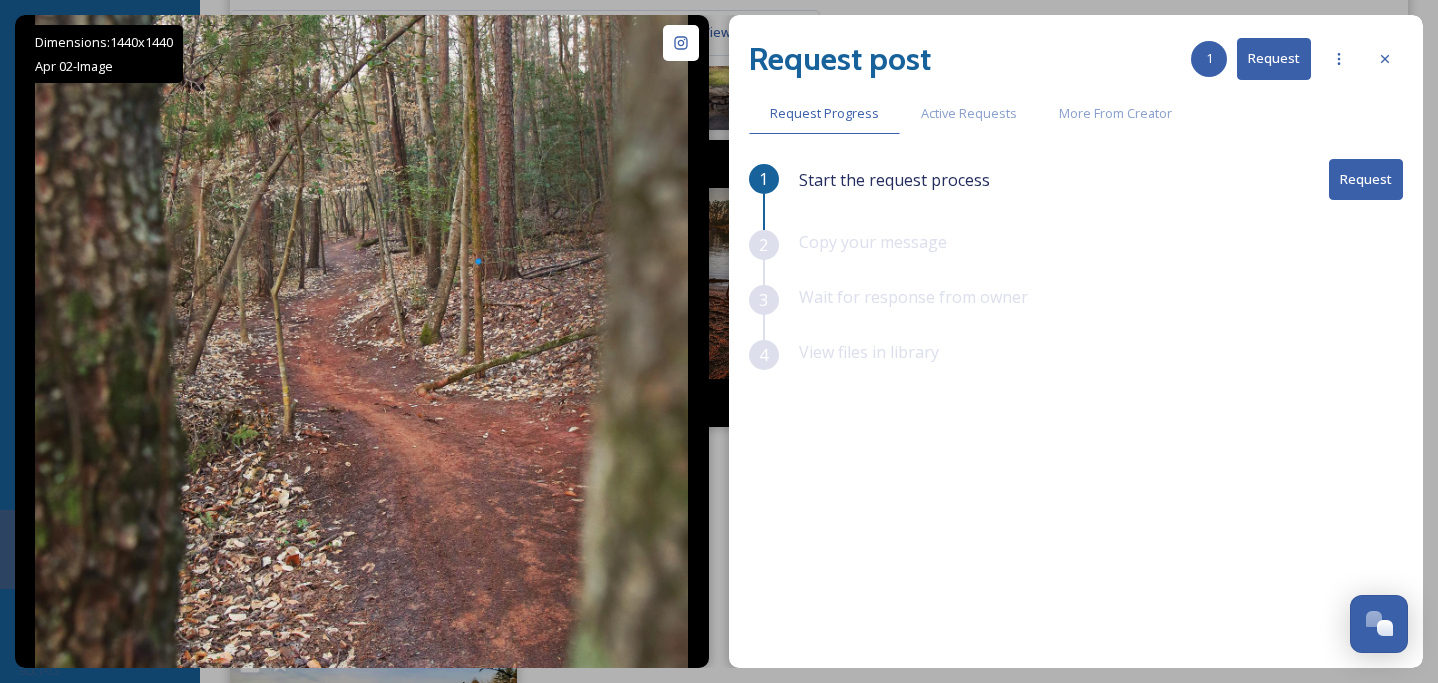 click on "Request" at bounding box center (1366, 179) 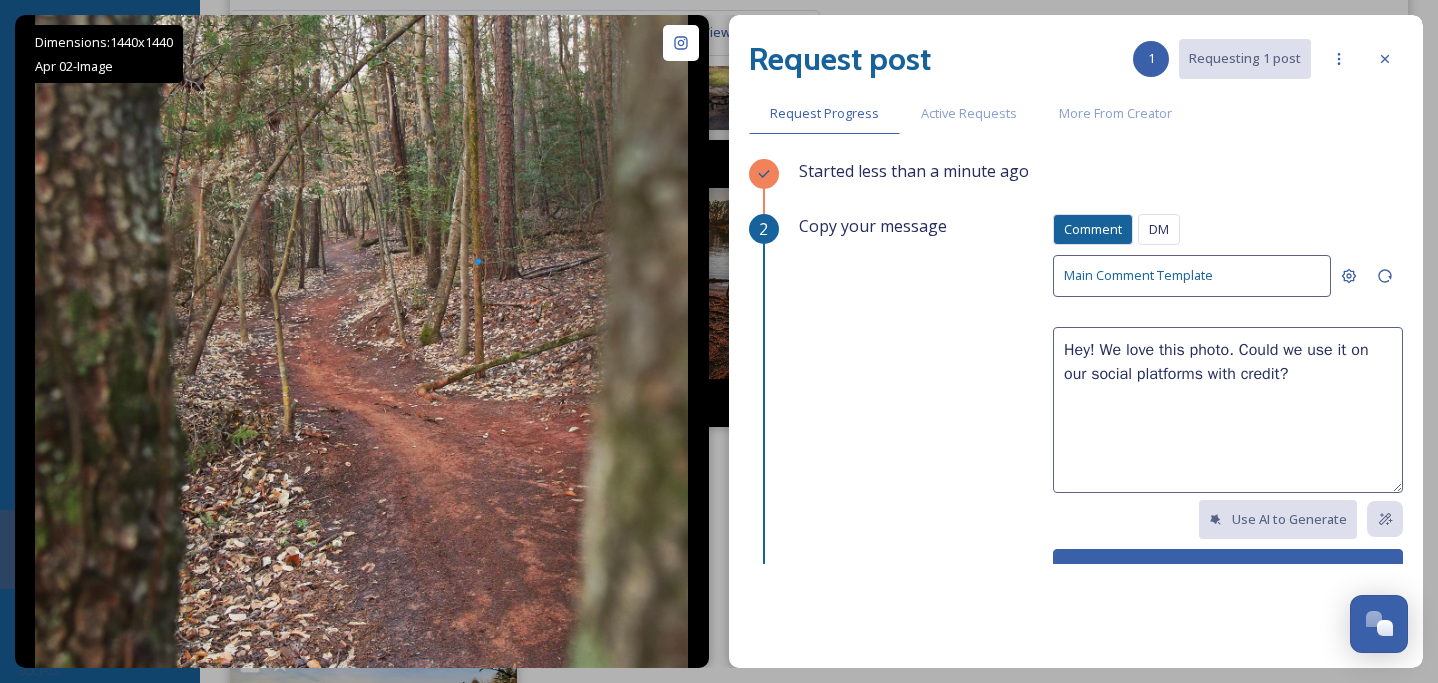 drag, startPoint x: 1133, startPoint y: 372, endPoint x: 1056, endPoint y: 382, distance: 77.64664 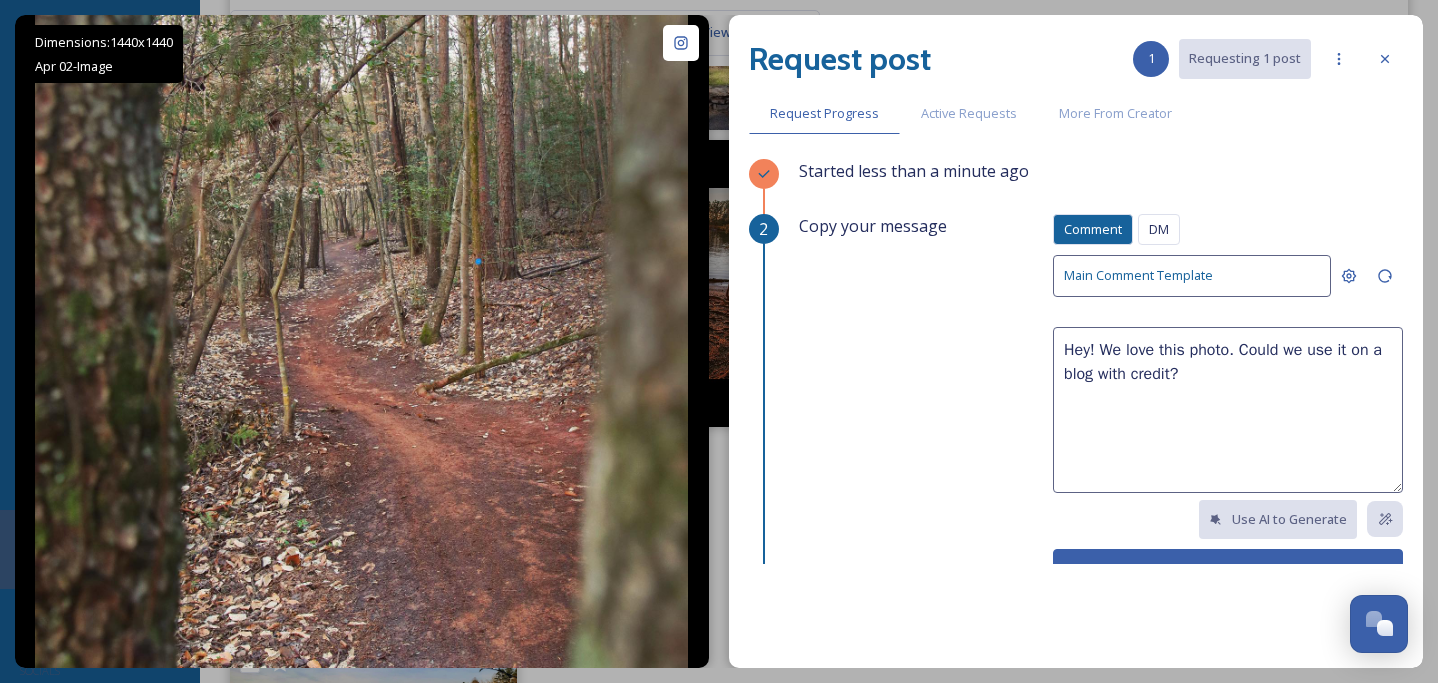 click on "Hey! We love this photo. Could we use it on a blog with credit?" at bounding box center (1228, 410) 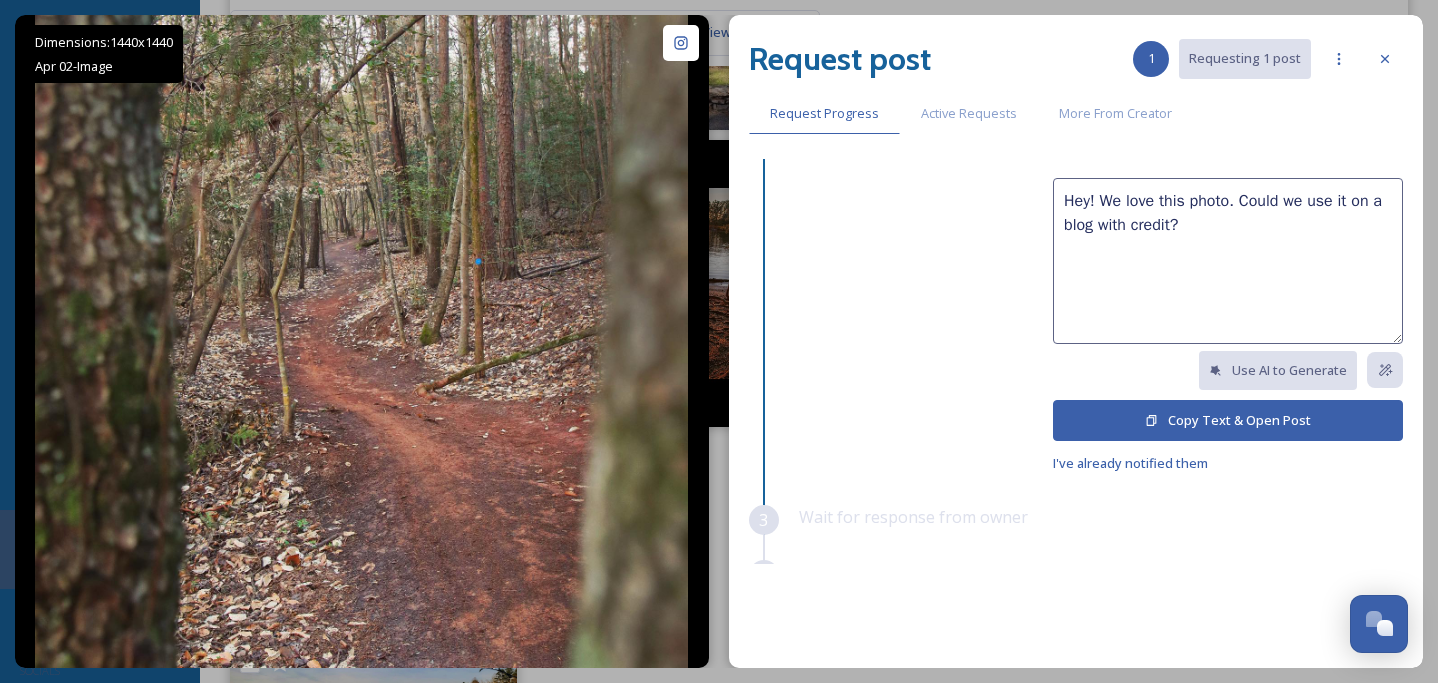 scroll, scrollTop: 193, scrollLeft: 0, axis: vertical 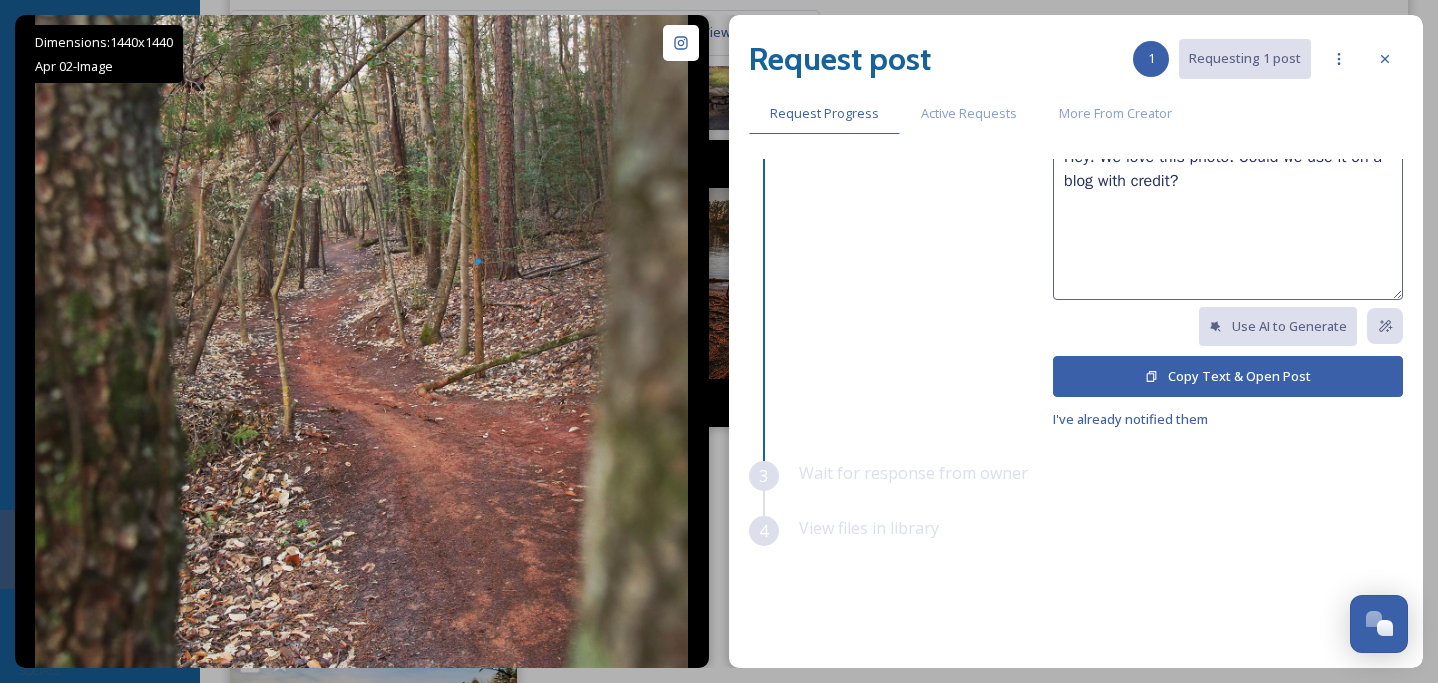 type on "Hey! We love this photo. Could we use it on a blog with credit?" 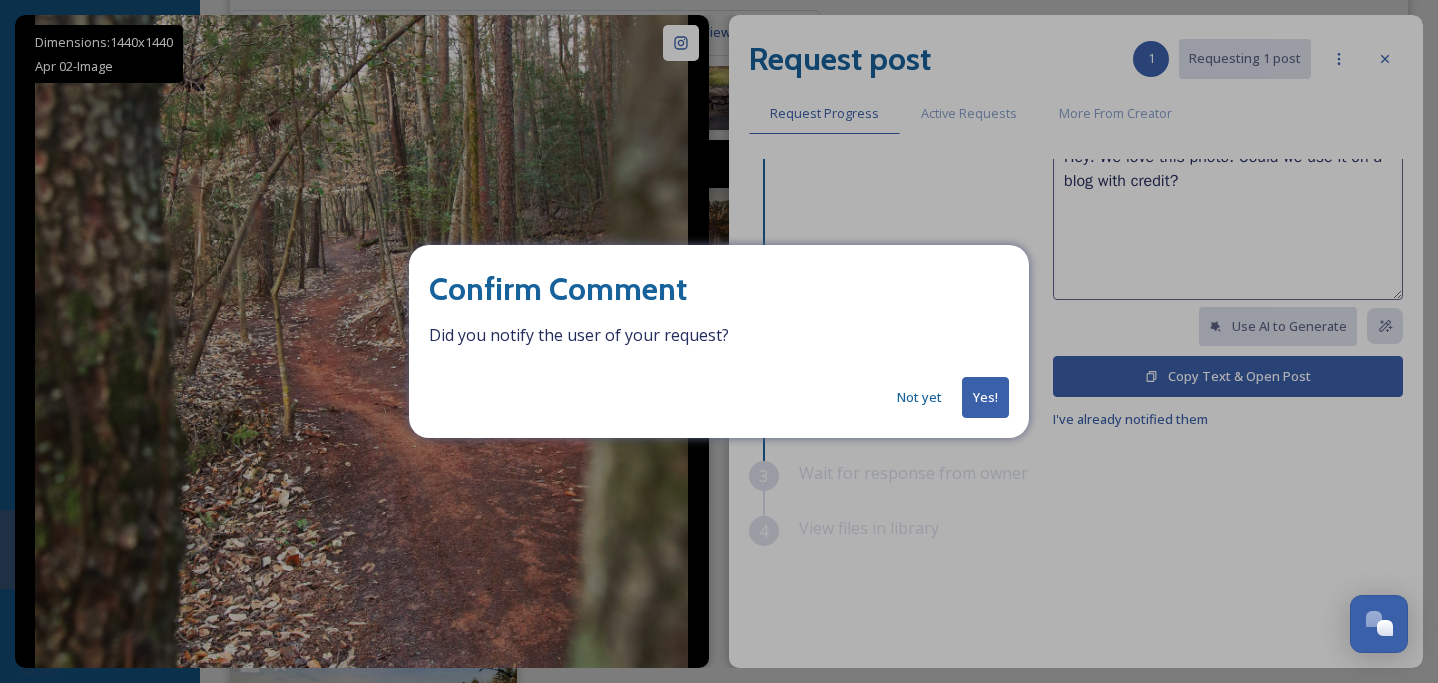 click on "Yes!" at bounding box center [985, 397] 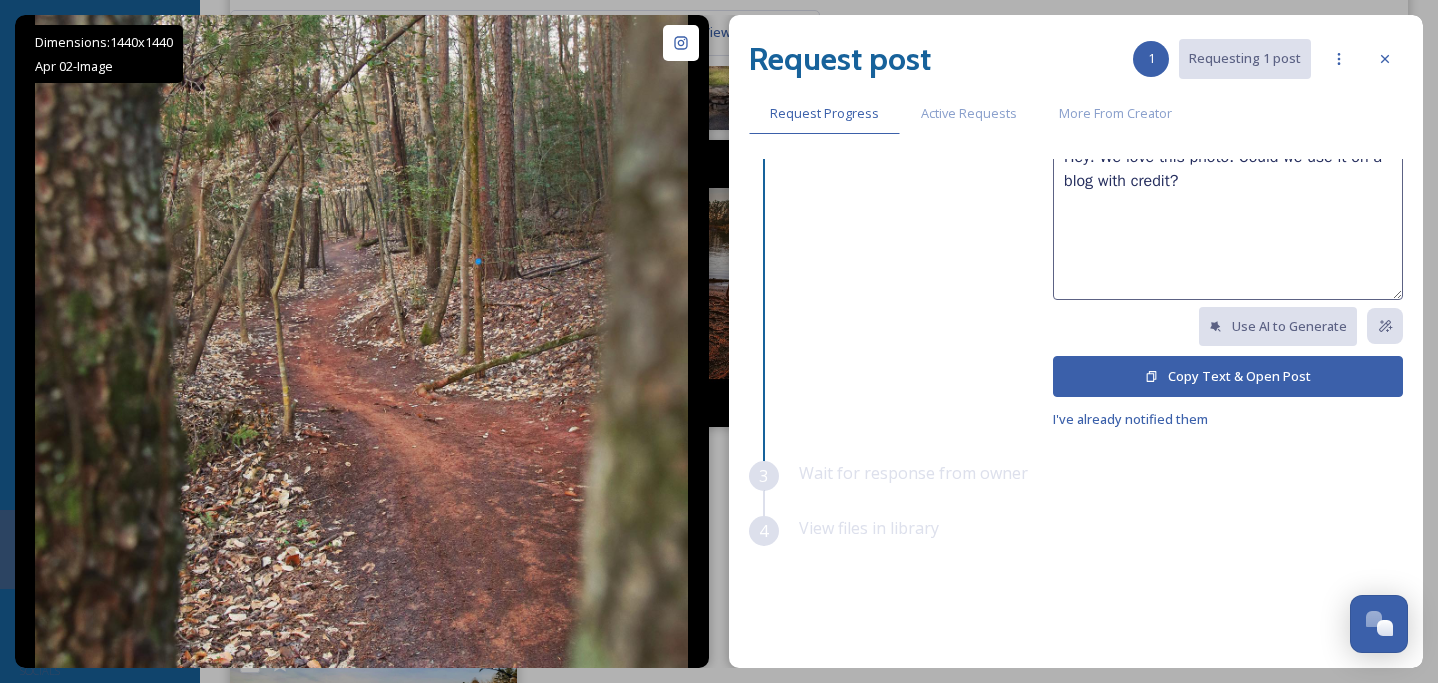 scroll, scrollTop: 0, scrollLeft: 0, axis: both 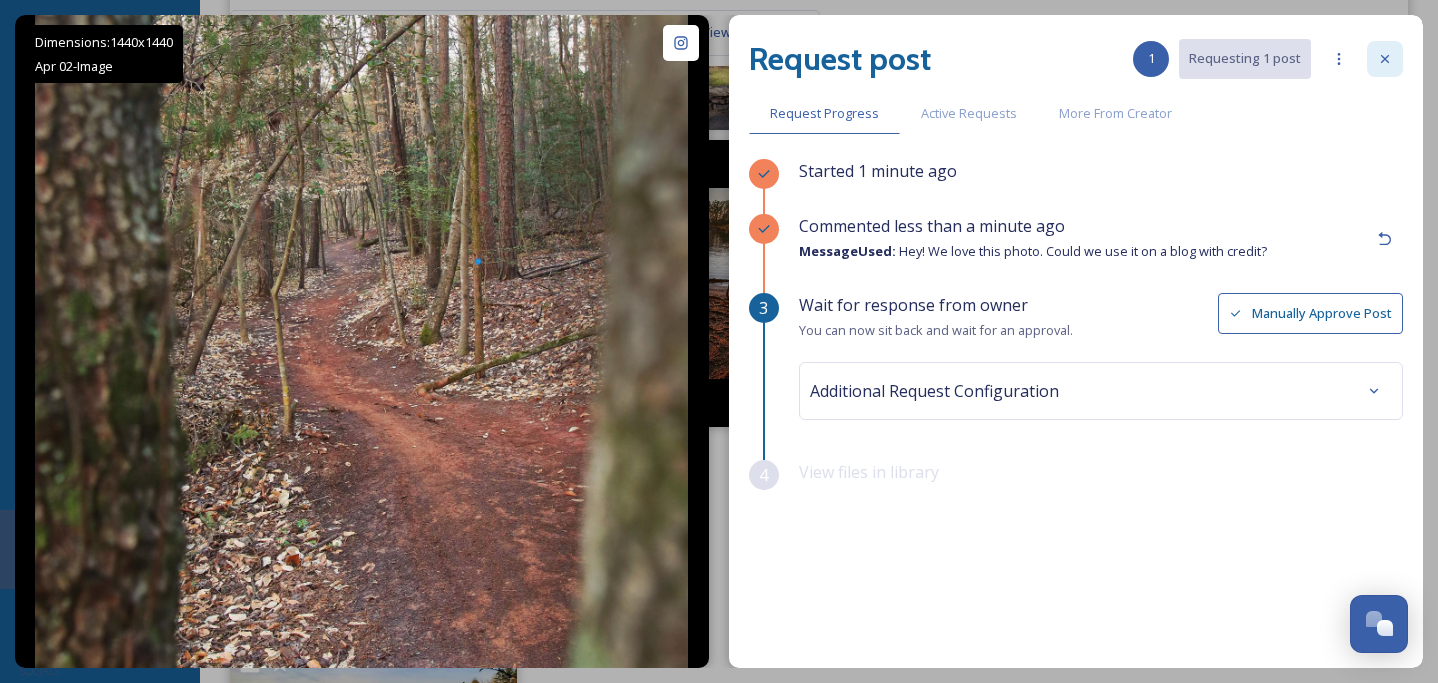 click 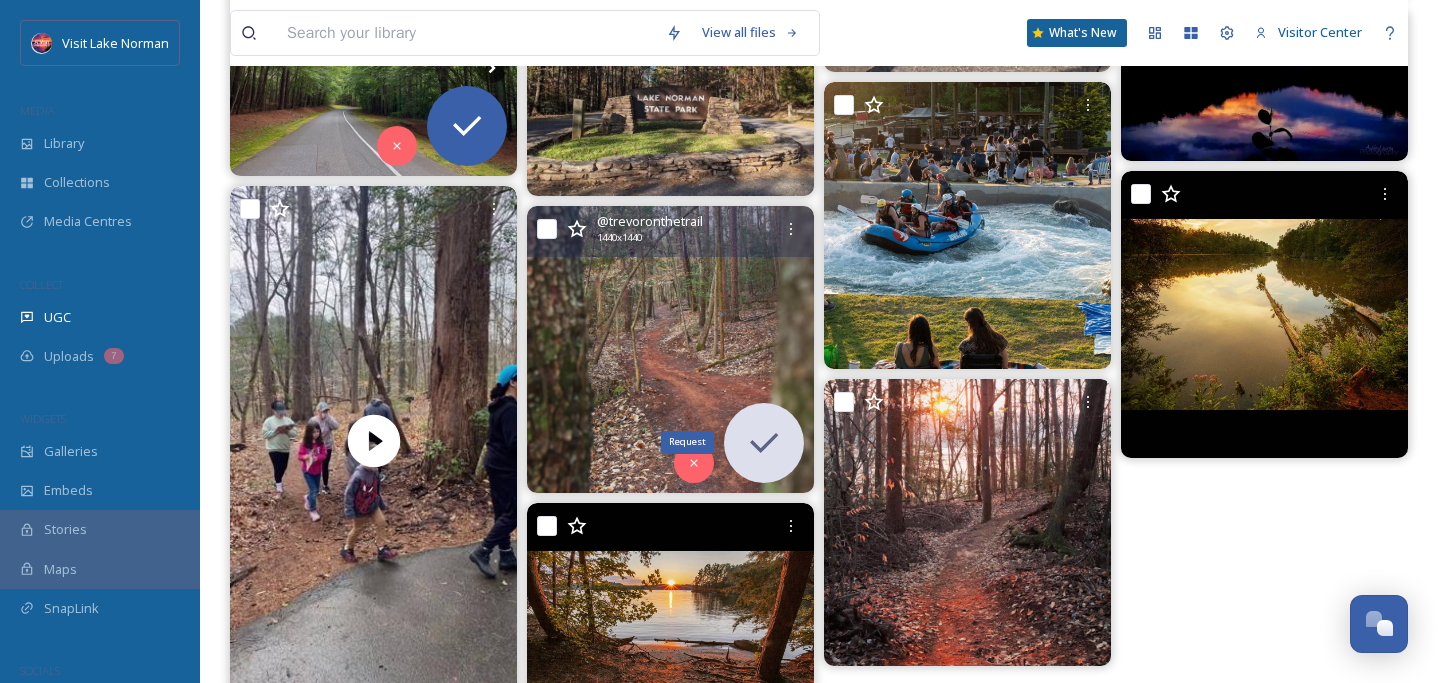 scroll, scrollTop: 1388, scrollLeft: 0, axis: vertical 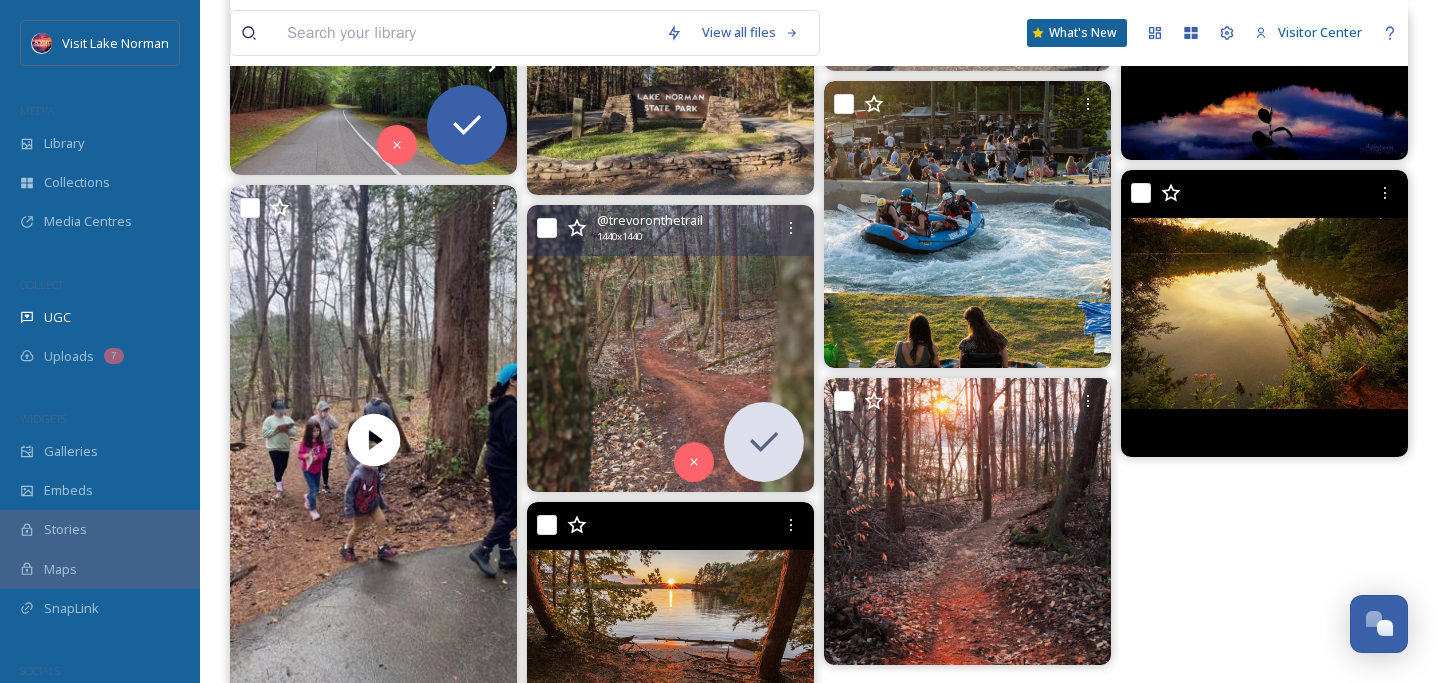click at bounding box center (670, 348) 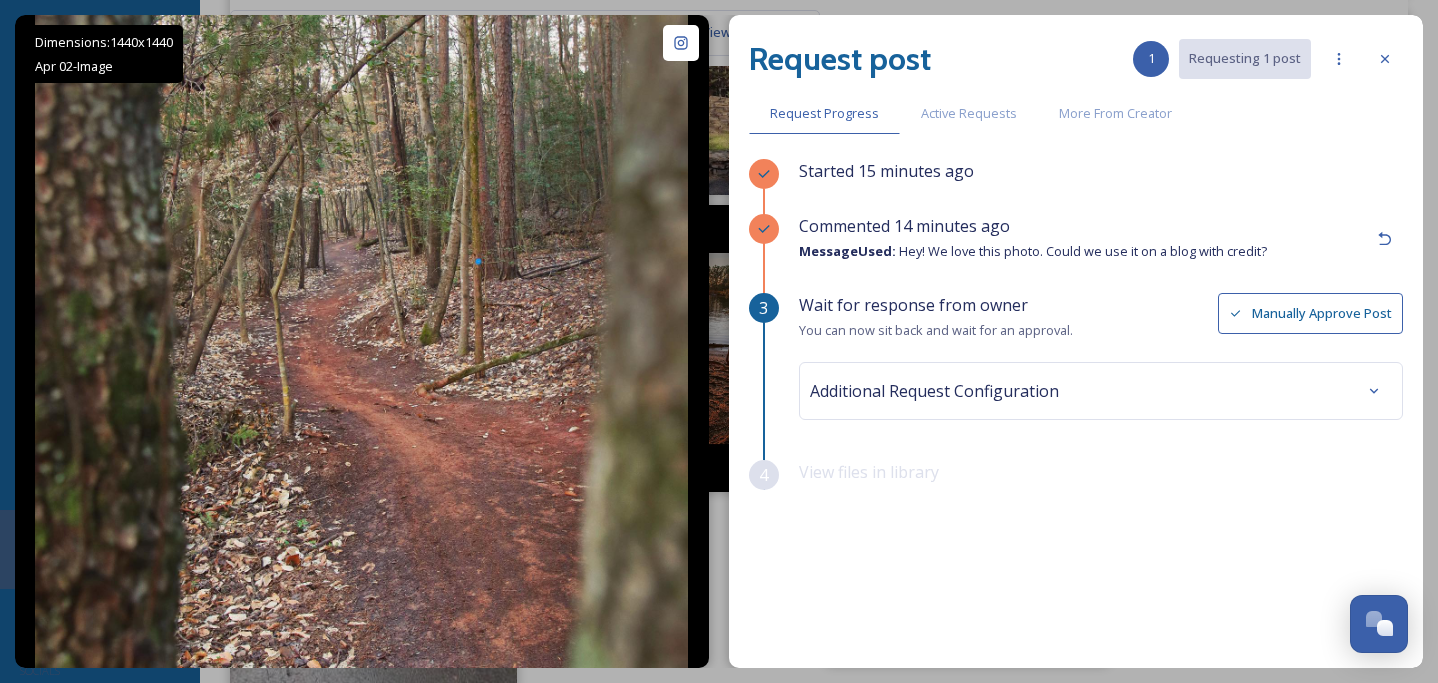 click 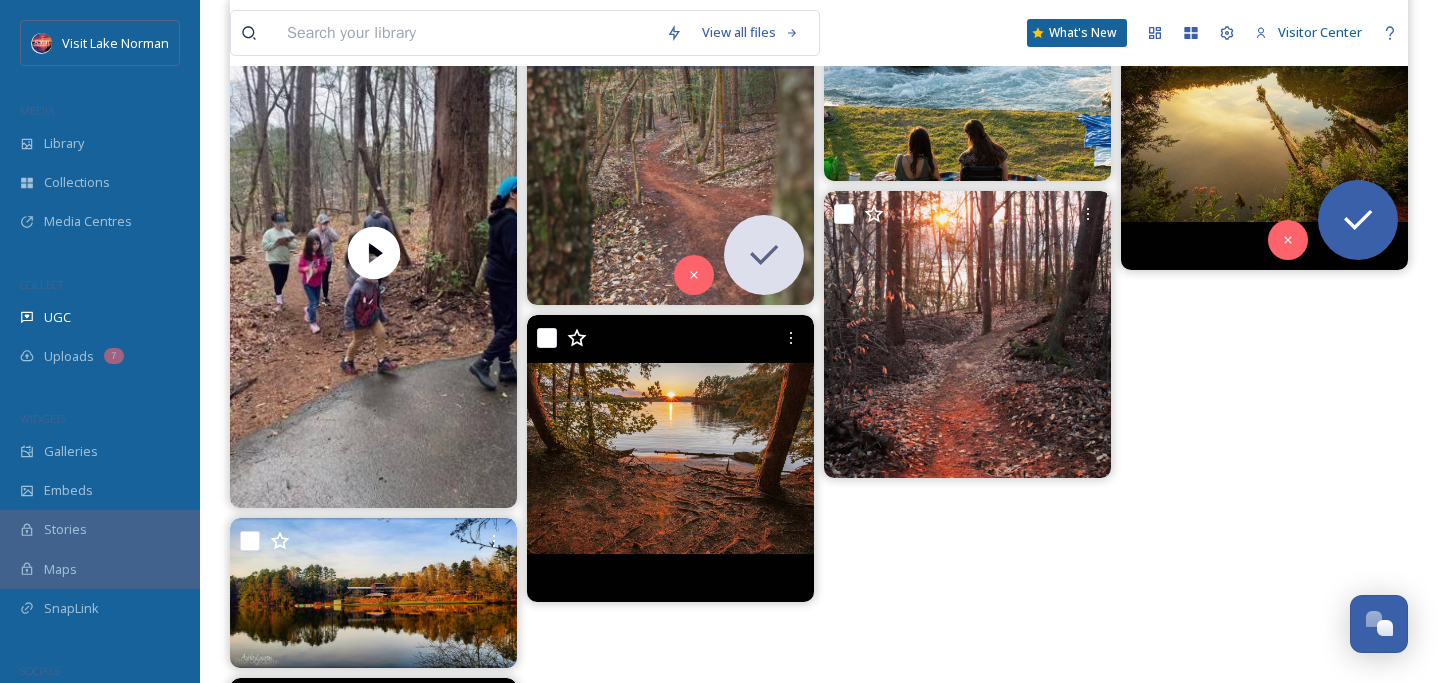 scroll, scrollTop: 1580, scrollLeft: 0, axis: vertical 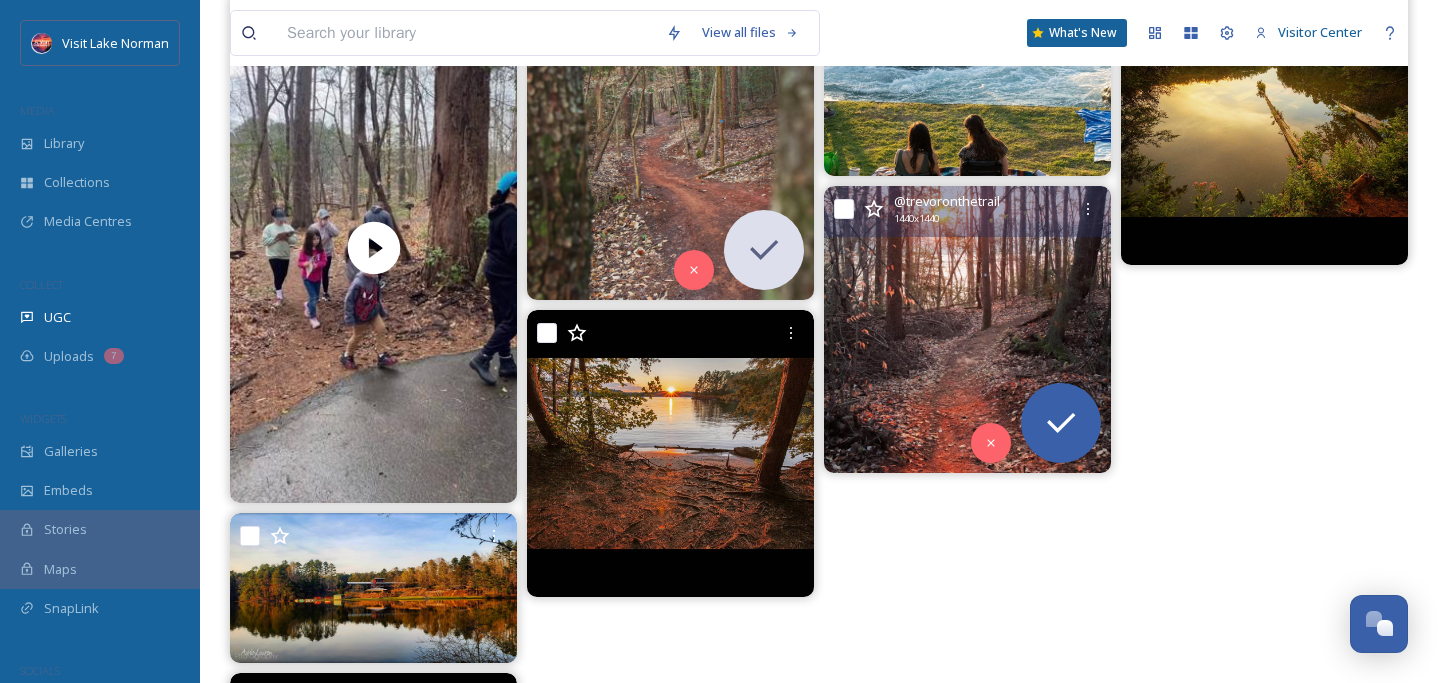 click at bounding box center [967, 329] 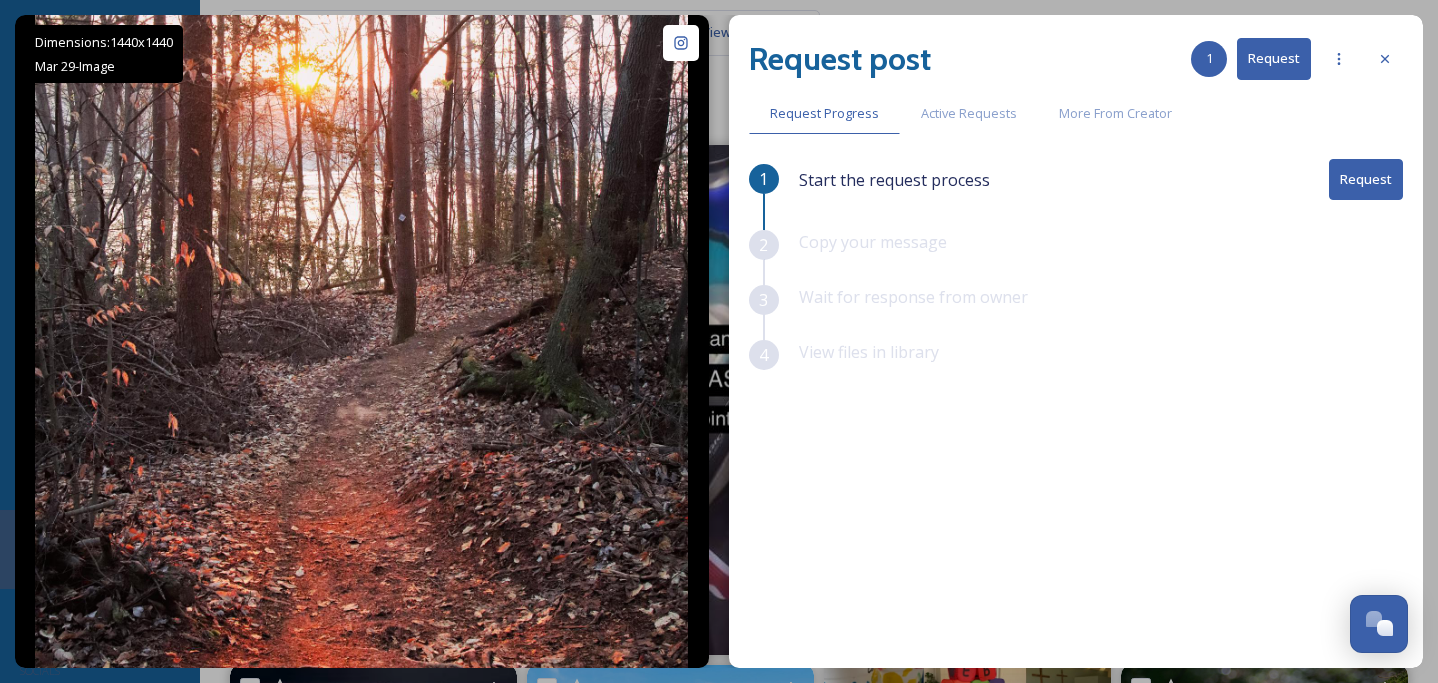 scroll, scrollTop: 0, scrollLeft: 0, axis: both 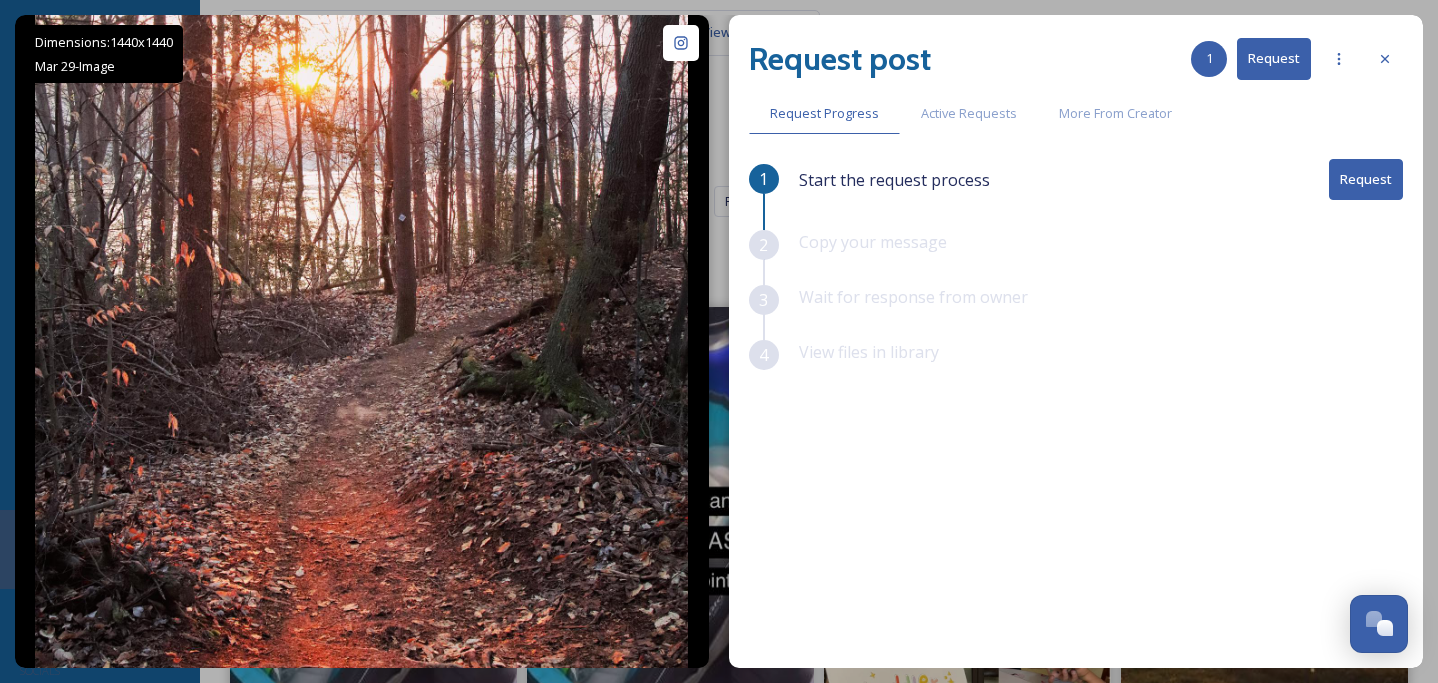 click on "Request" at bounding box center [1366, 179] 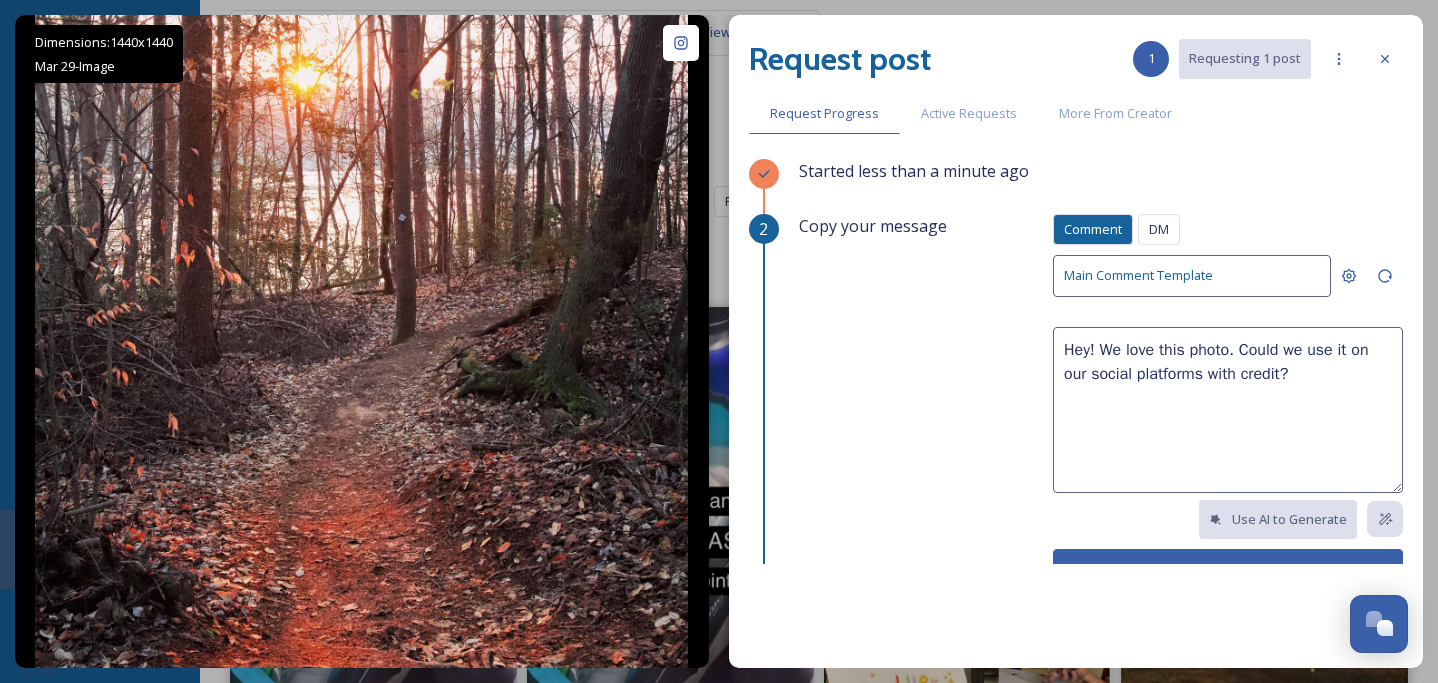 drag, startPoint x: 1064, startPoint y: 373, endPoint x: 1203, endPoint y: 372, distance: 139.0036 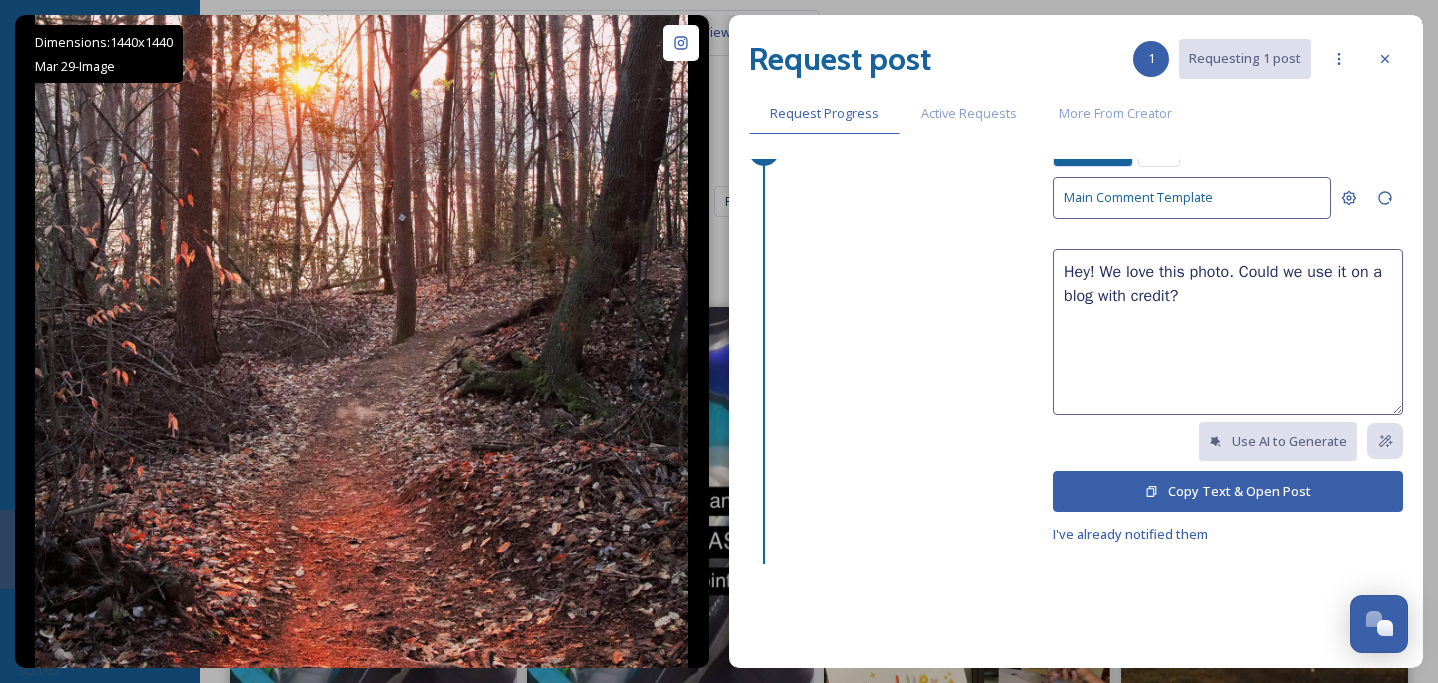 scroll, scrollTop: 83, scrollLeft: 0, axis: vertical 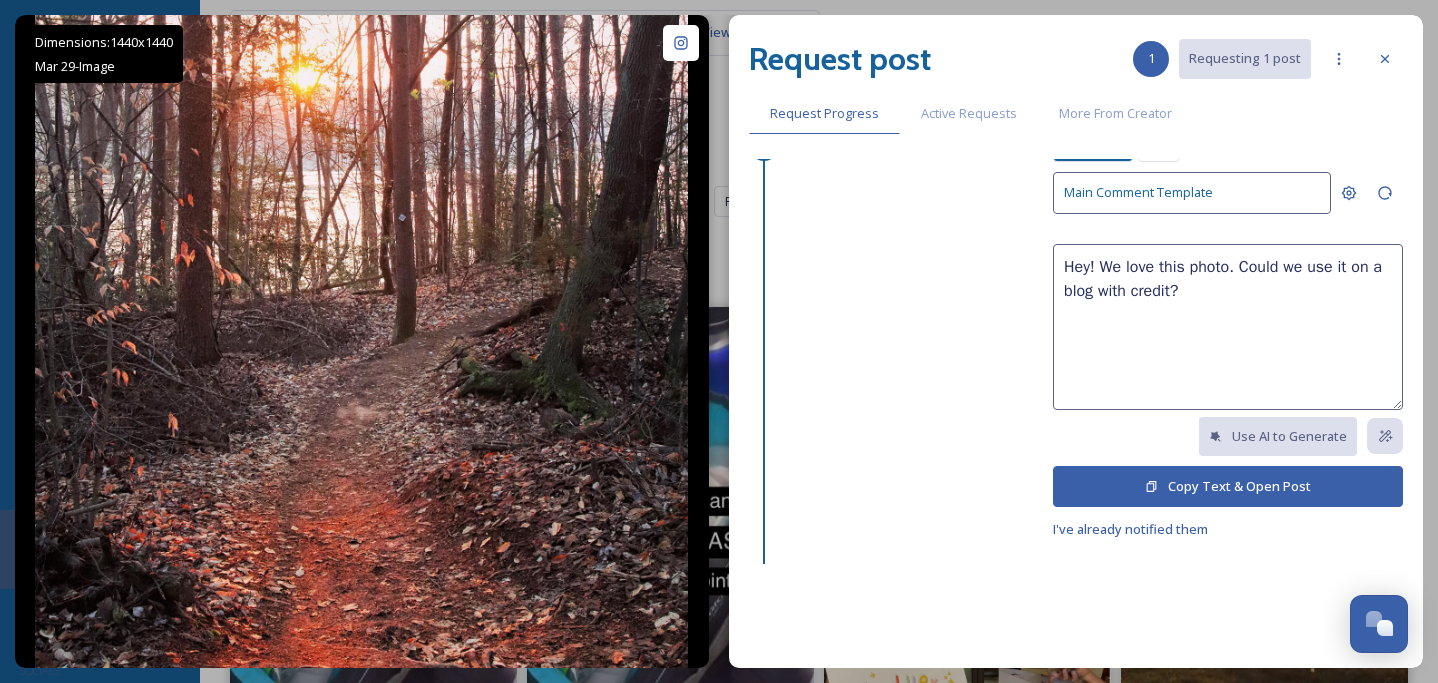type on "Hey! We love this photo. Could we use it on a blog with credit?" 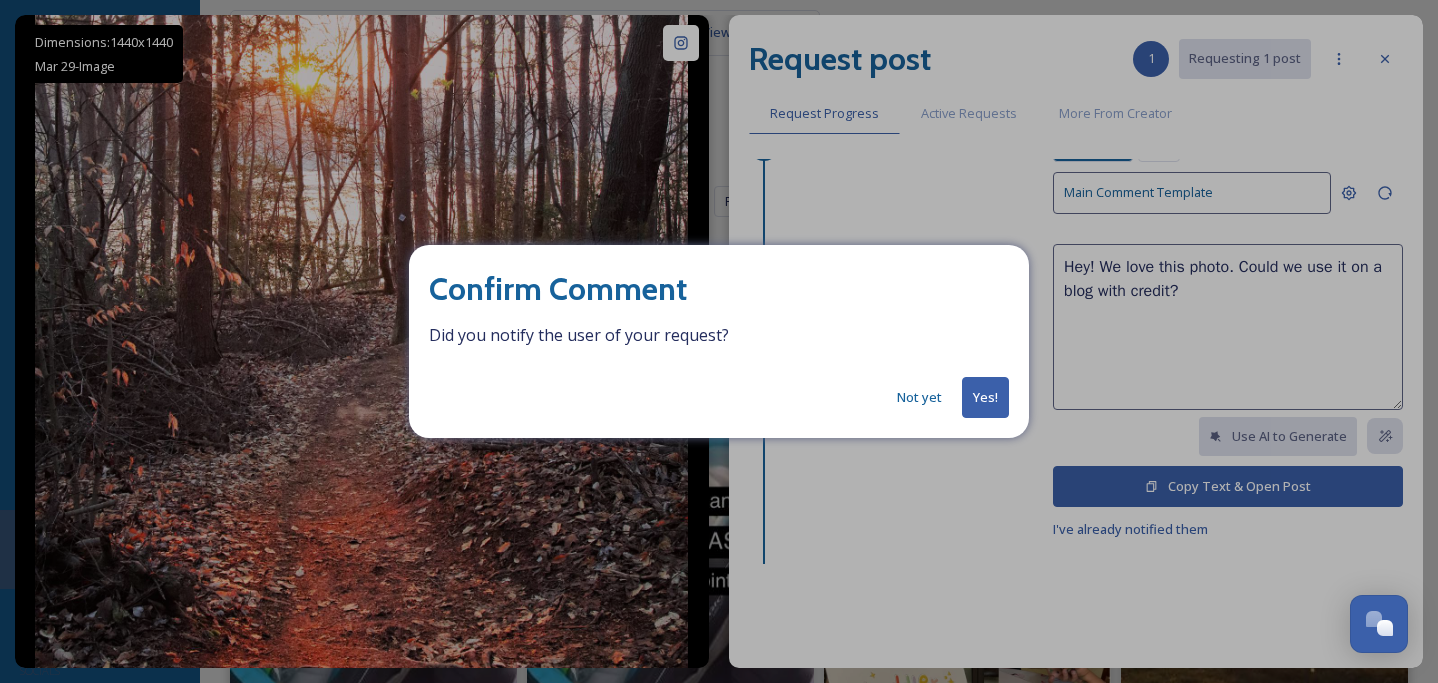 click on "Yes!" at bounding box center [985, 397] 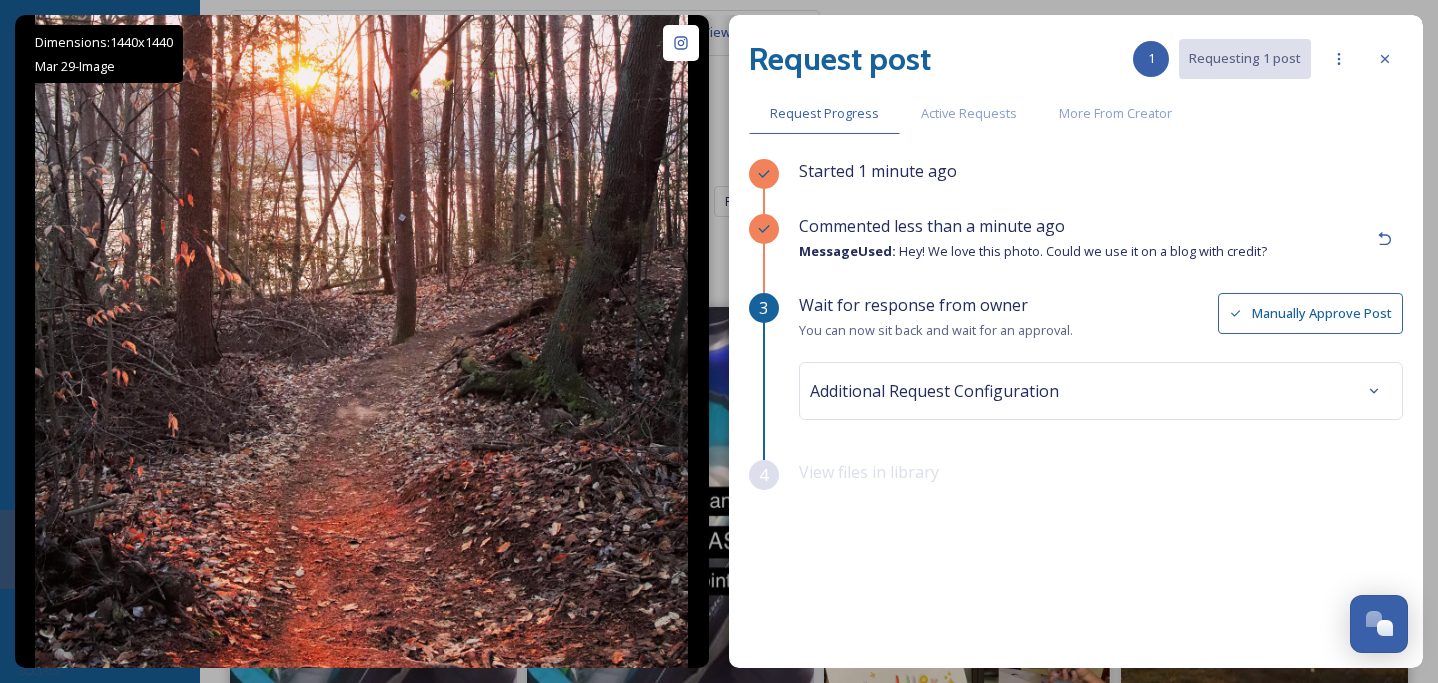 scroll, scrollTop: 0, scrollLeft: 0, axis: both 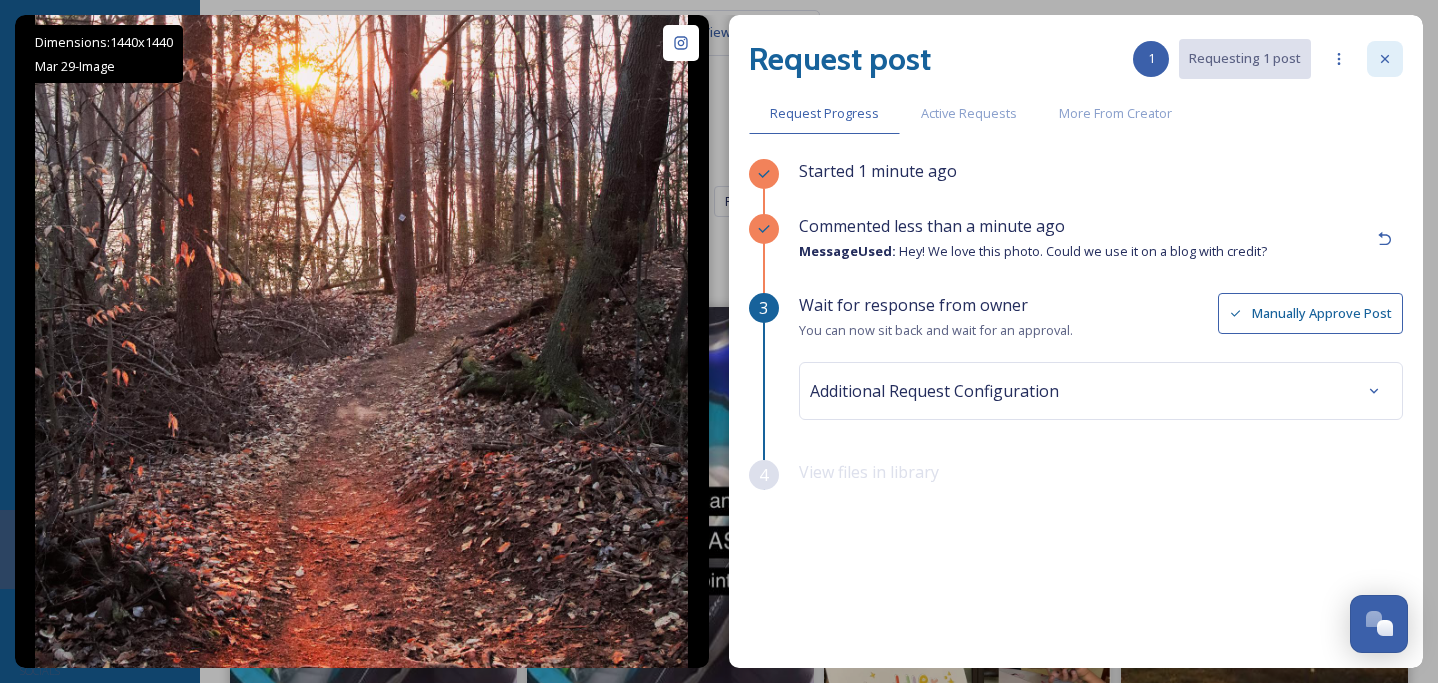click 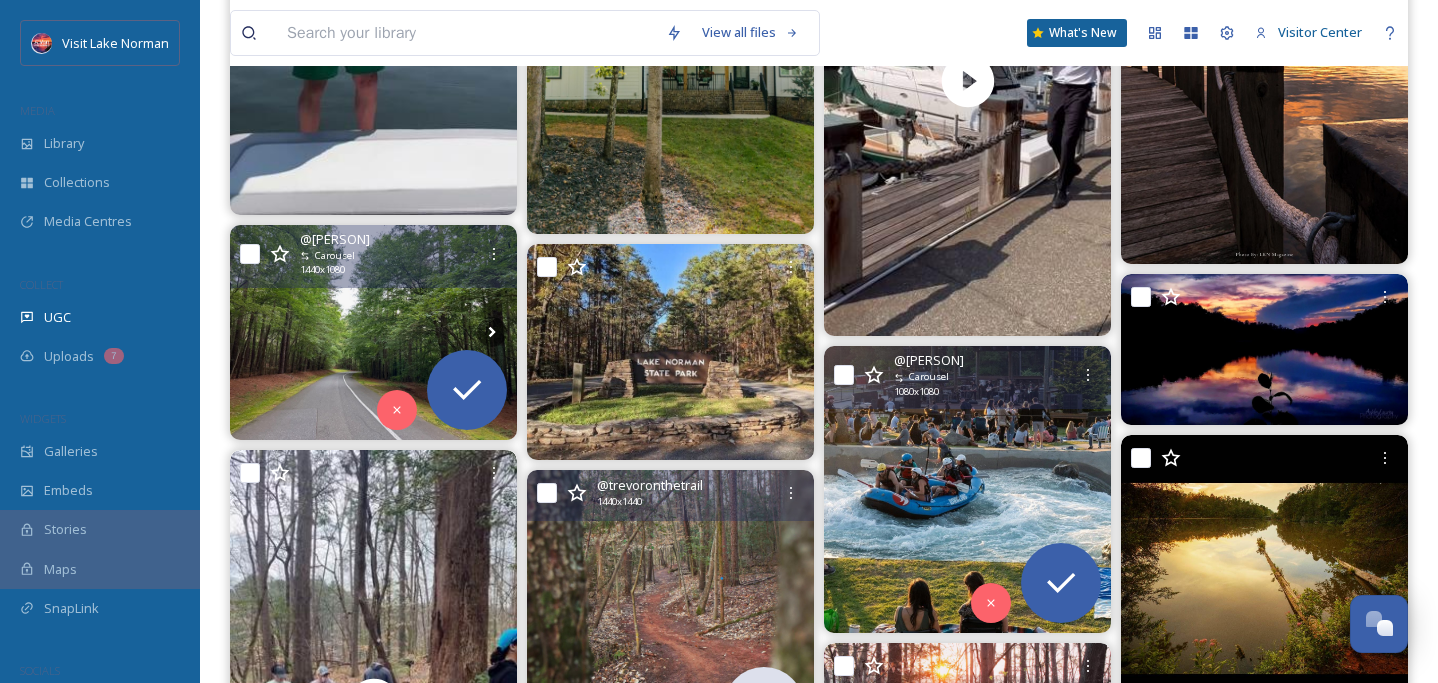 scroll, scrollTop: 1113, scrollLeft: 0, axis: vertical 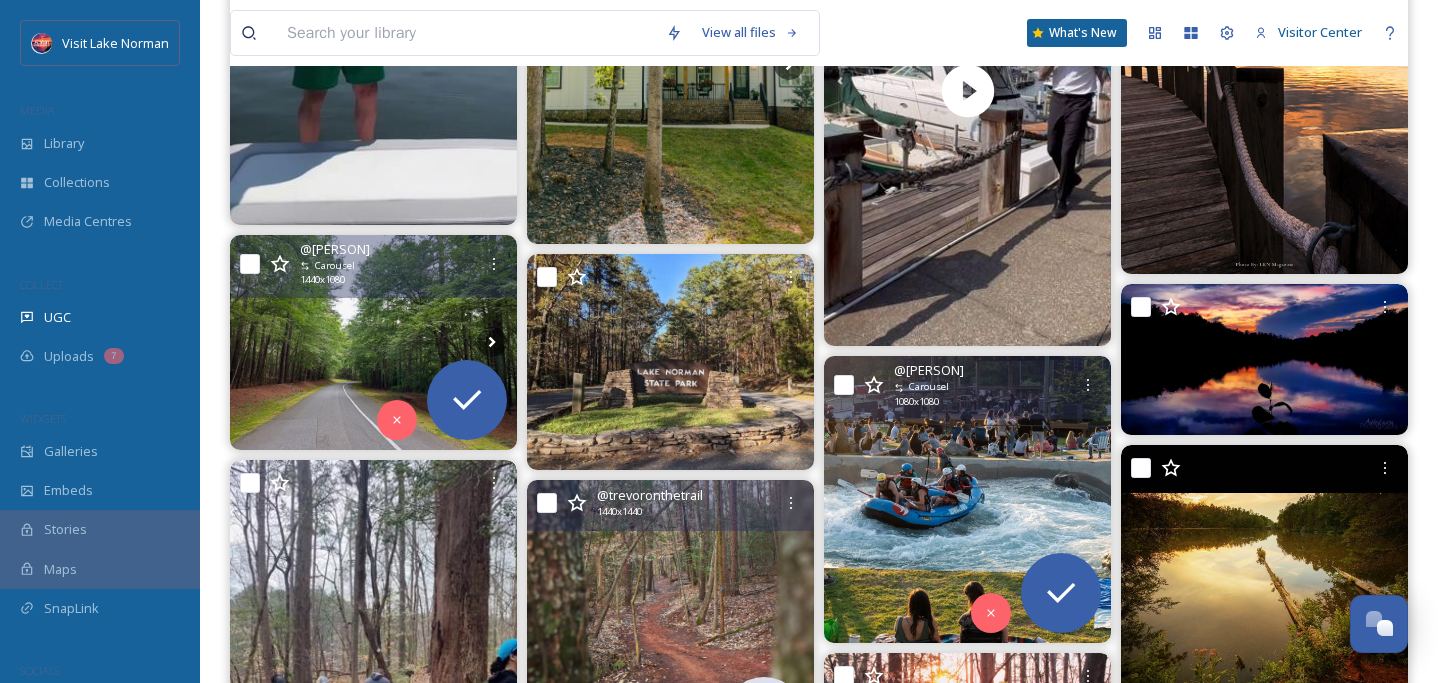 click at bounding box center [967, 499] 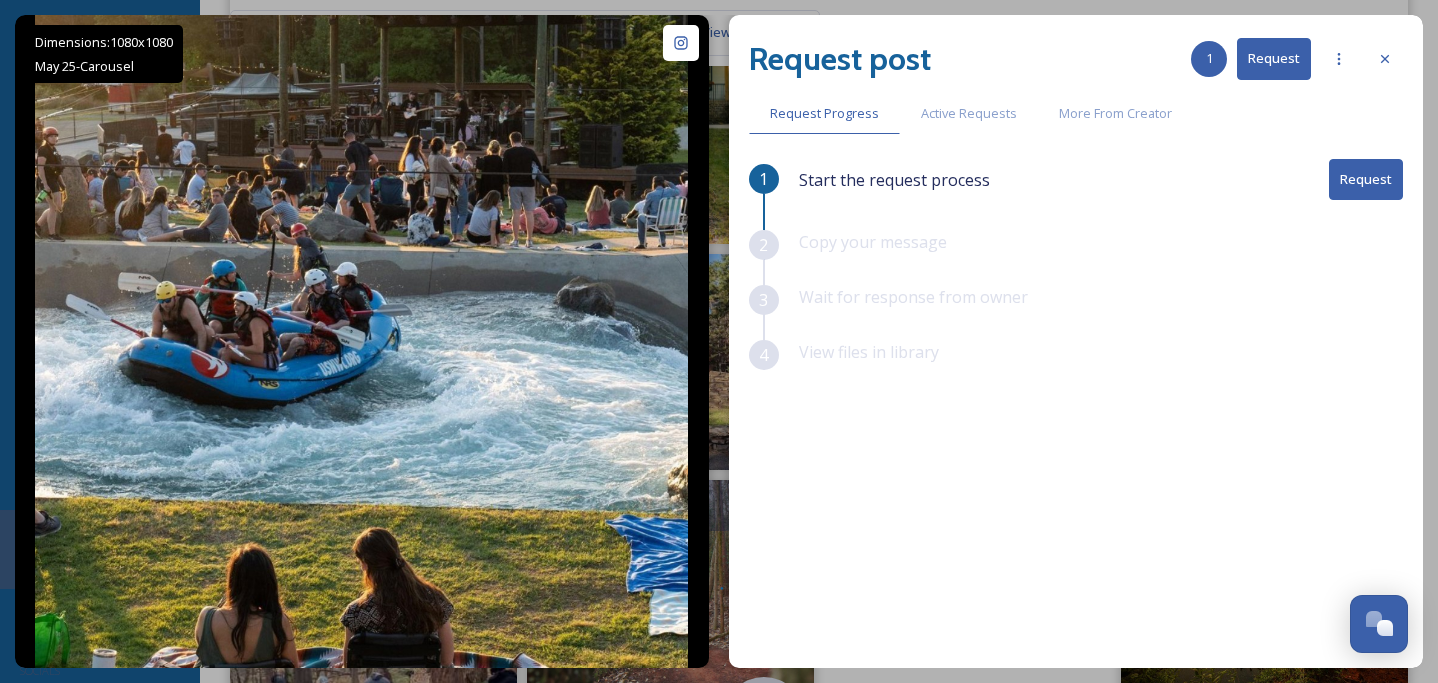 click at bounding box center [1385, 59] 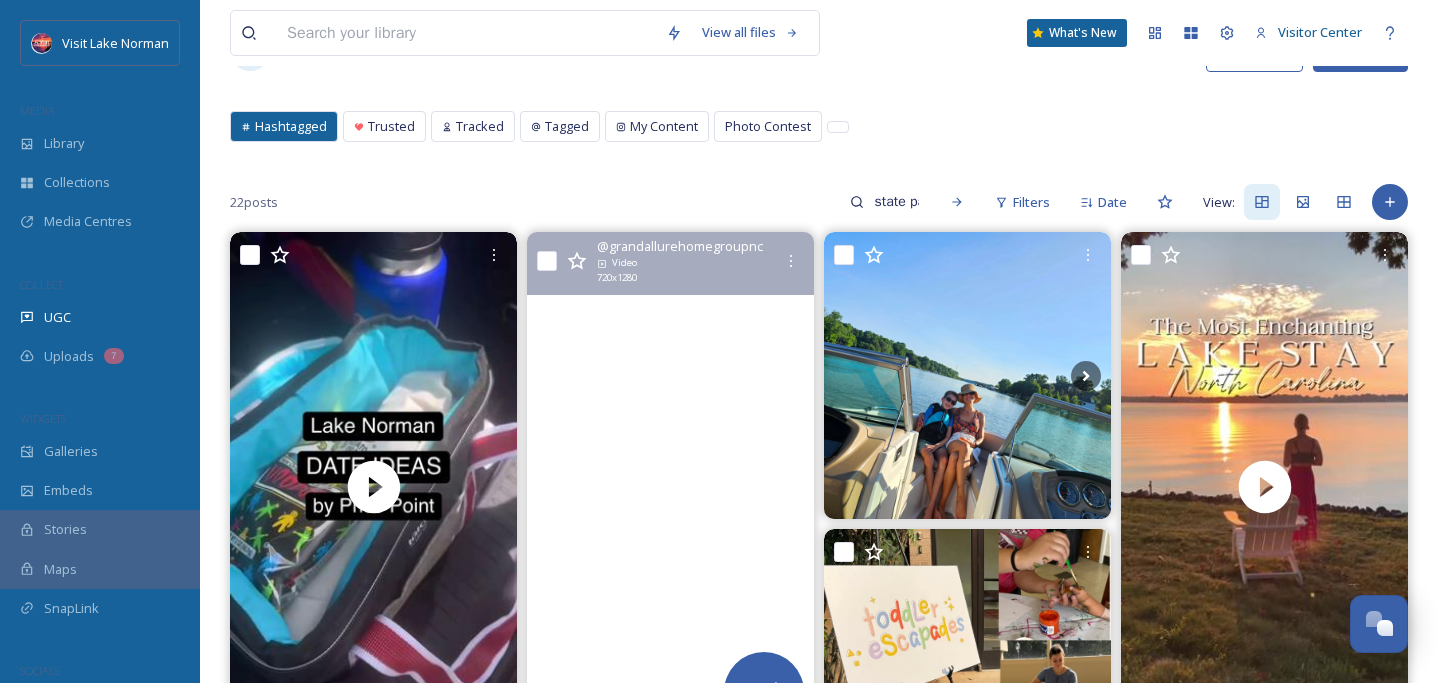 scroll, scrollTop: 0, scrollLeft: 0, axis: both 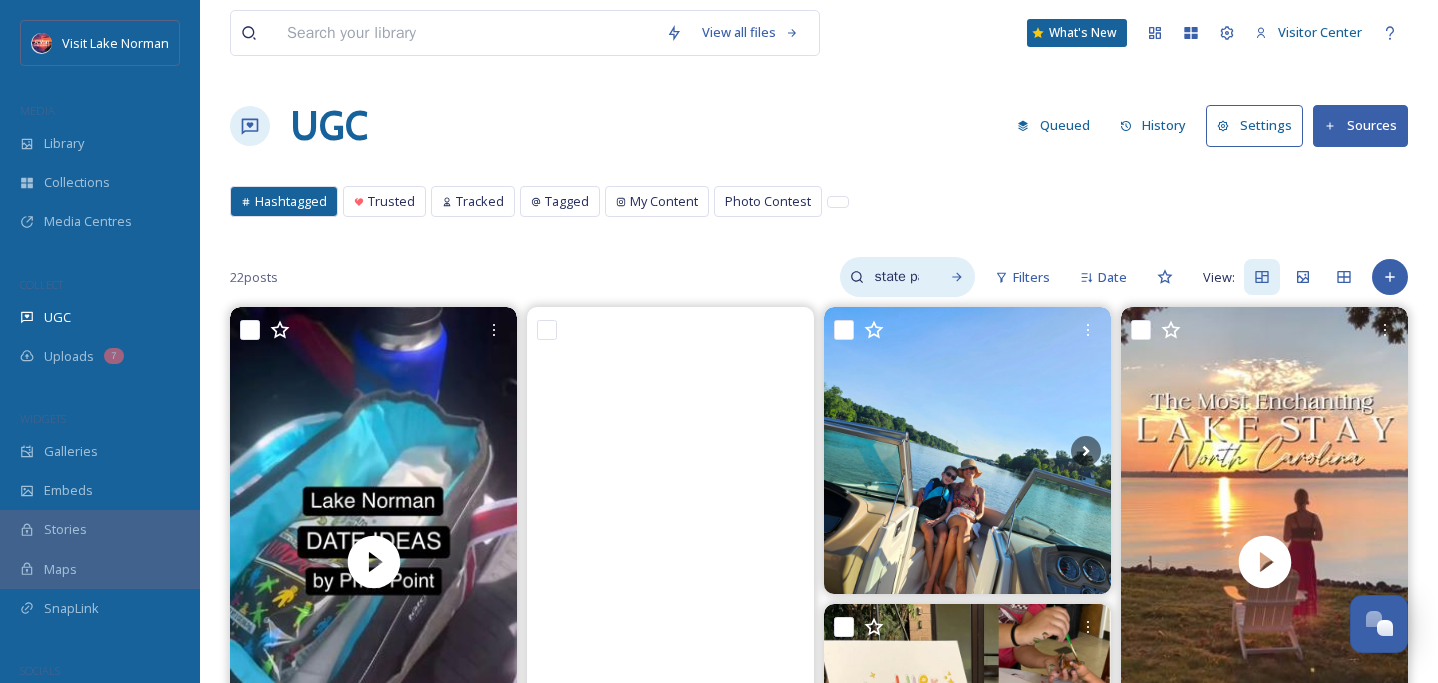 click on "state park" at bounding box center (896, 277) 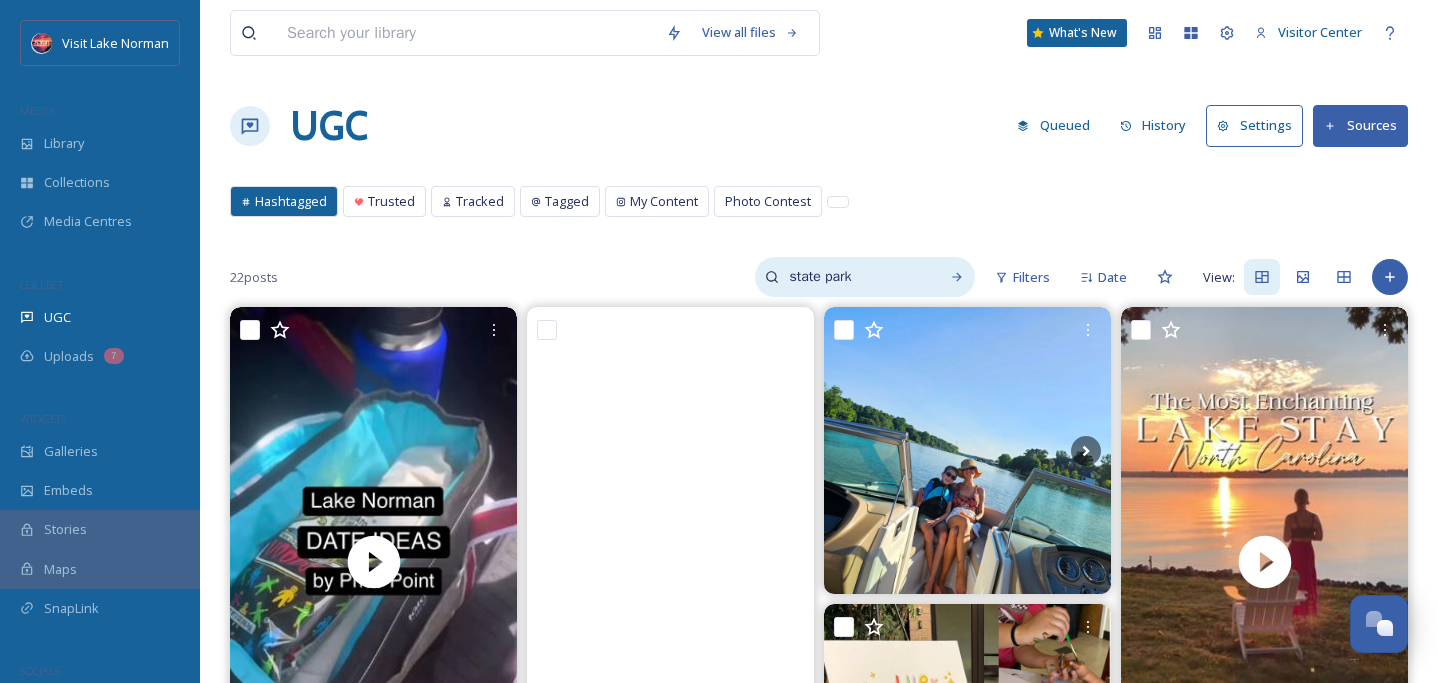 click on "state park" at bounding box center (854, 277) 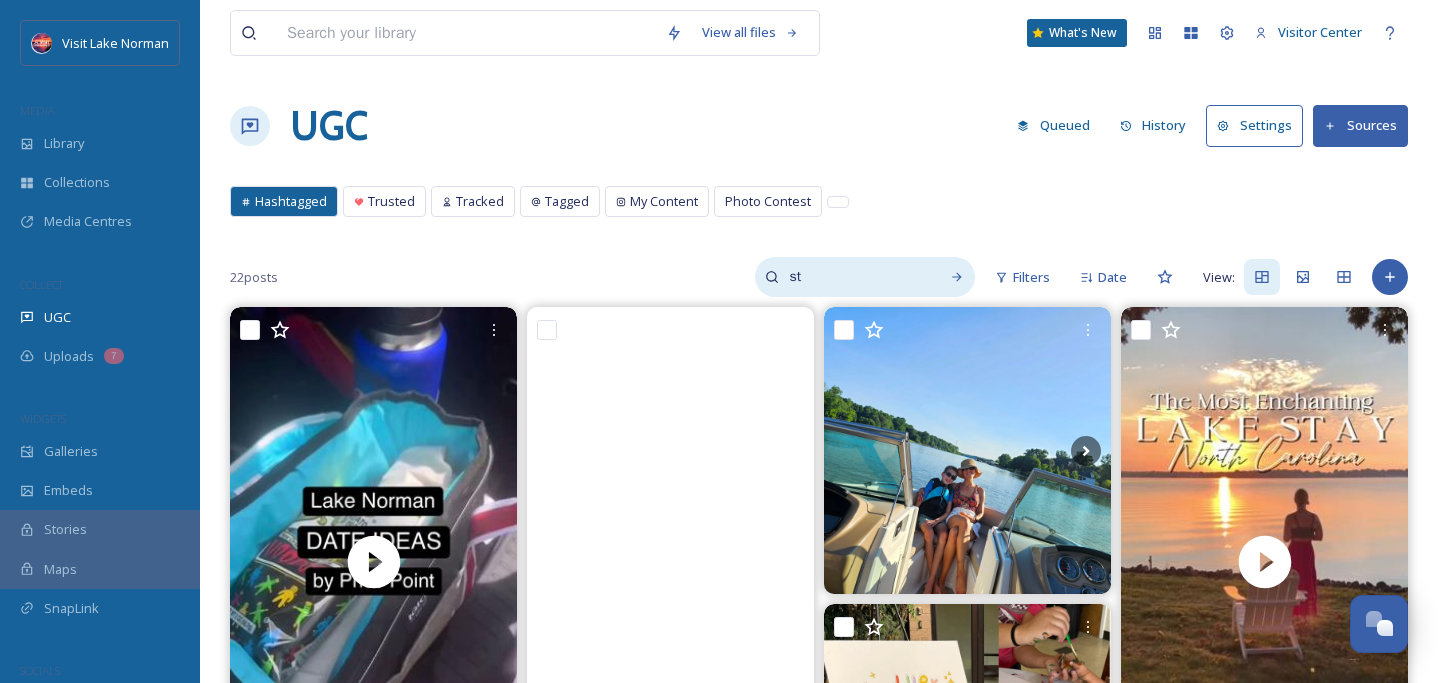 type on "s" 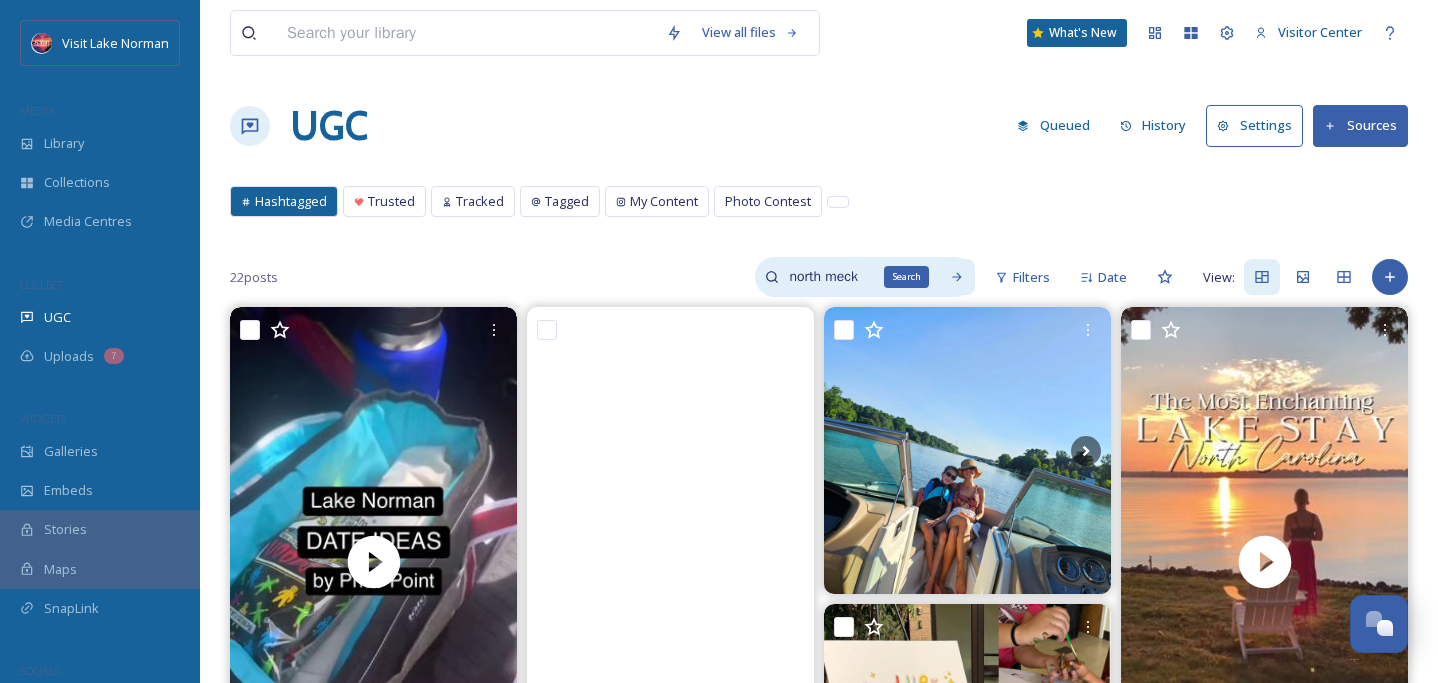 type on "north meck" 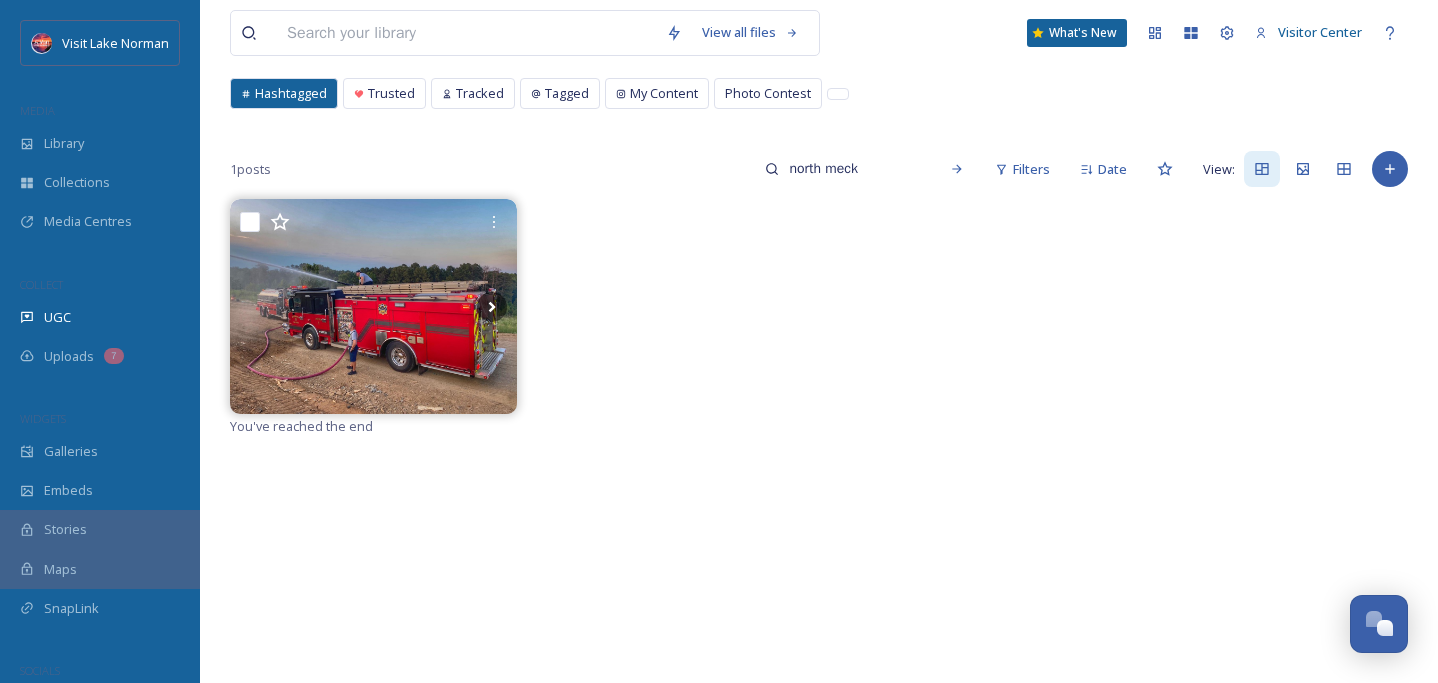 scroll, scrollTop: 109, scrollLeft: 0, axis: vertical 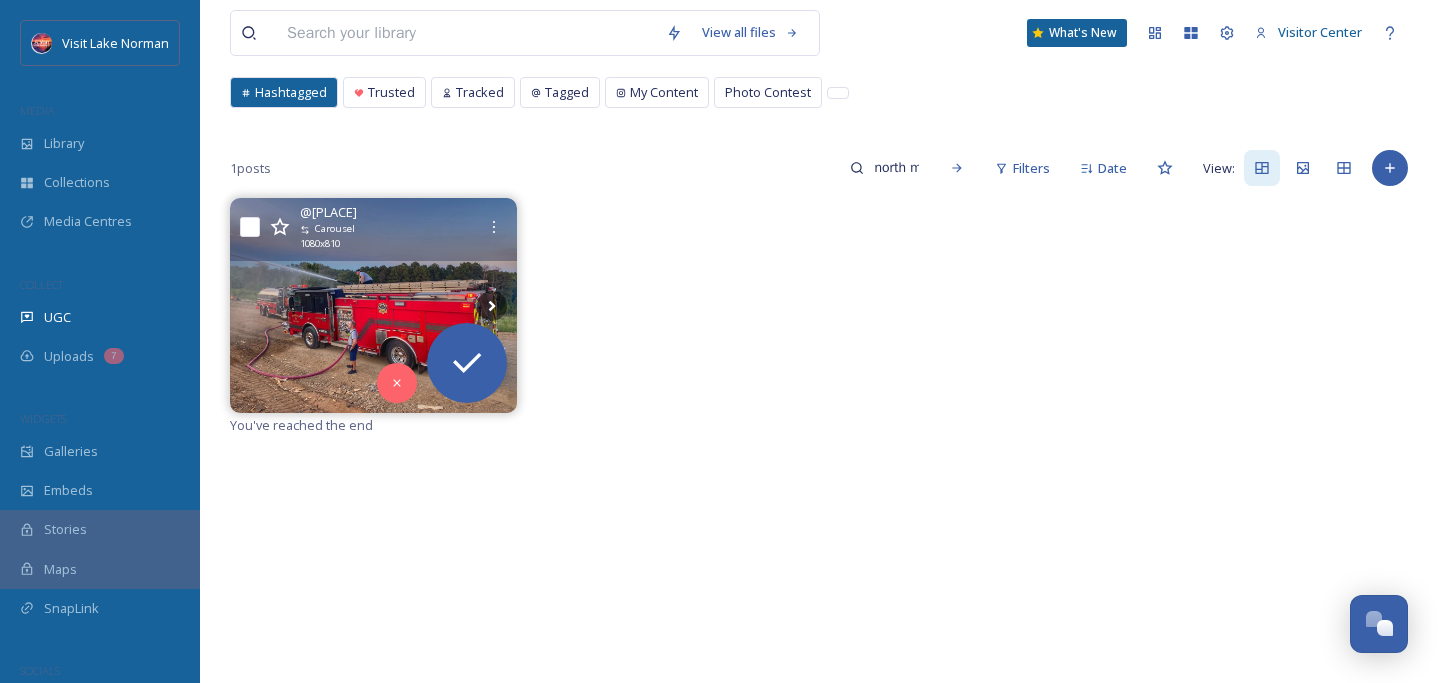 click on "@[PLACE] Carousel 1080  x  810" at bounding box center (373, 229) 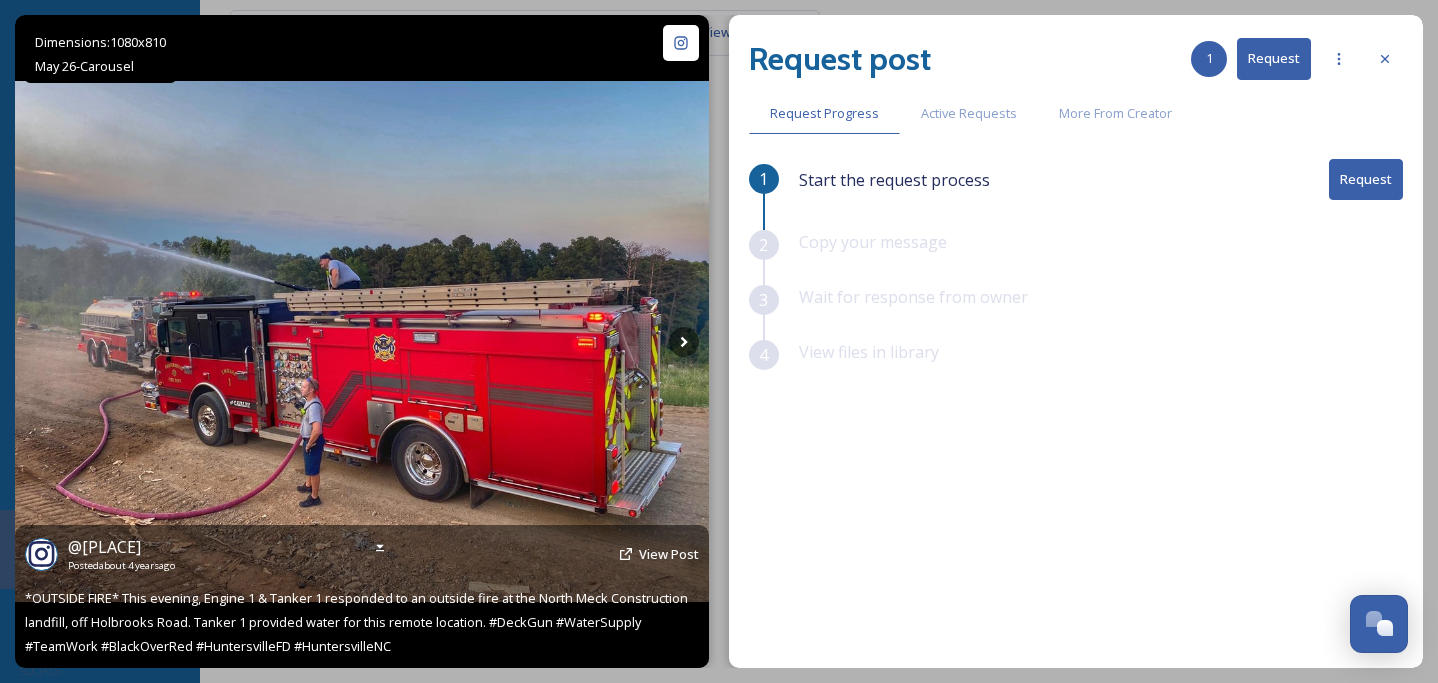 scroll, scrollTop: 177, scrollLeft: 0, axis: vertical 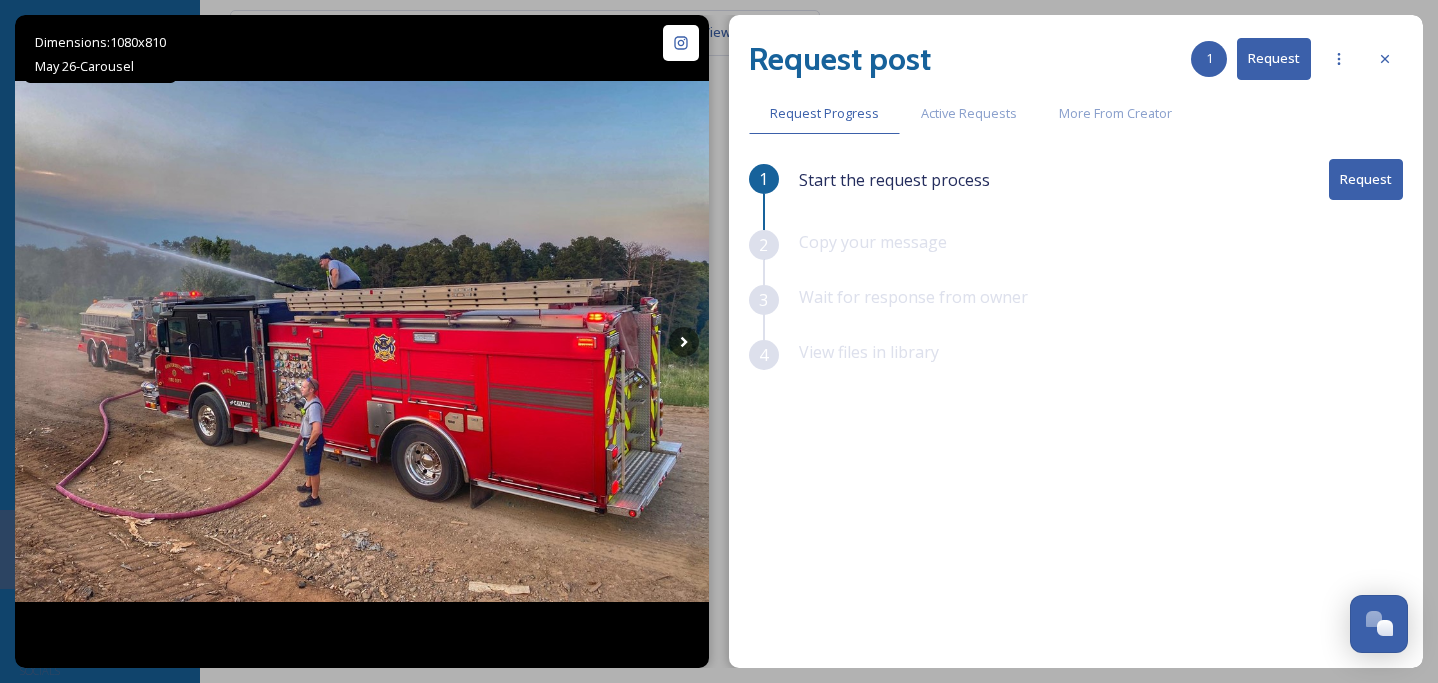 click 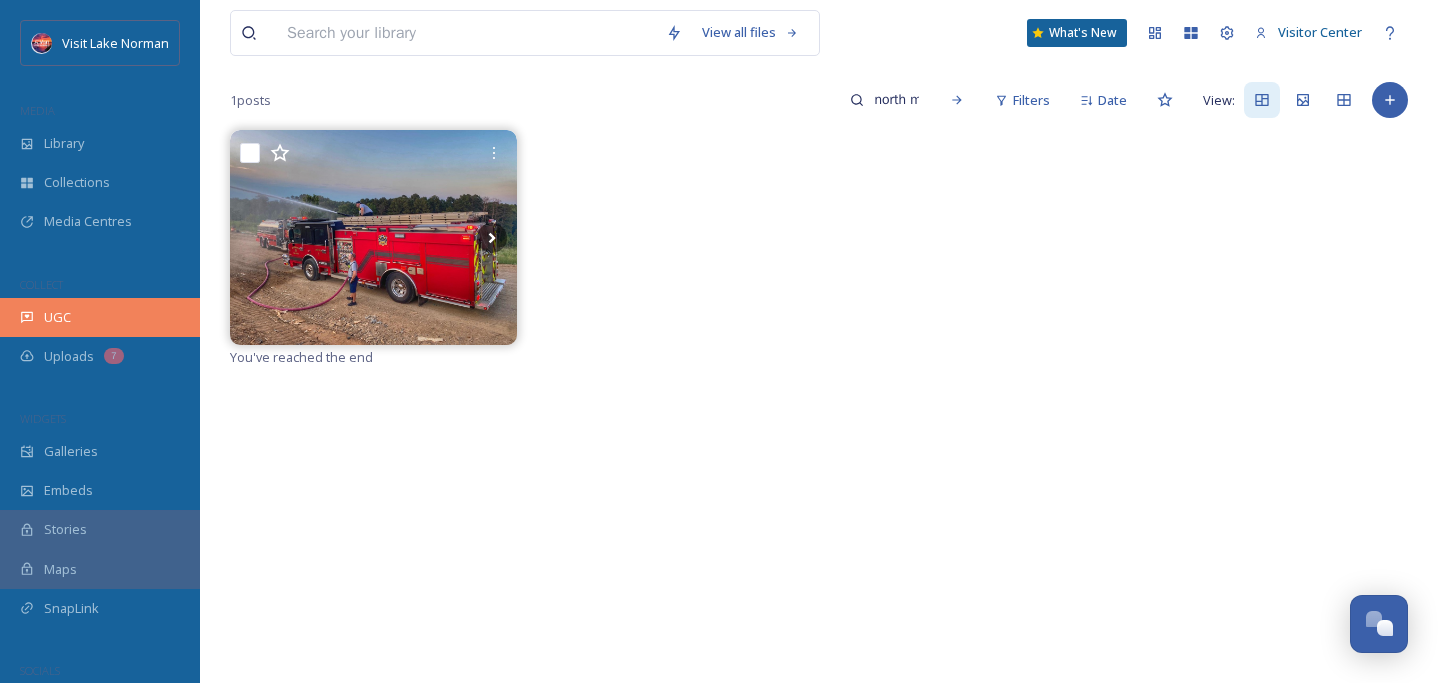 click on "UGC" at bounding box center (100, 317) 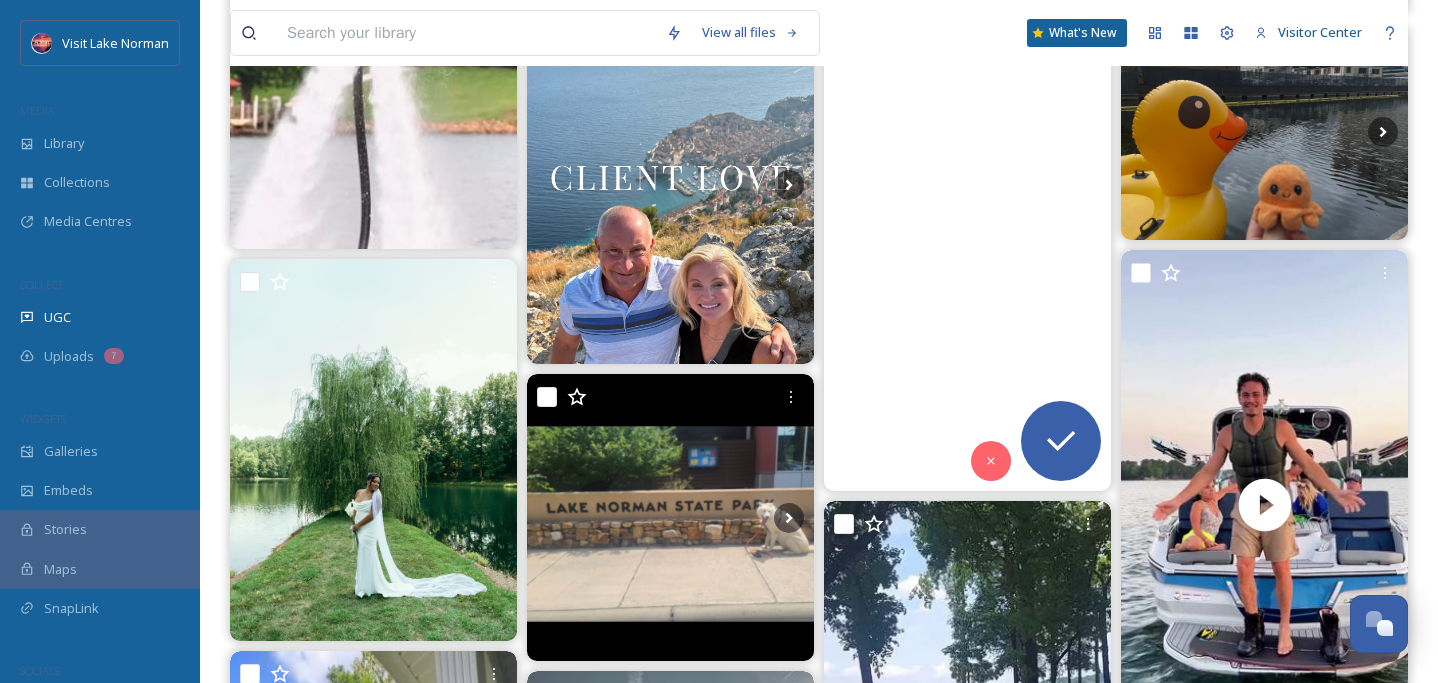scroll, scrollTop: 4817, scrollLeft: 0, axis: vertical 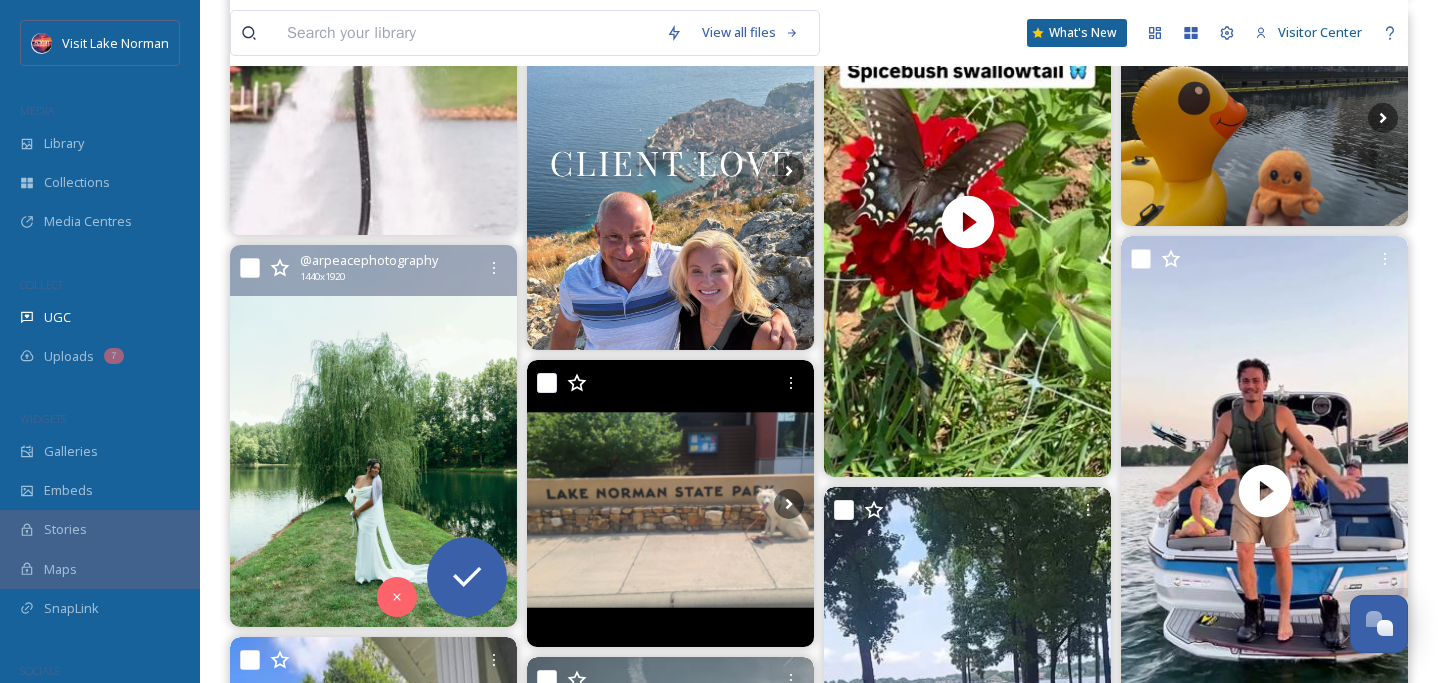 click at bounding box center [373, 436] 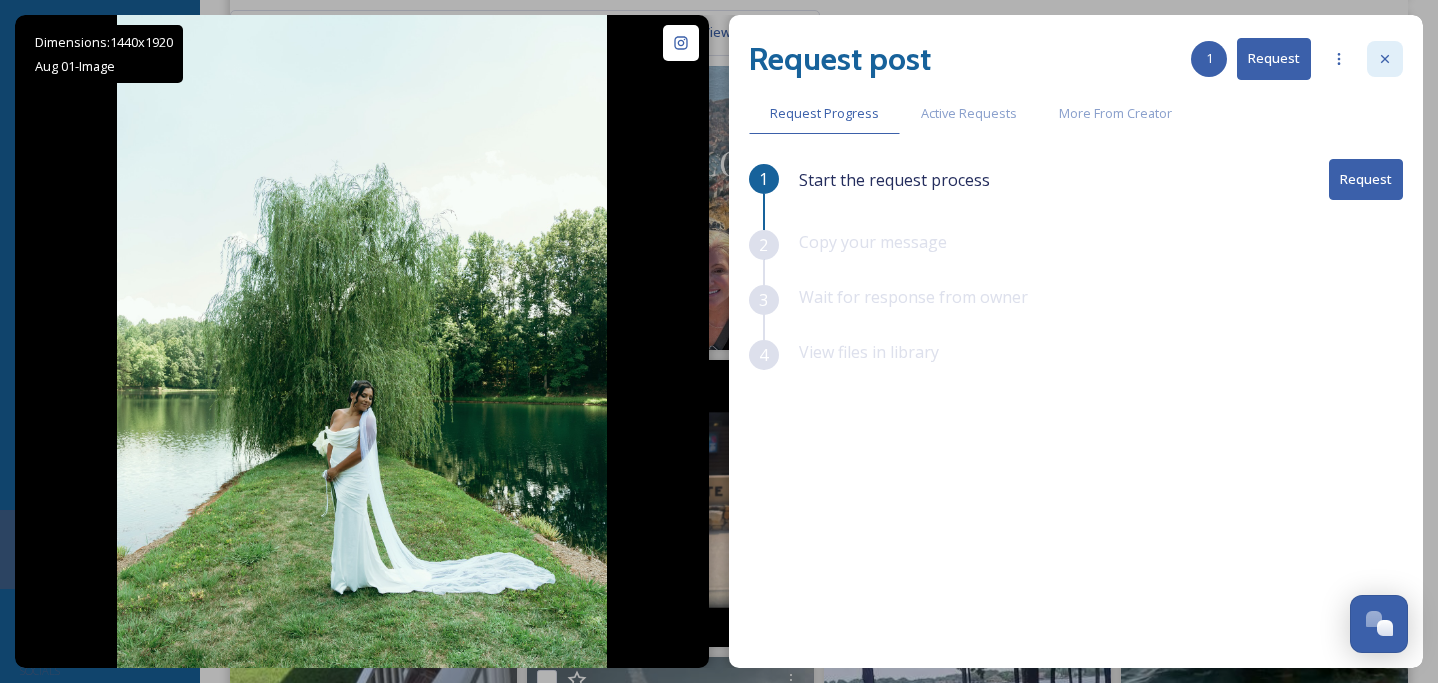 click at bounding box center (1385, 59) 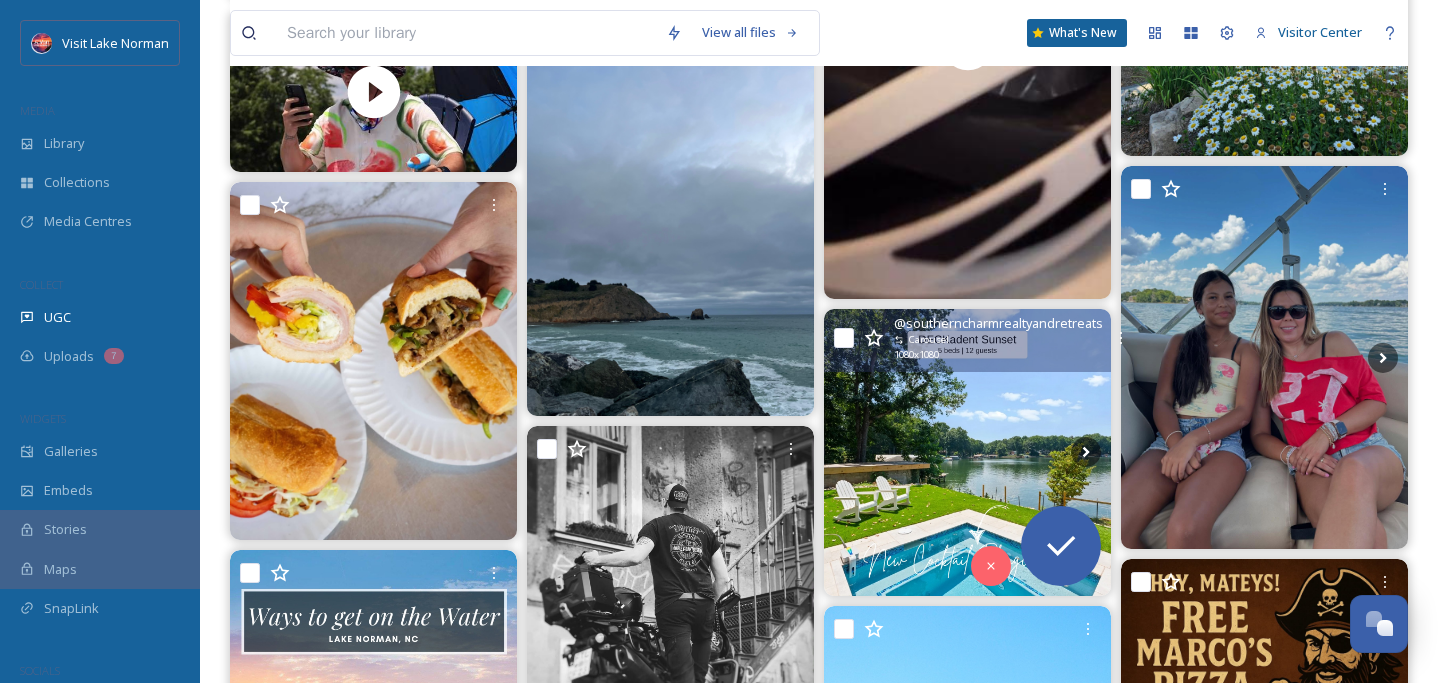 scroll, scrollTop: 8150, scrollLeft: 0, axis: vertical 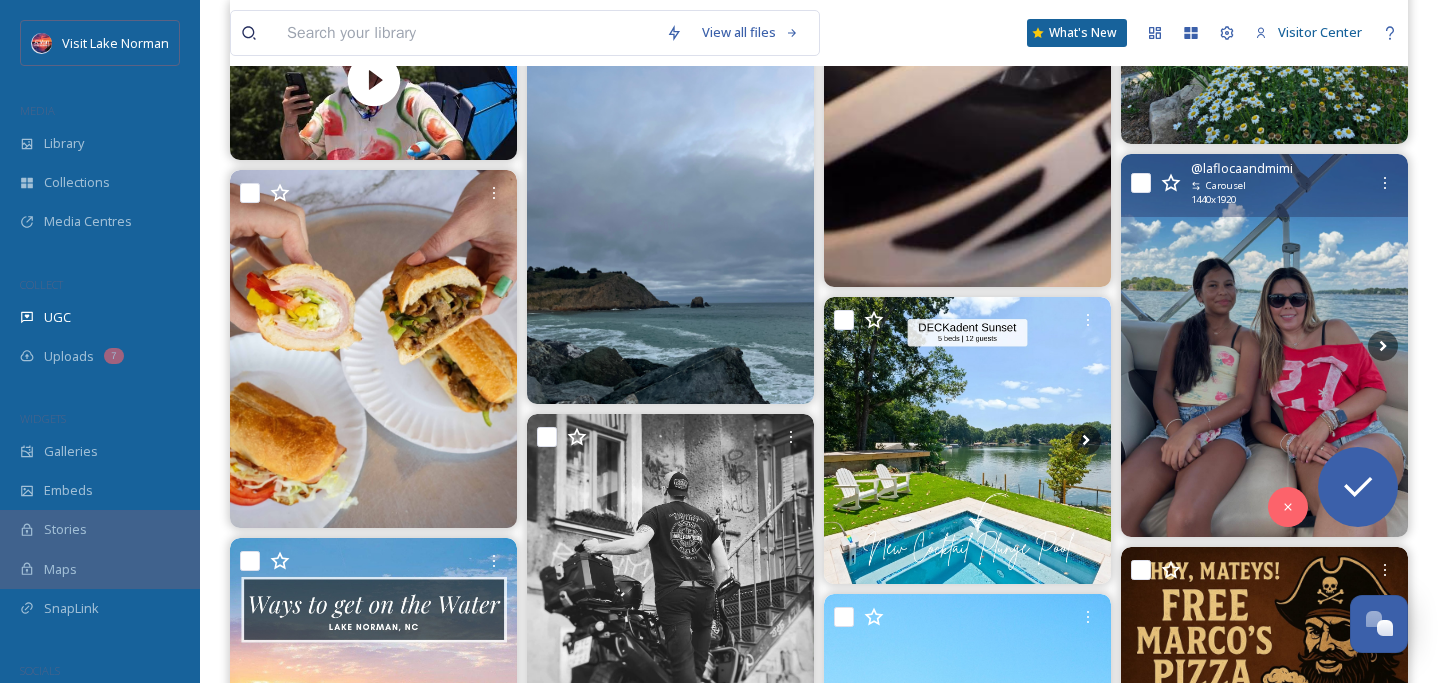 click at bounding box center [1264, 345] 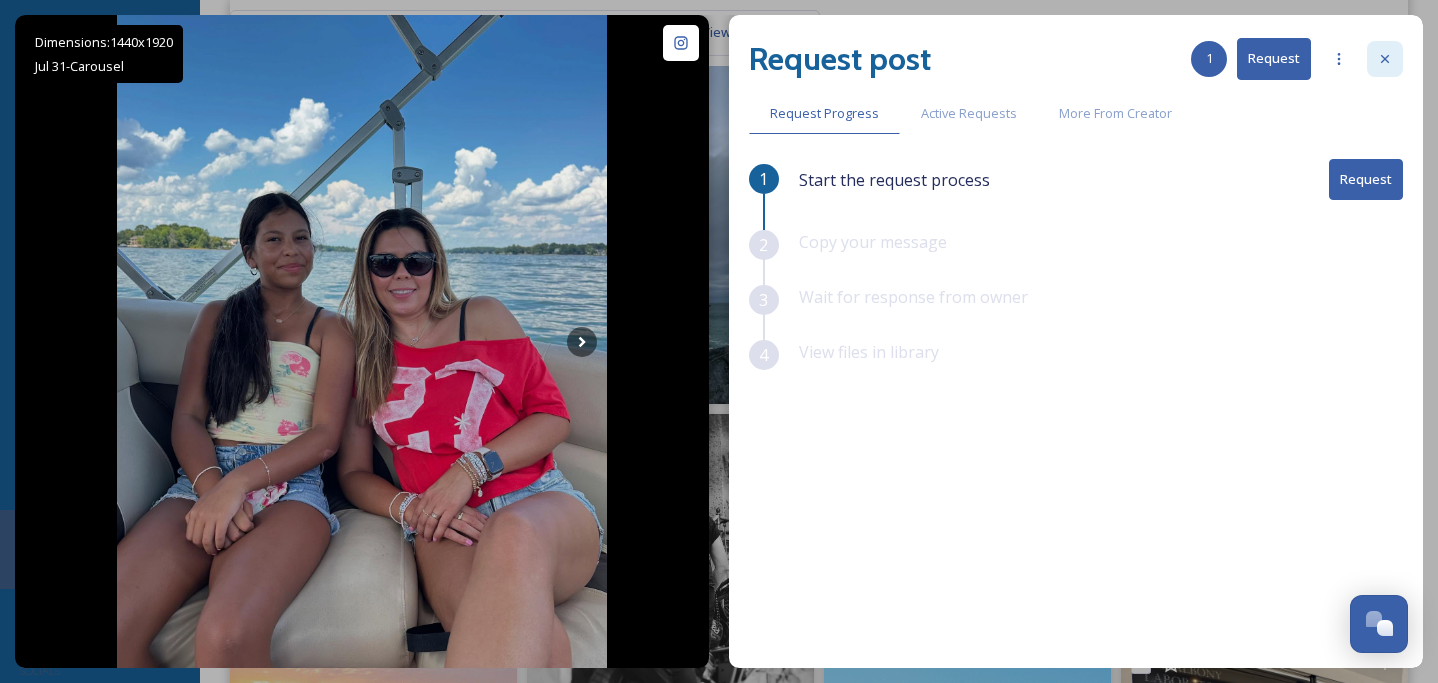 click 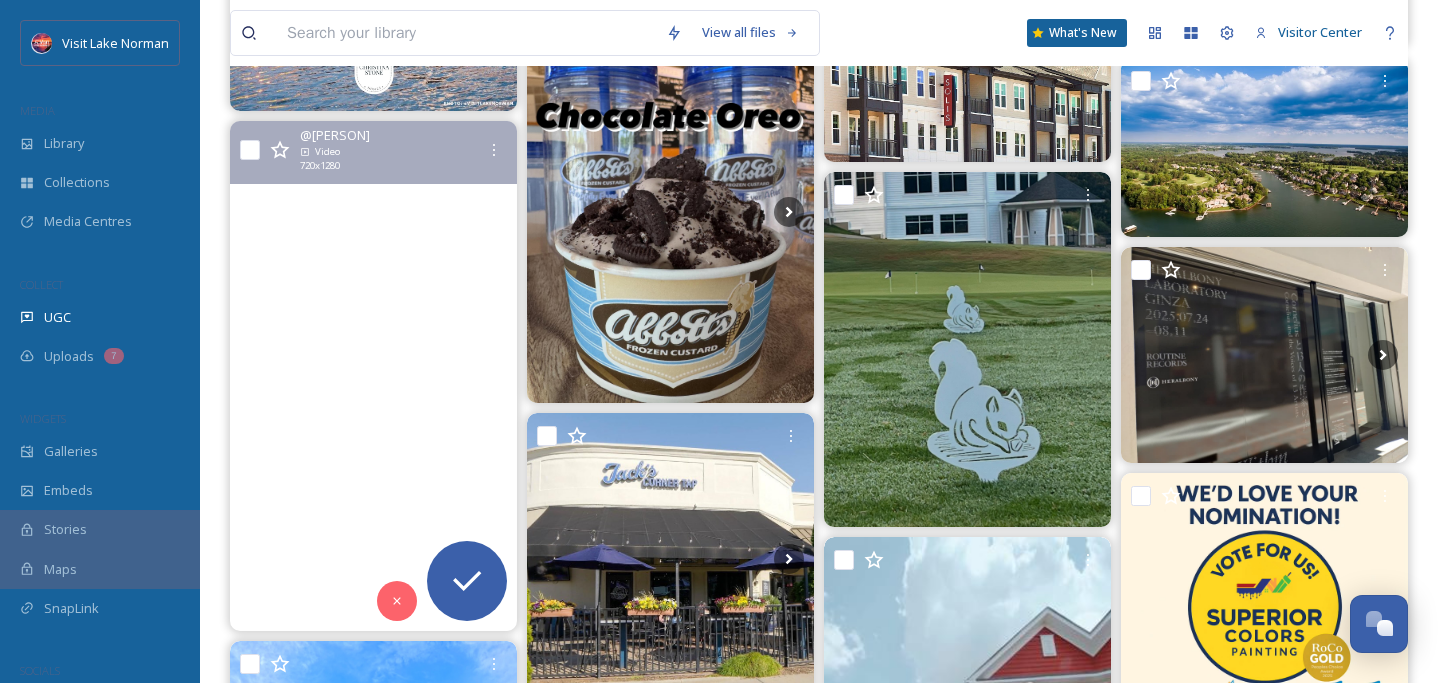 scroll, scrollTop: 8934, scrollLeft: 0, axis: vertical 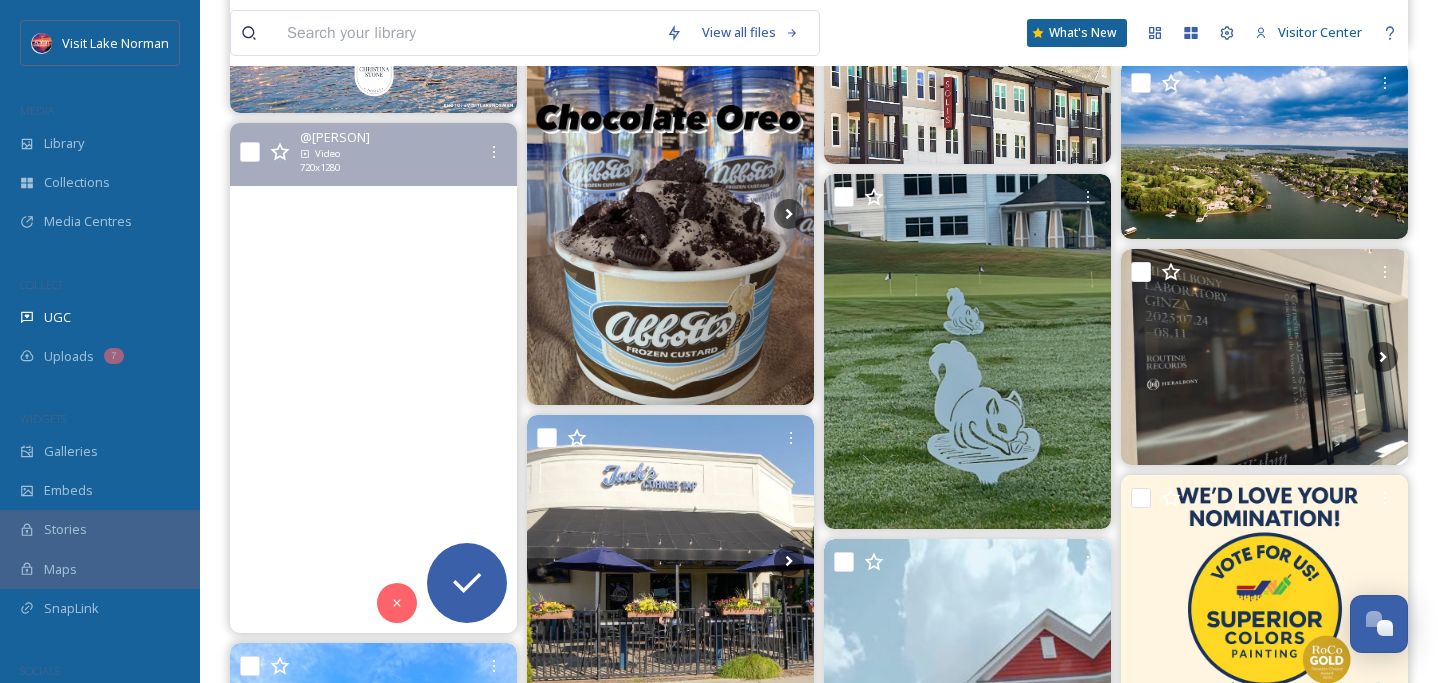 click at bounding box center [373, 378] 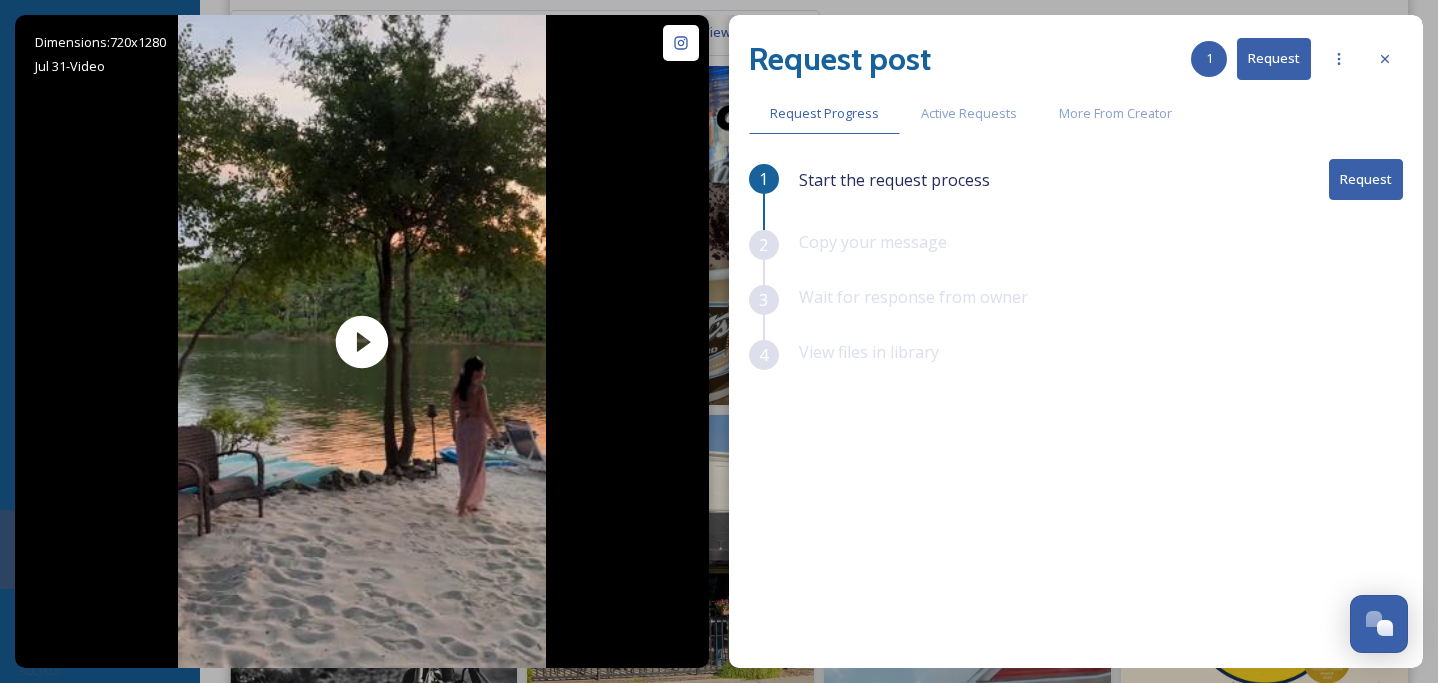 click on "Request" at bounding box center (1366, 179) 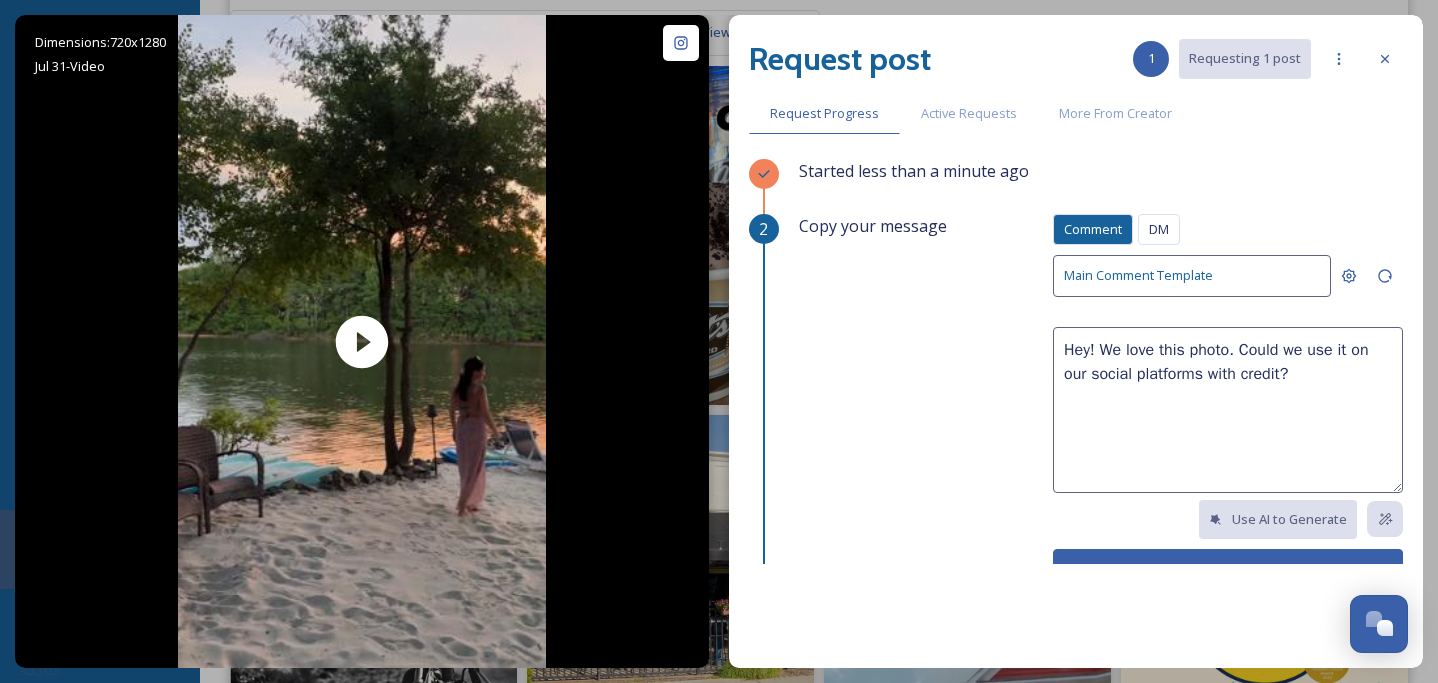 scroll, scrollTop: 46, scrollLeft: 0, axis: vertical 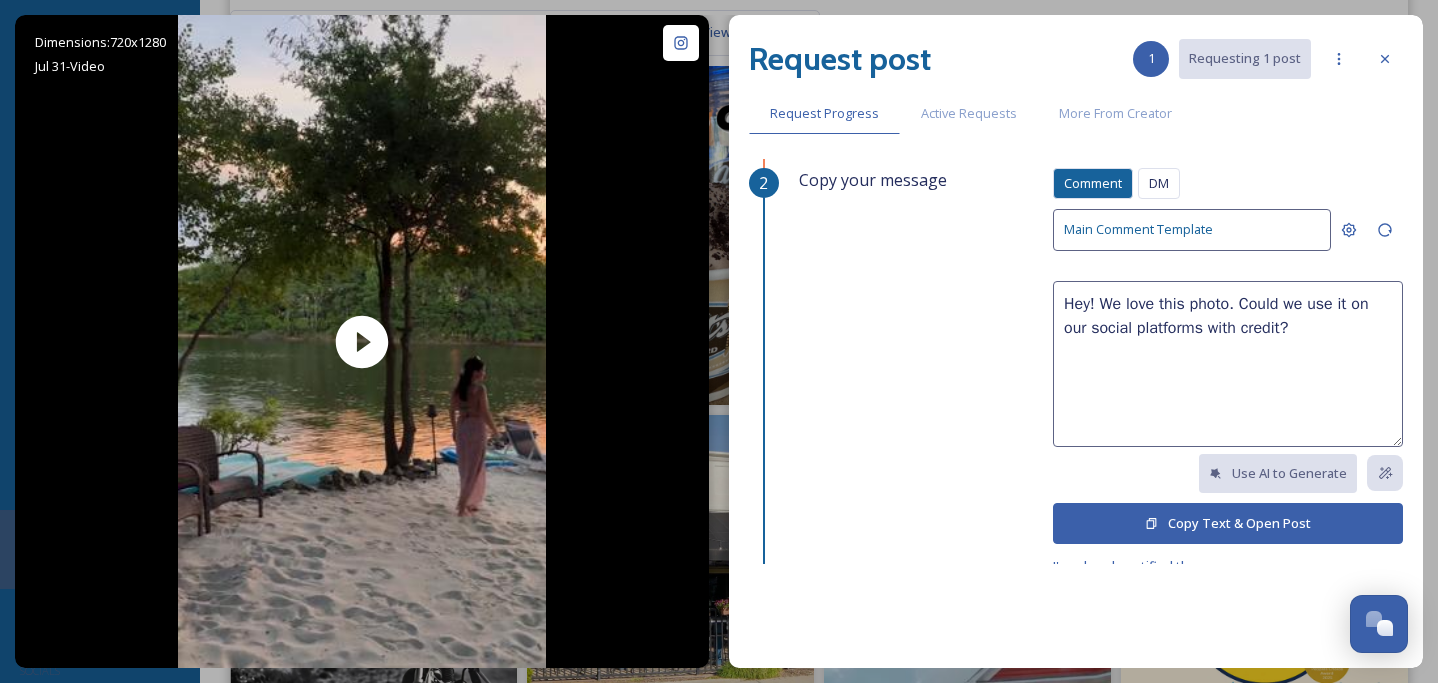 click on "Hey! We love this photo. Could we use it on our social platforms with credit?" at bounding box center [1228, 364] 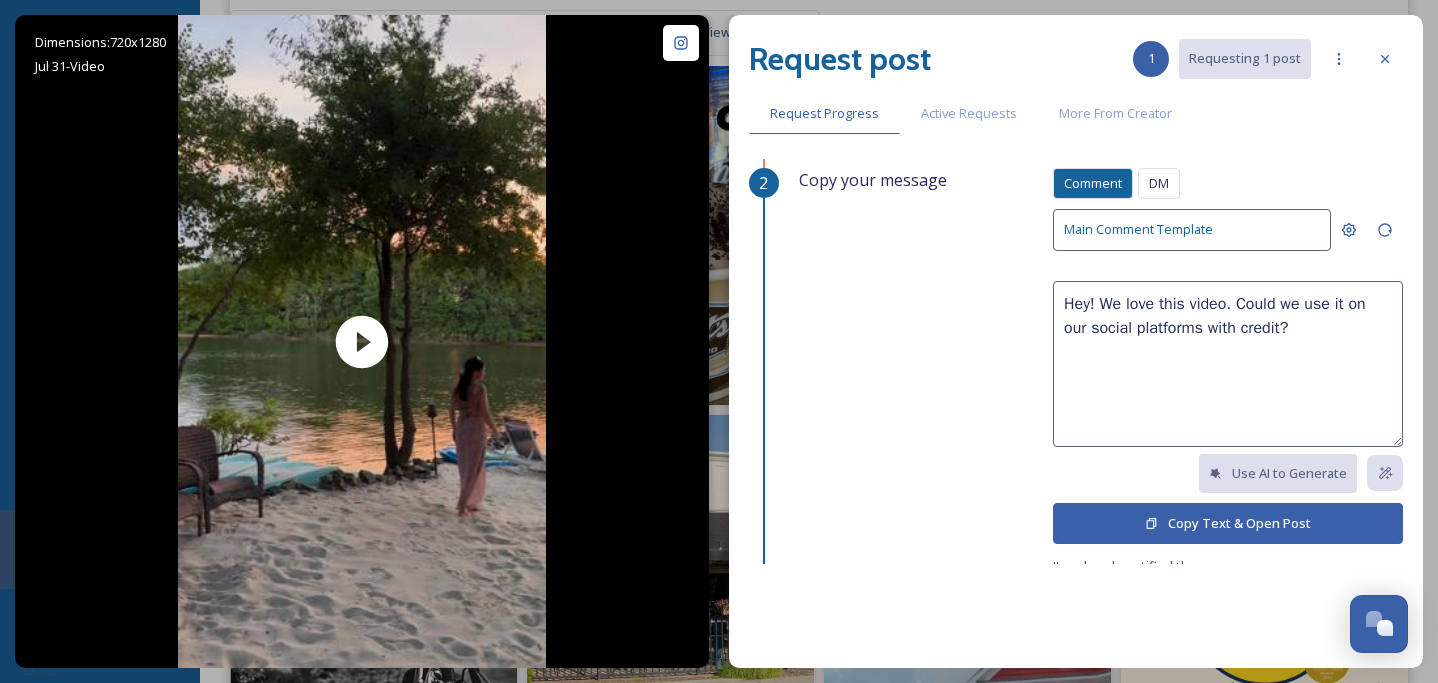 type on "Hey! We love this video. Could we use it on our social platforms with credit?" 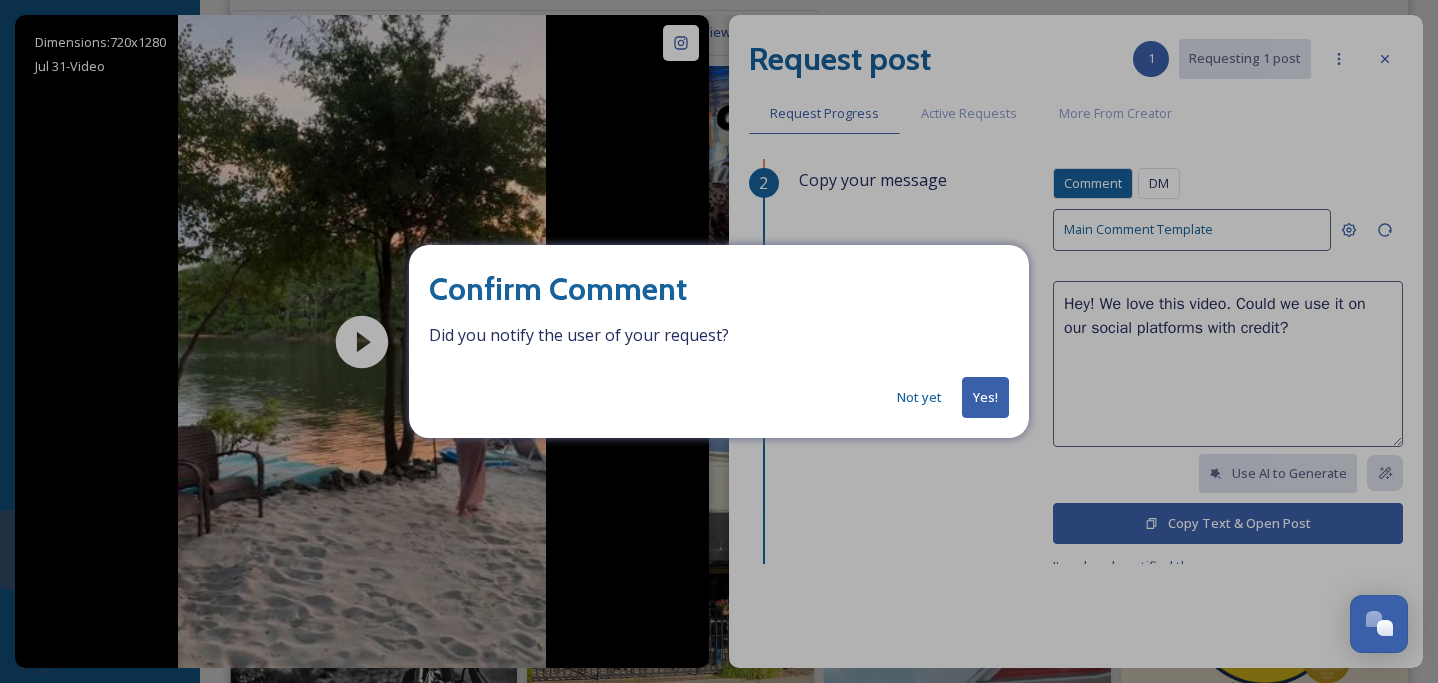 click on "Yes!" at bounding box center [985, 397] 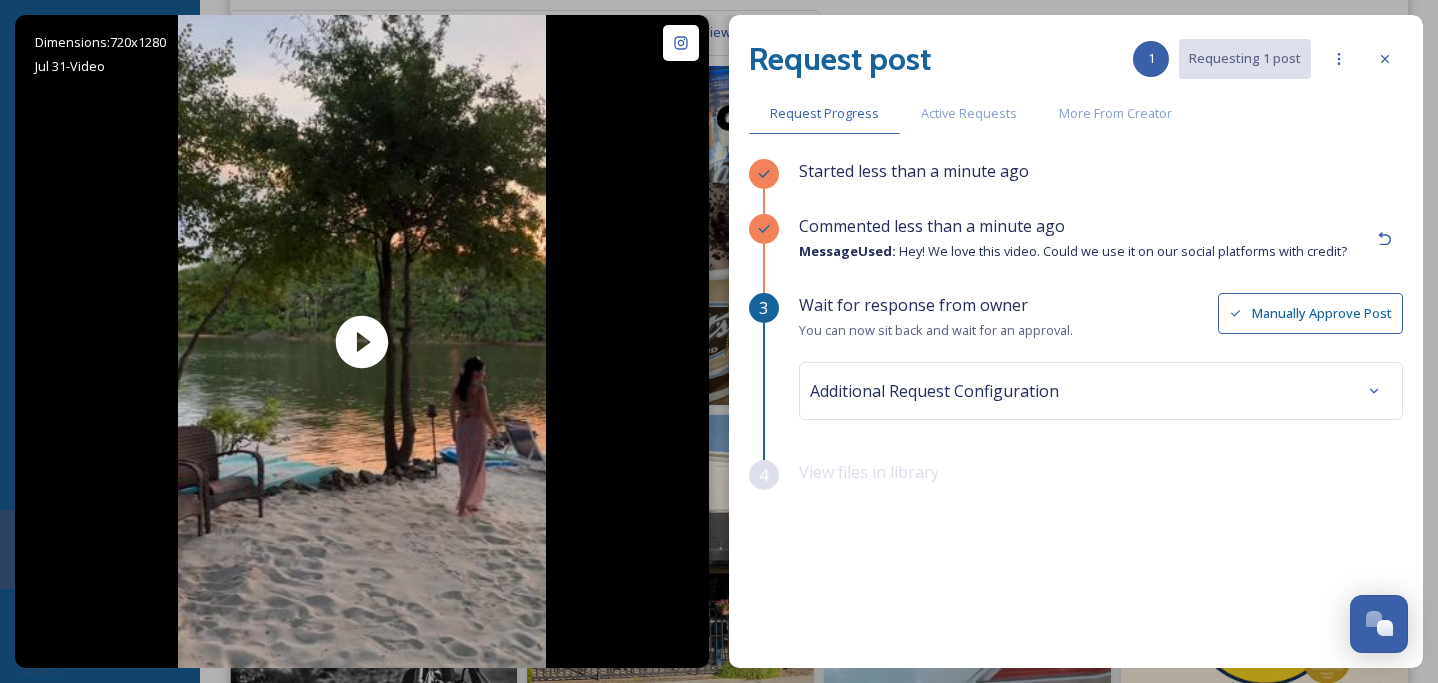 scroll, scrollTop: 0, scrollLeft: 0, axis: both 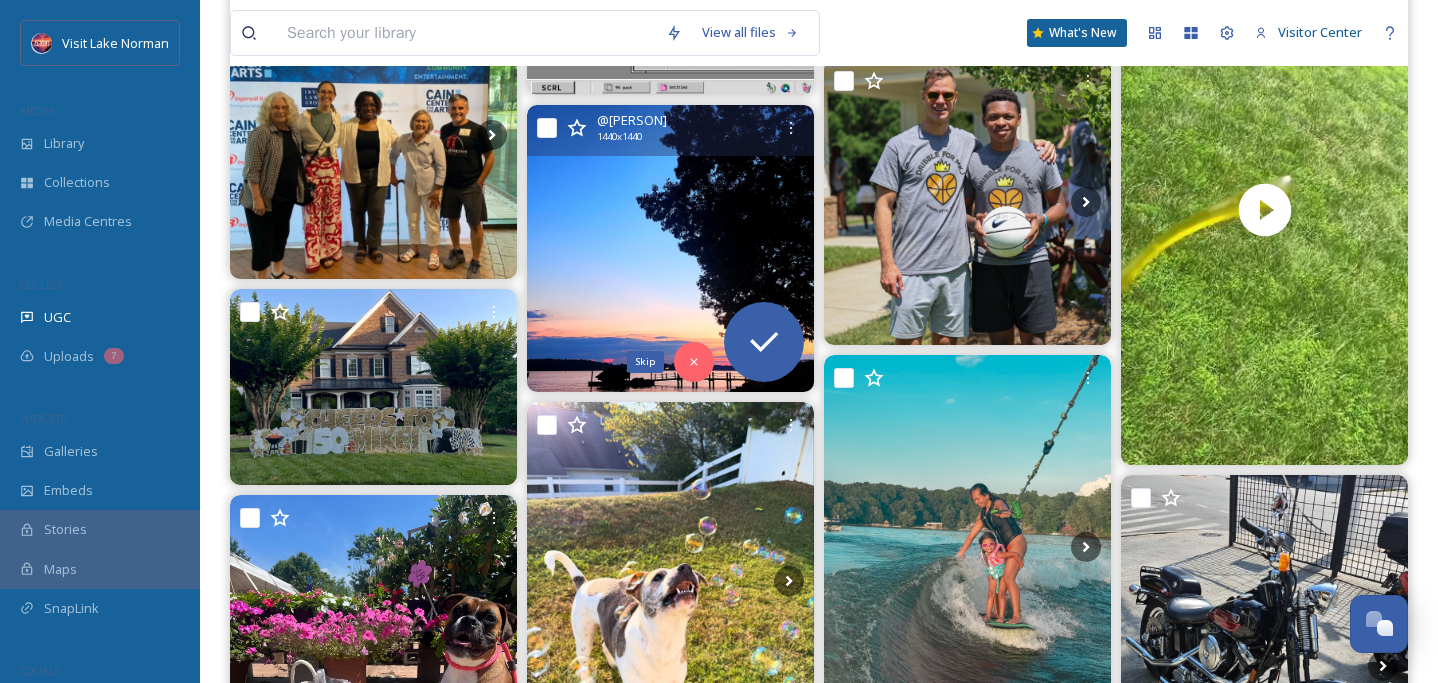 click at bounding box center (670, 248) 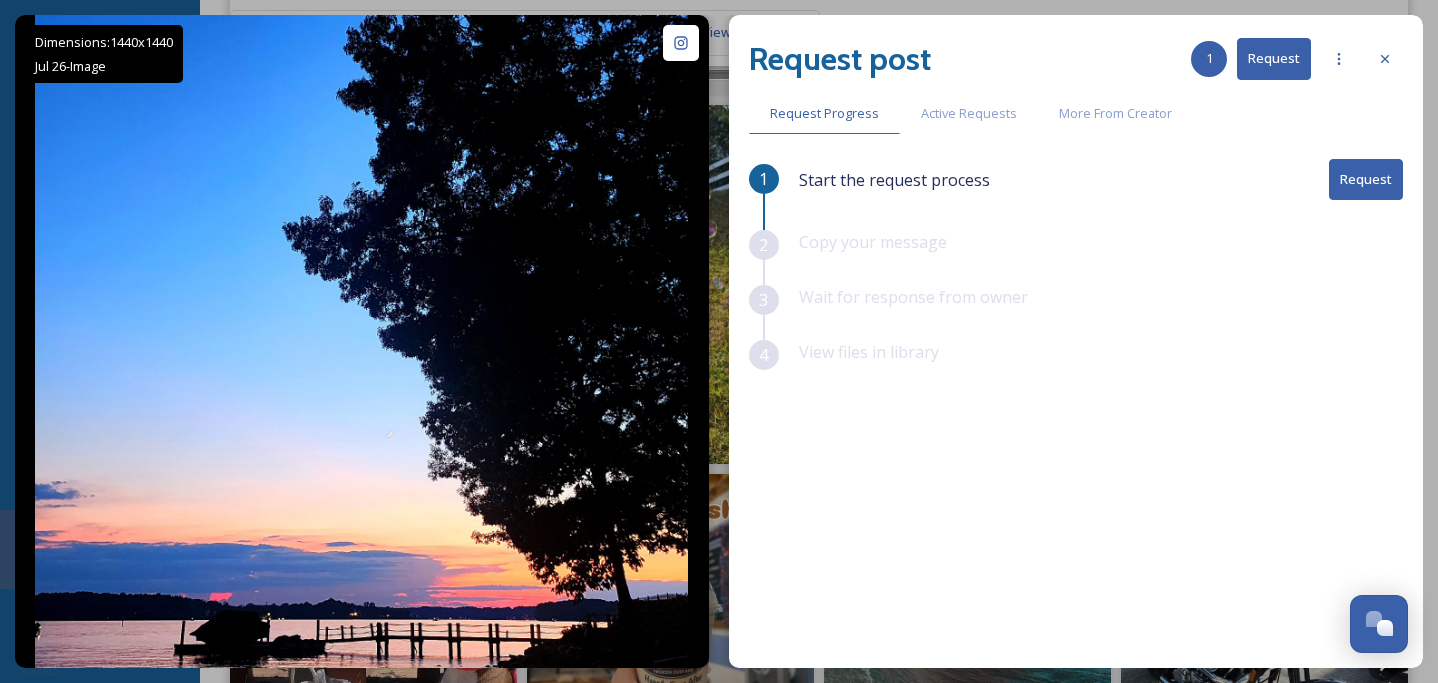 click on "Request" at bounding box center [1366, 179] 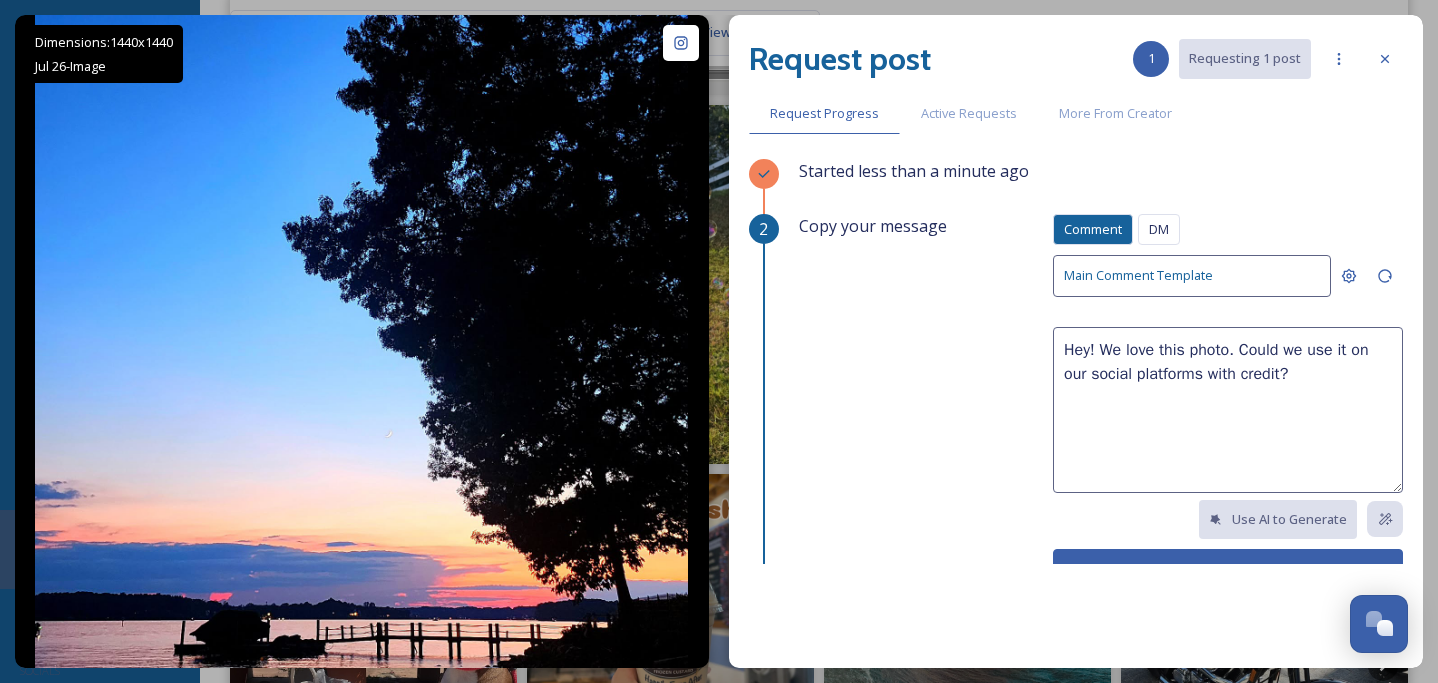 click on "Copy Text & Open Post" at bounding box center [1228, 569] 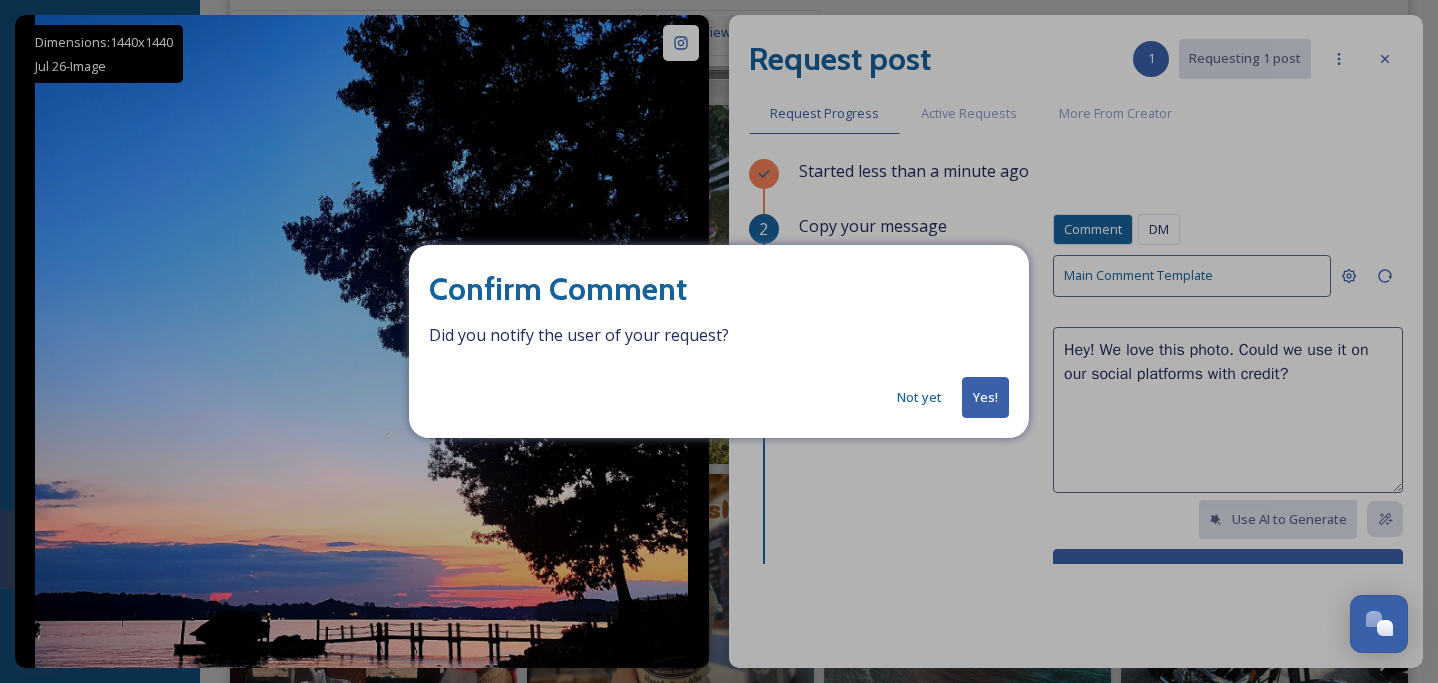 click on "Yes!" at bounding box center [985, 397] 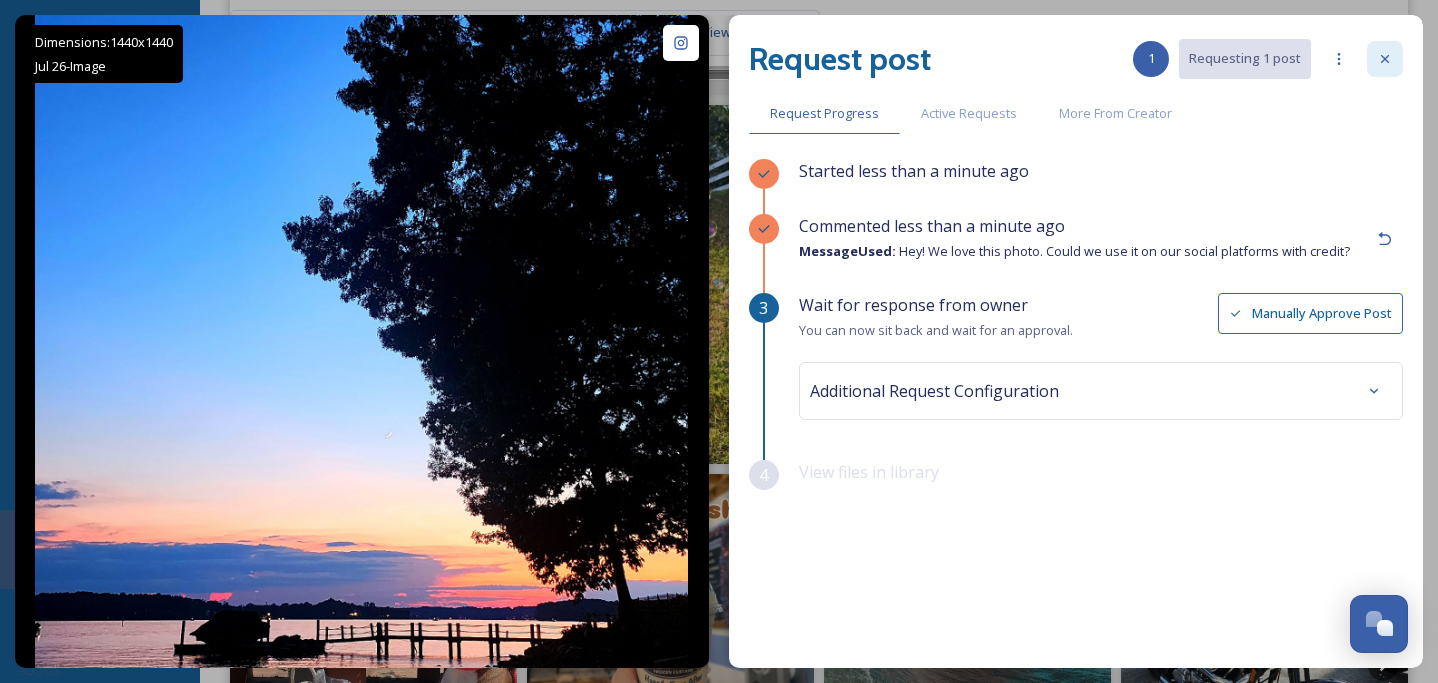 click 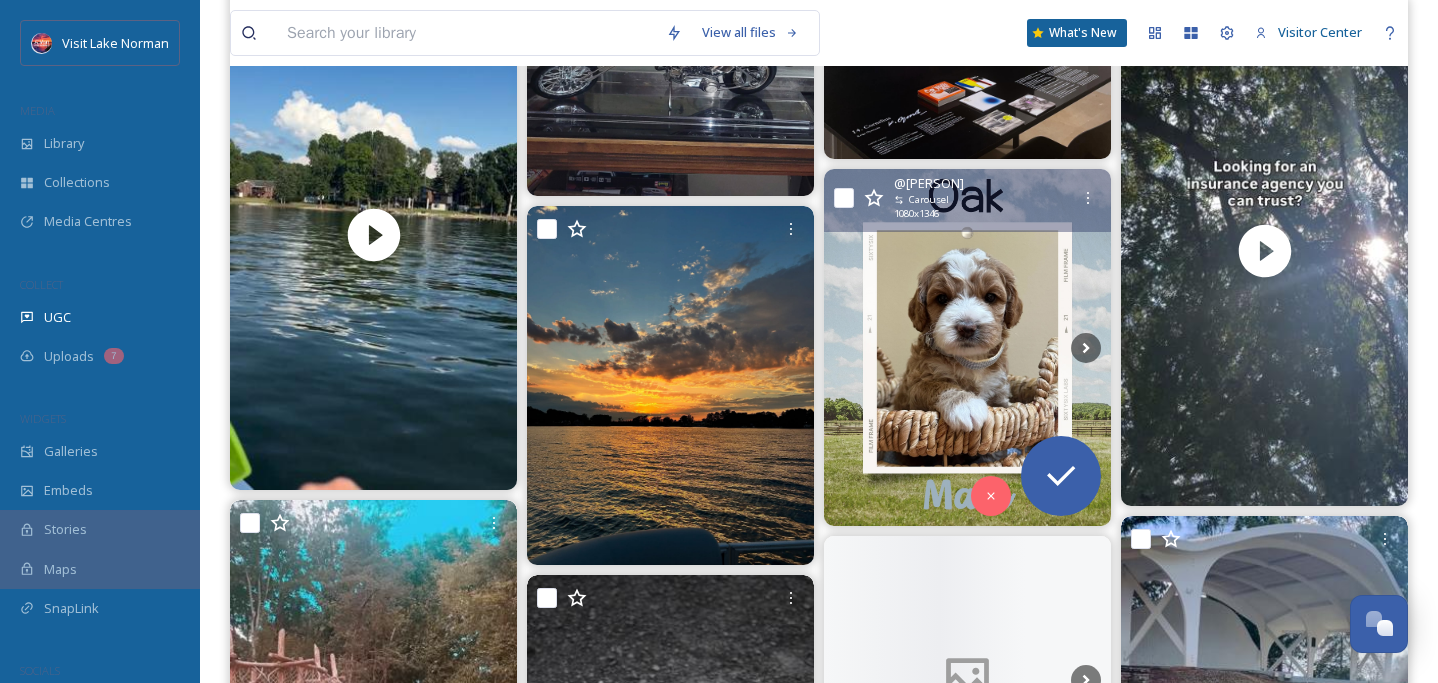 scroll, scrollTop: 25395, scrollLeft: 0, axis: vertical 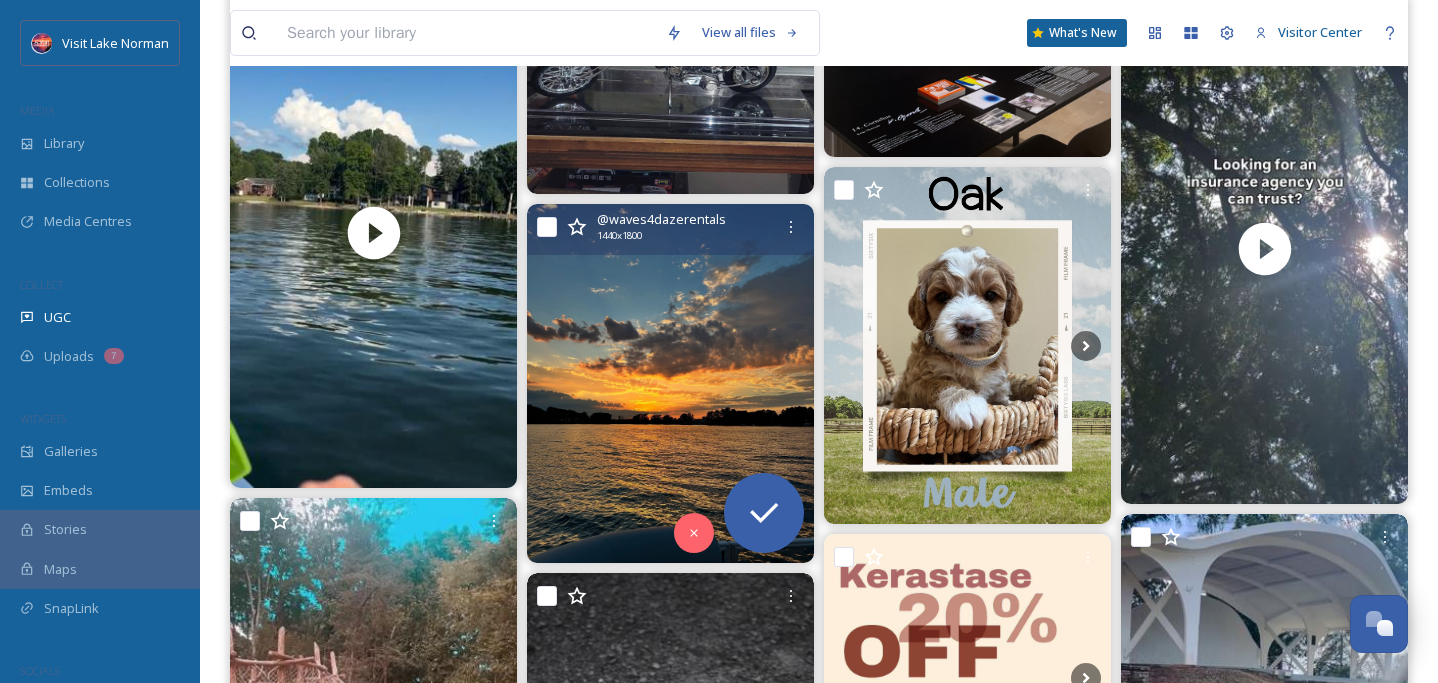 click at bounding box center [670, 383] 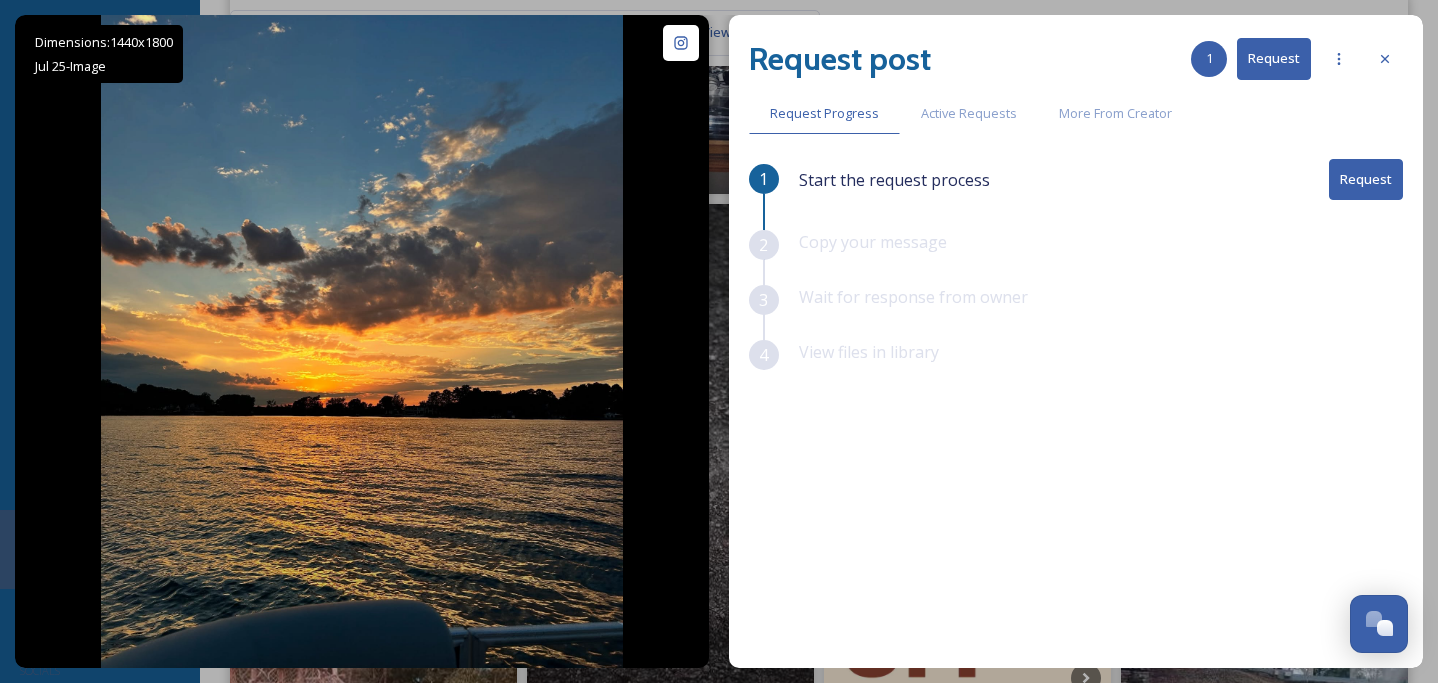 click on "Request" at bounding box center (1366, 179) 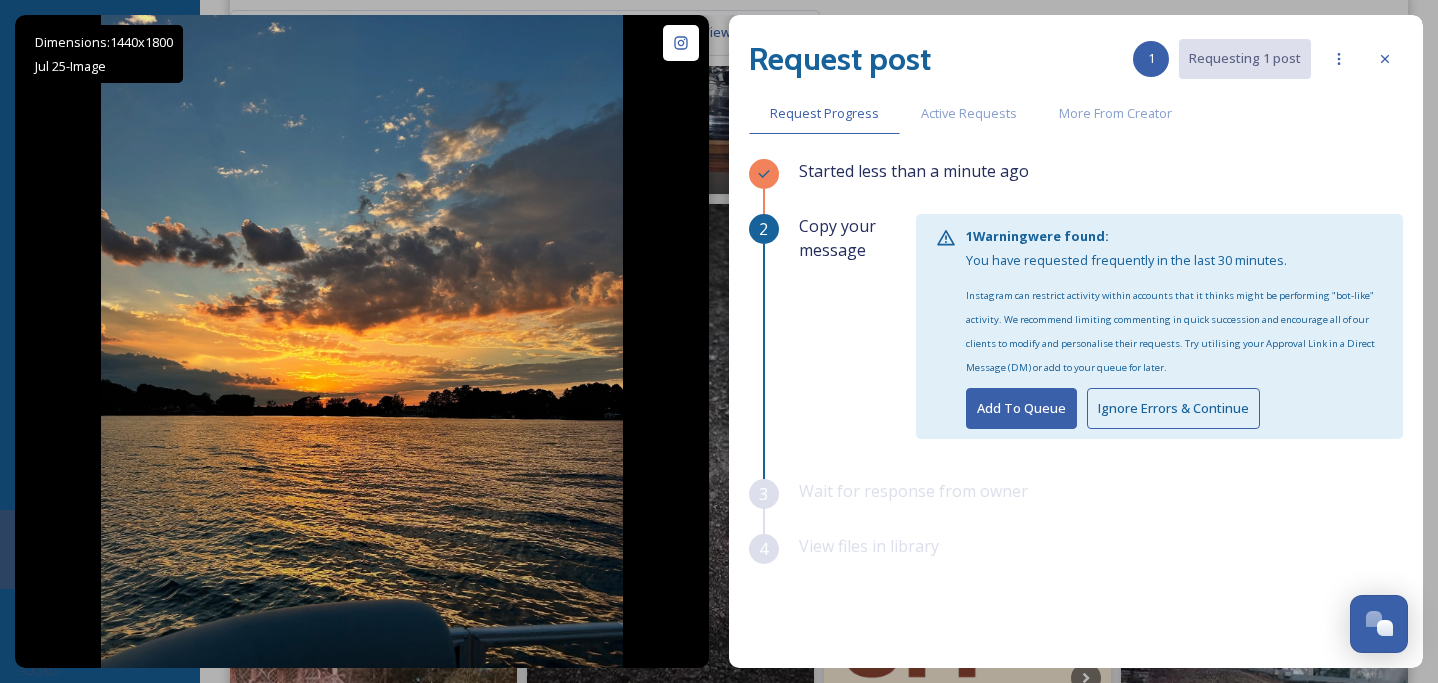 click on "Add To Queue" at bounding box center [1021, 408] 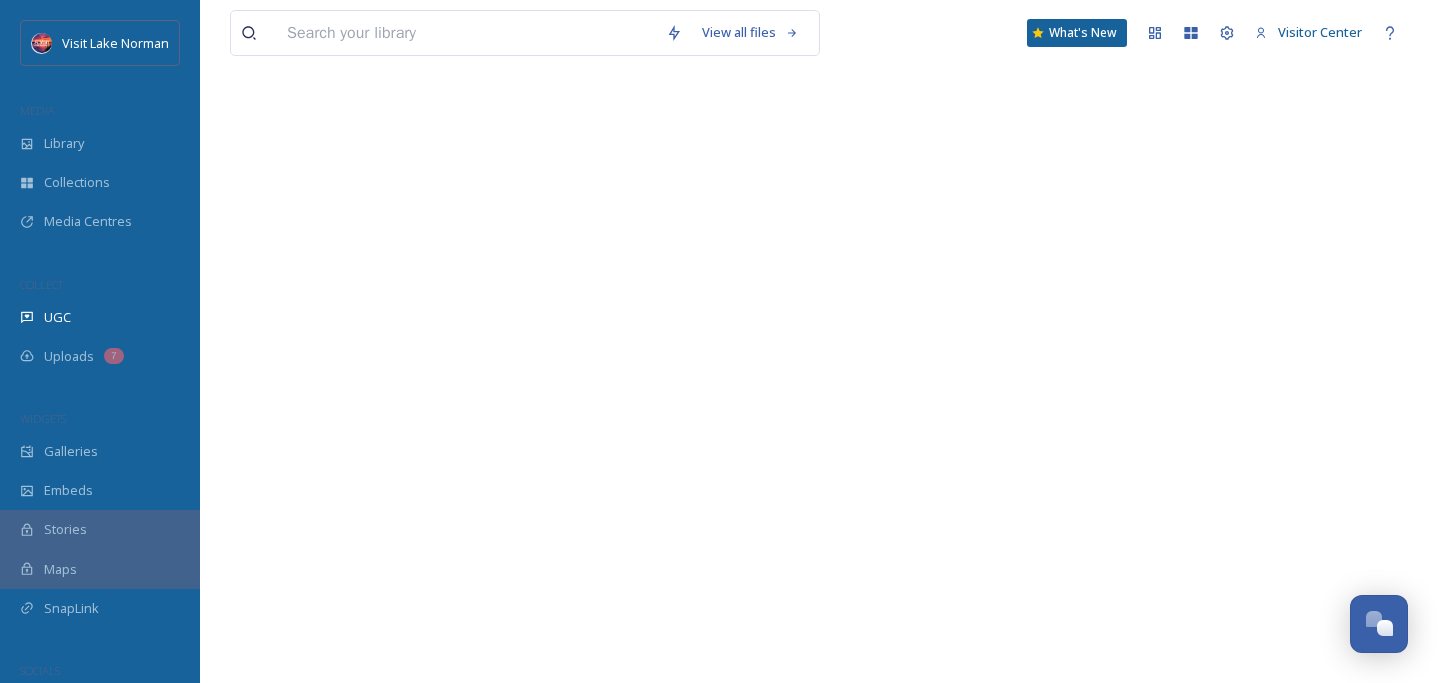scroll, scrollTop: 0, scrollLeft: 0, axis: both 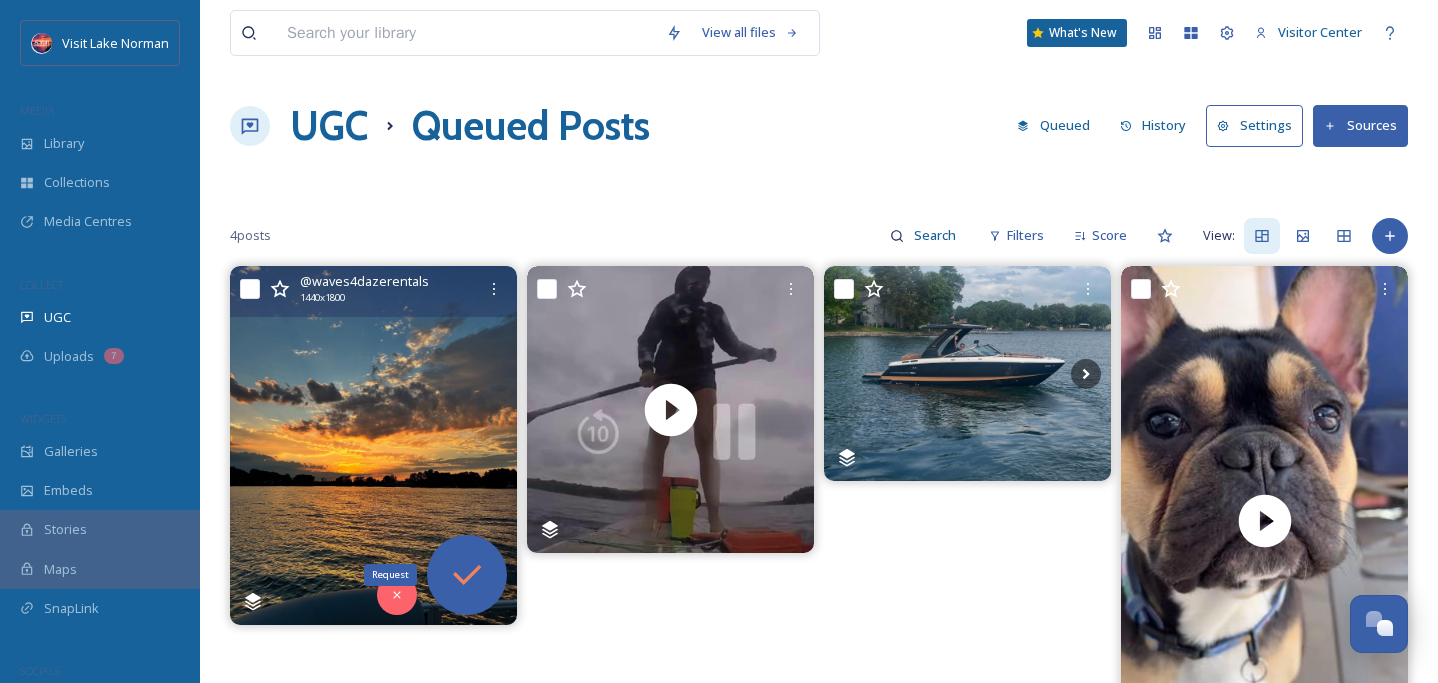 click 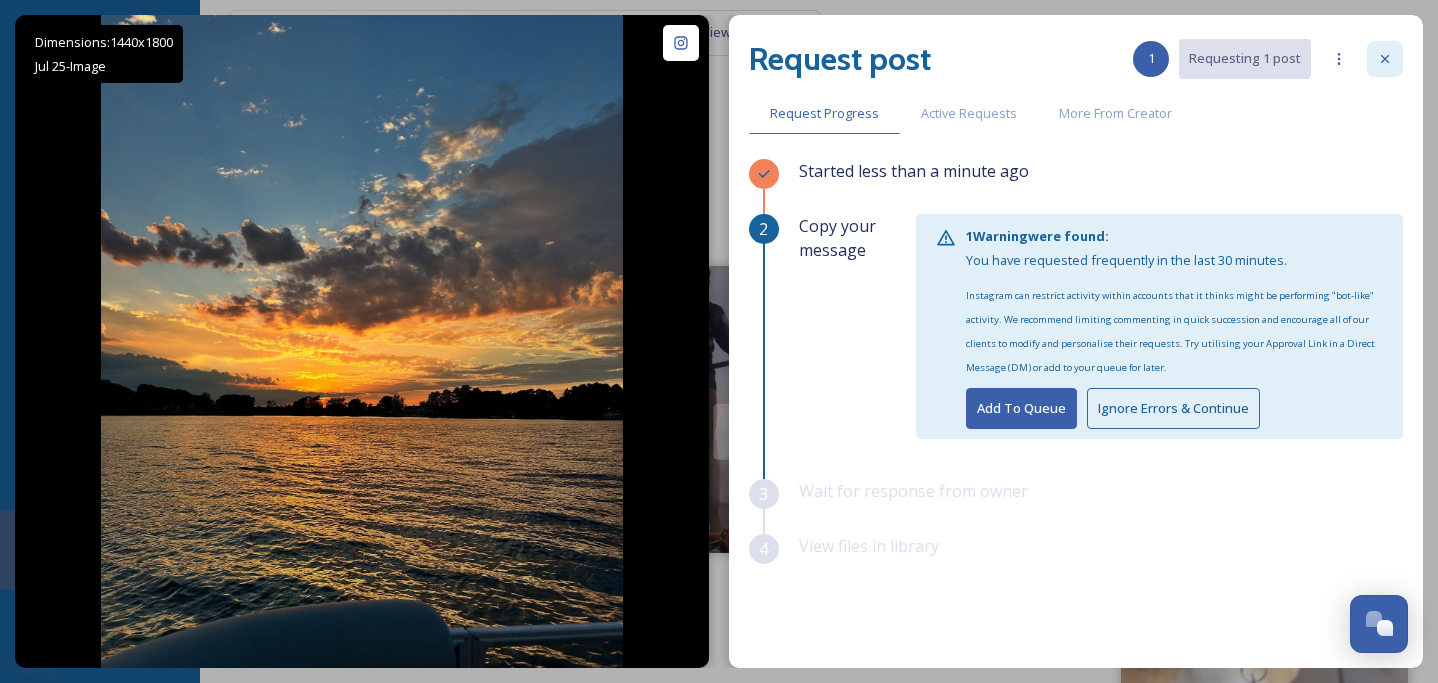 click 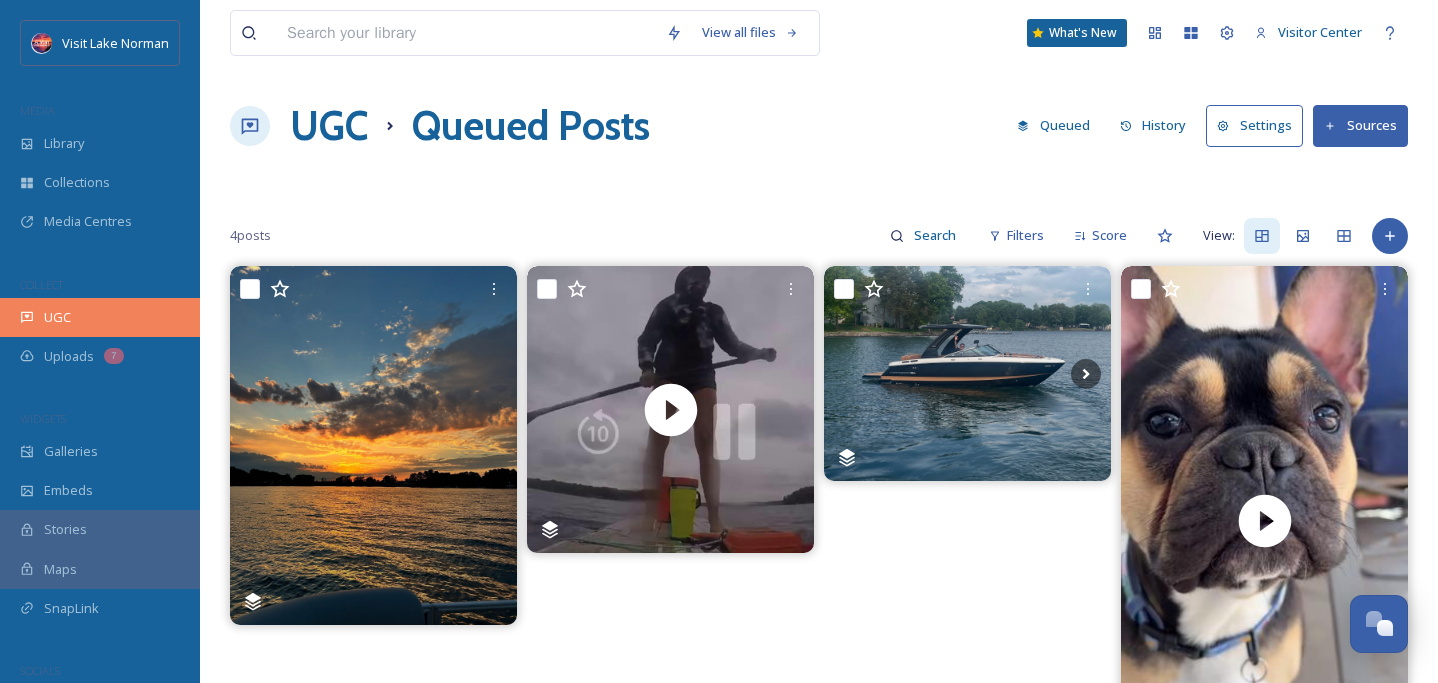 click on "UGC" at bounding box center [100, 317] 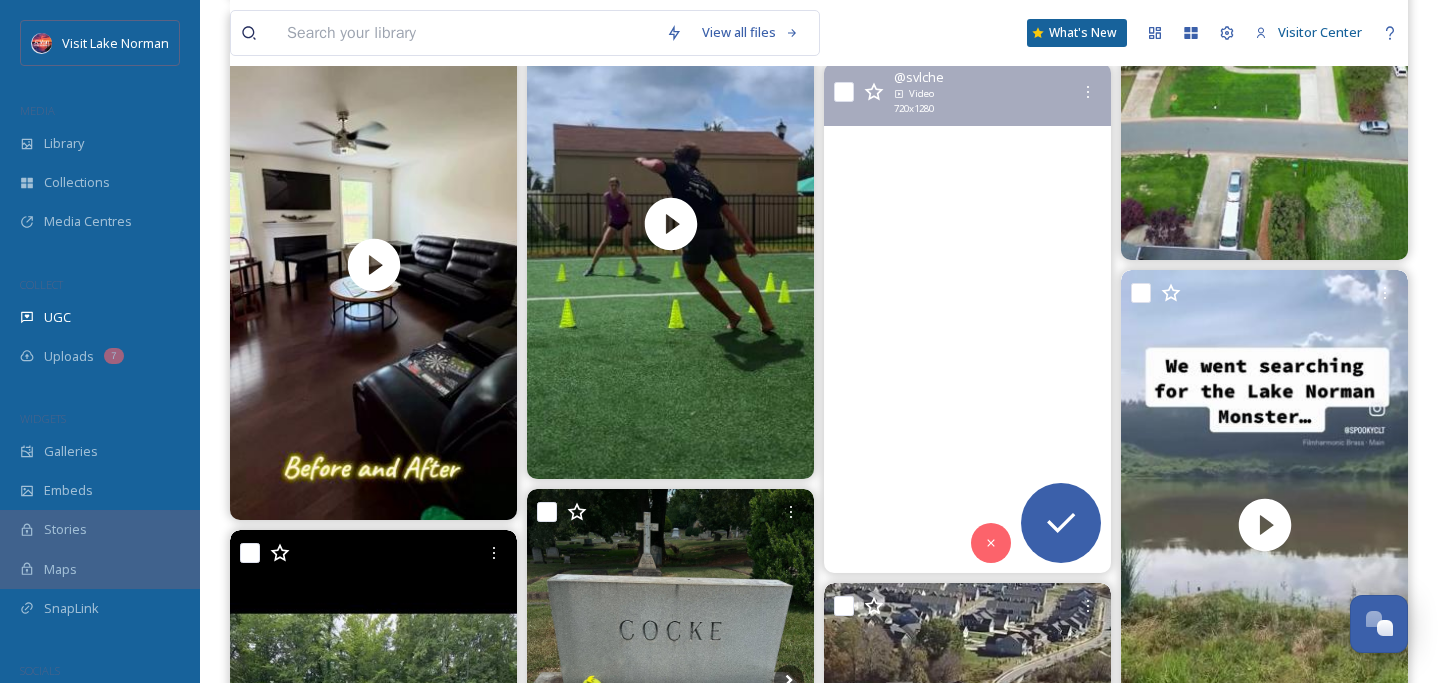 scroll, scrollTop: 16403, scrollLeft: 0, axis: vertical 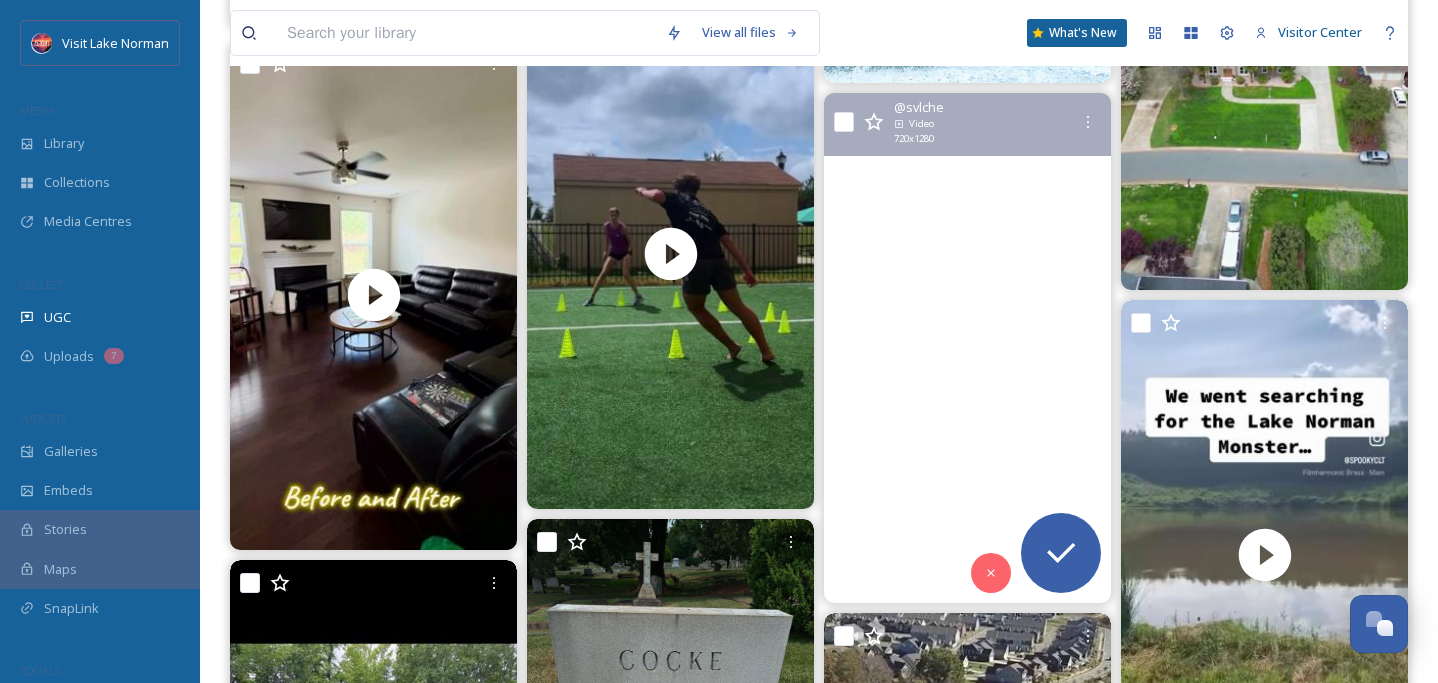 click at bounding box center [967, 348] 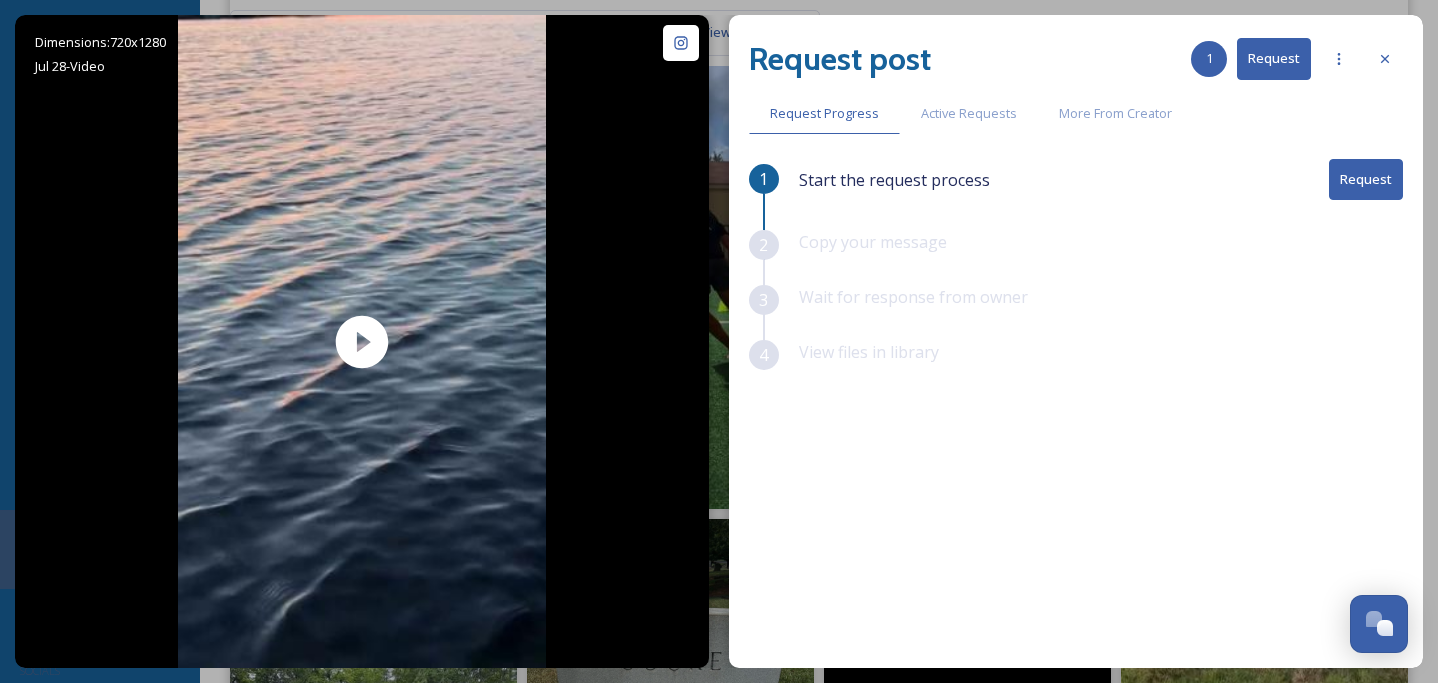 click on "Request" at bounding box center [1366, 179] 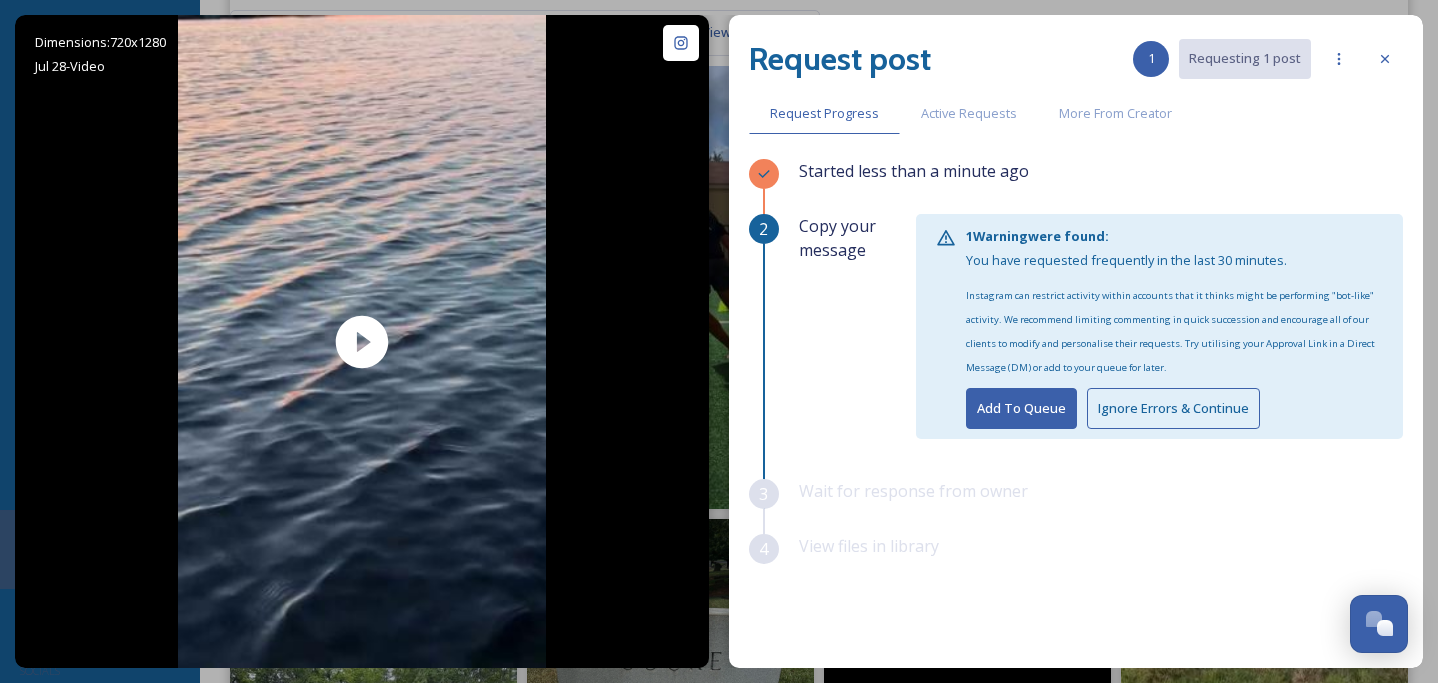 click 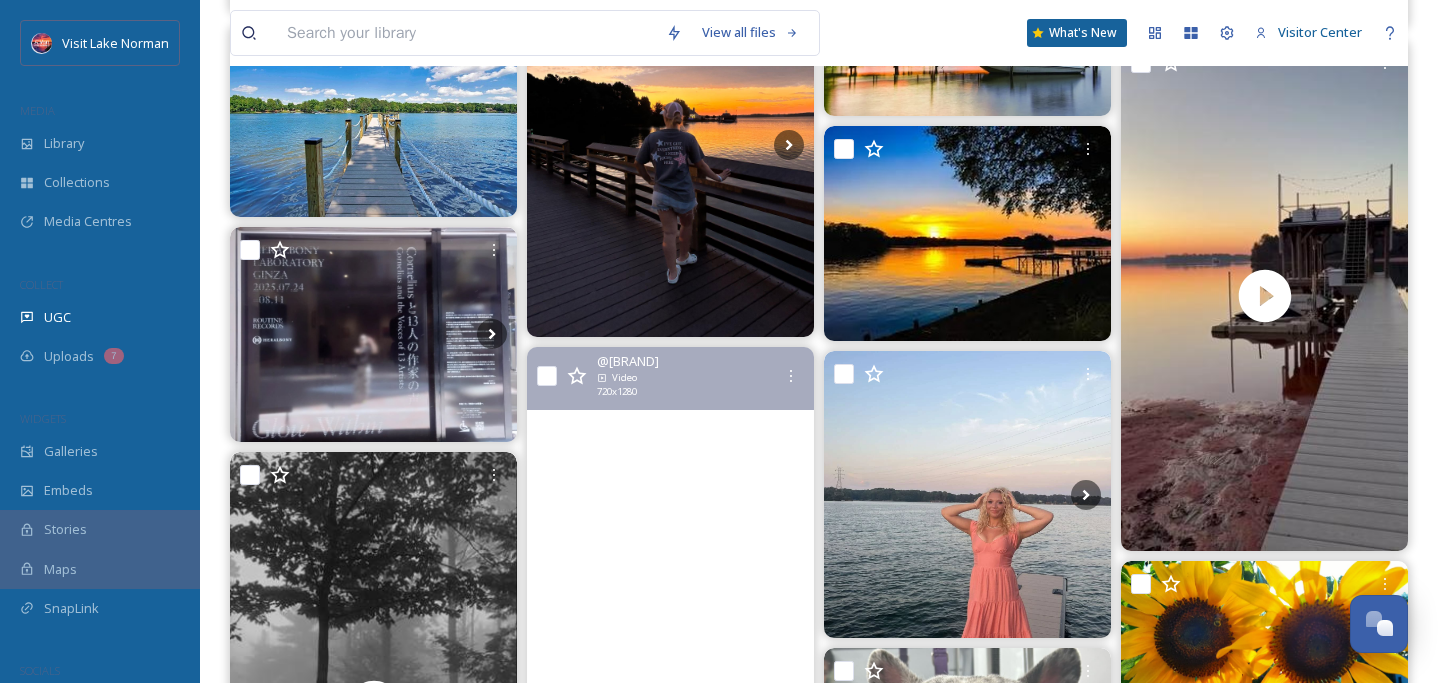 scroll, scrollTop: 28850, scrollLeft: 0, axis: vertical 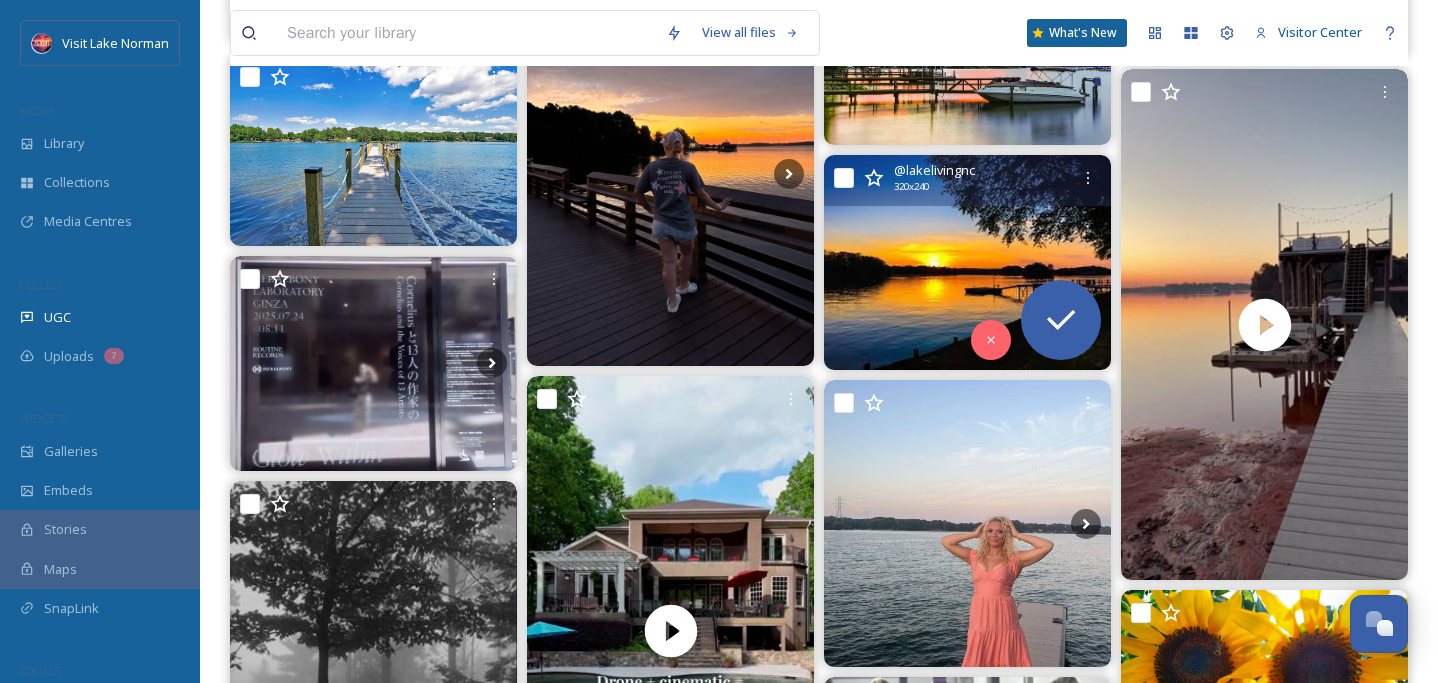 click at bounding box center [967, 262] 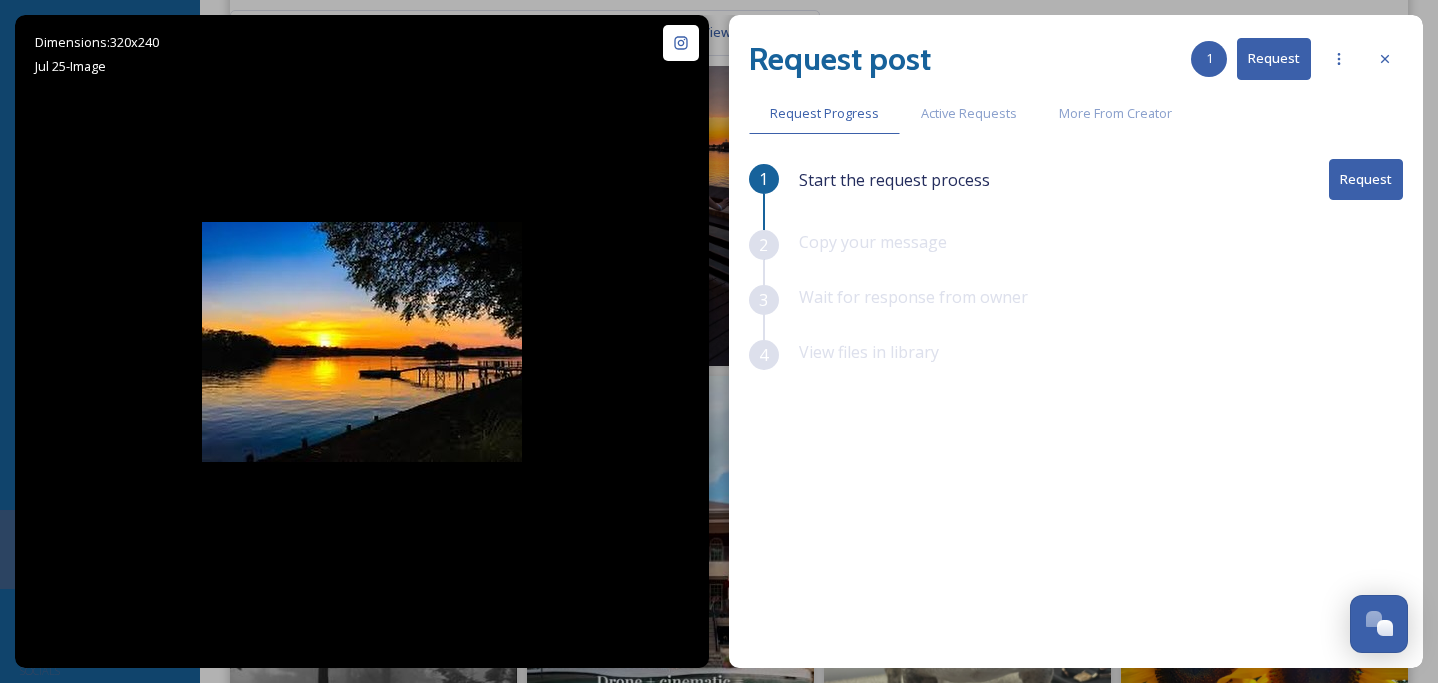 click on "Request" at bounding box center (1366, 179) 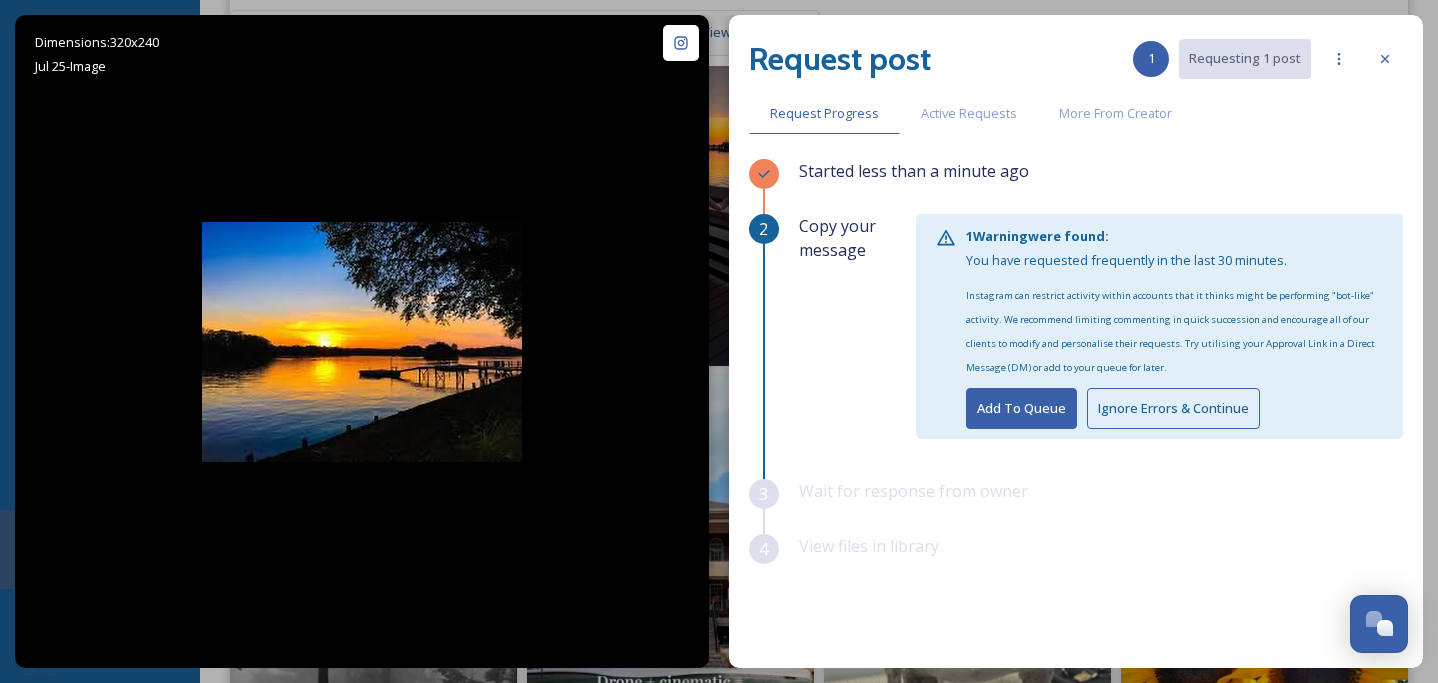 click 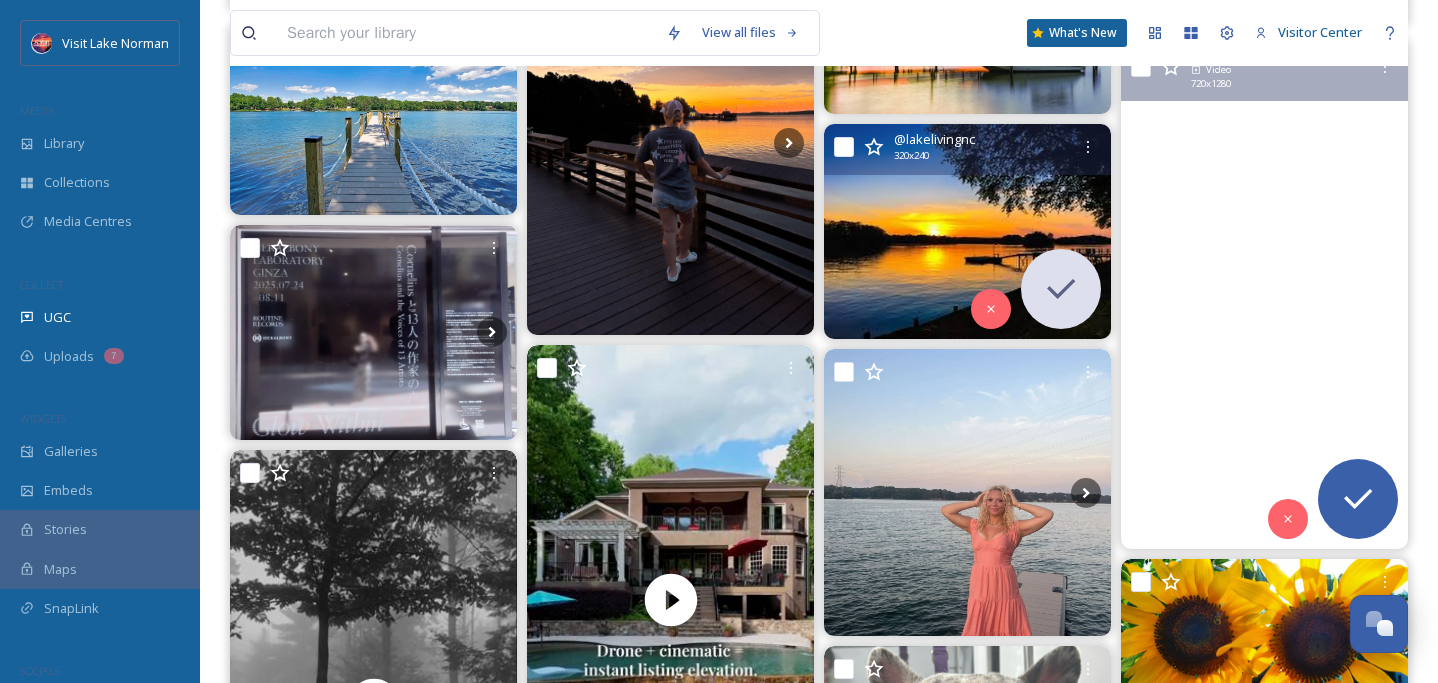 scroll, scrollTop: 28850, scrollLeft: 0, axis: vertical 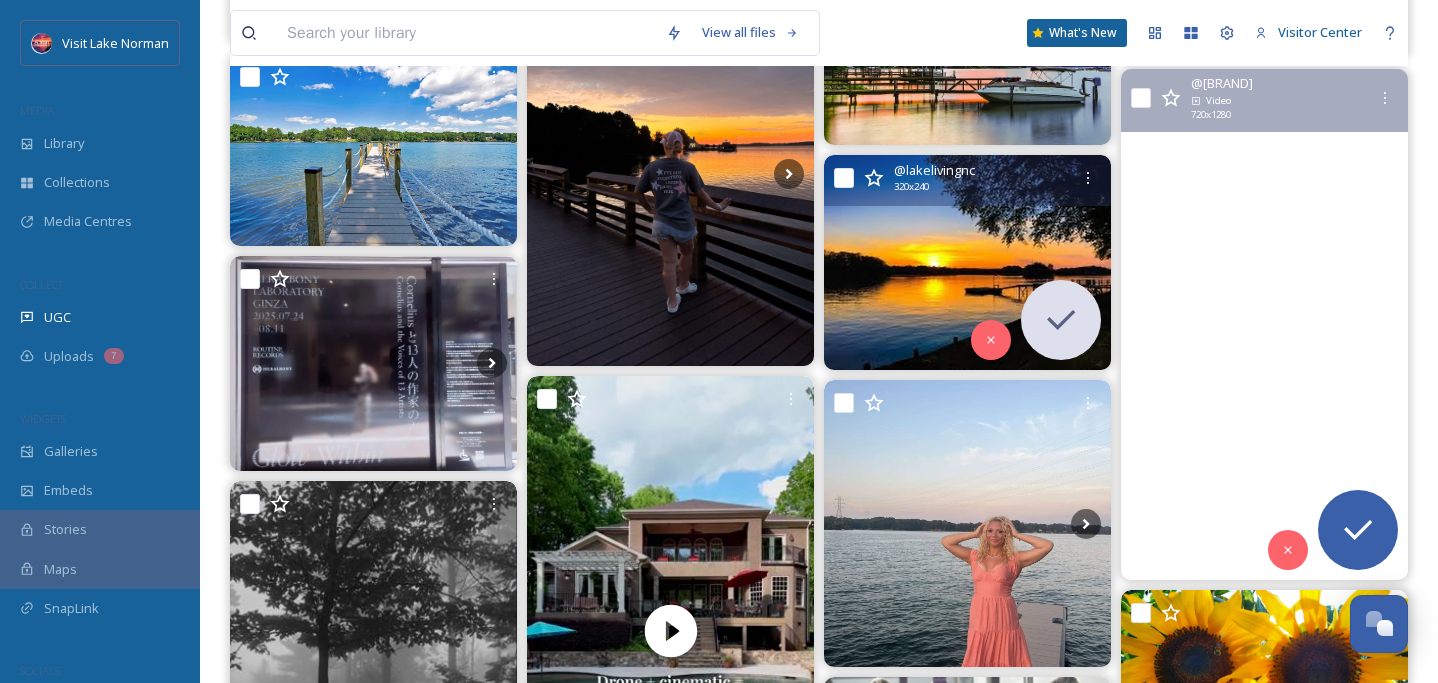 click at bounding box center [1264, 324] 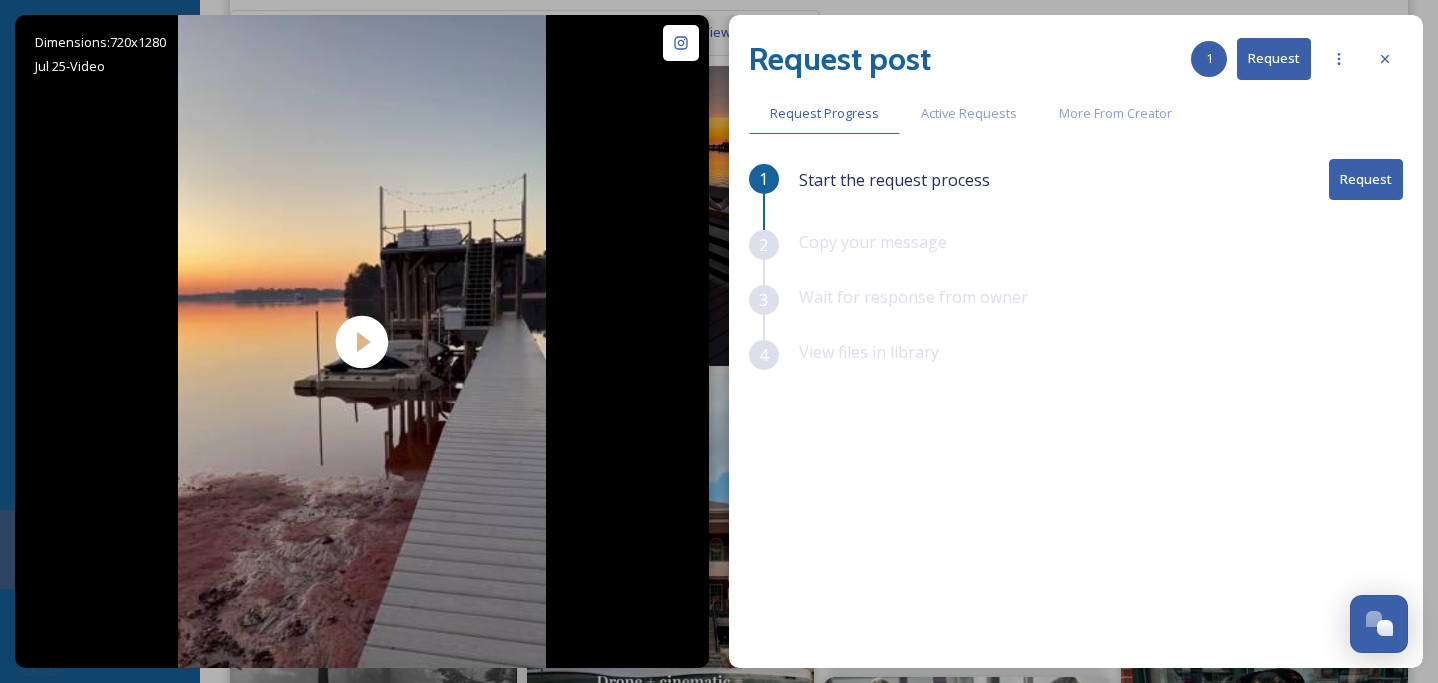 click on "Request" at bounding box center [1366, 179] 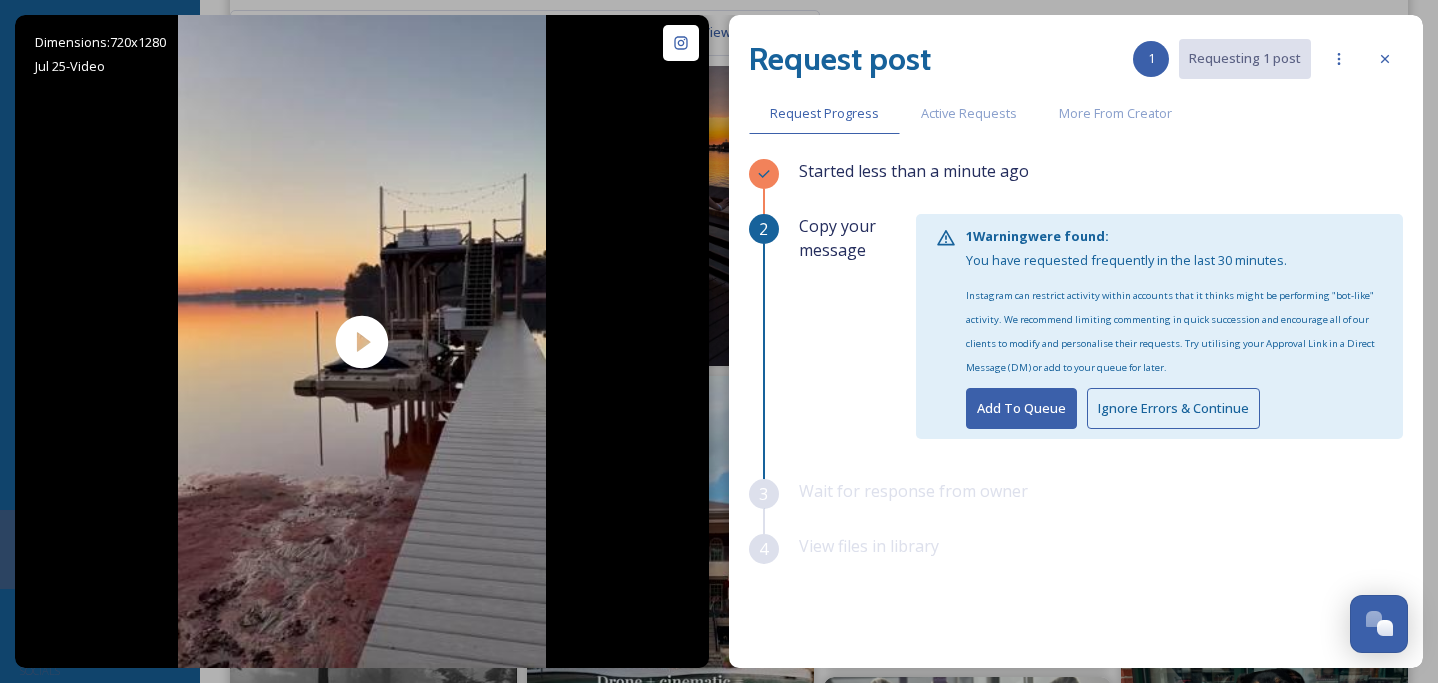 click 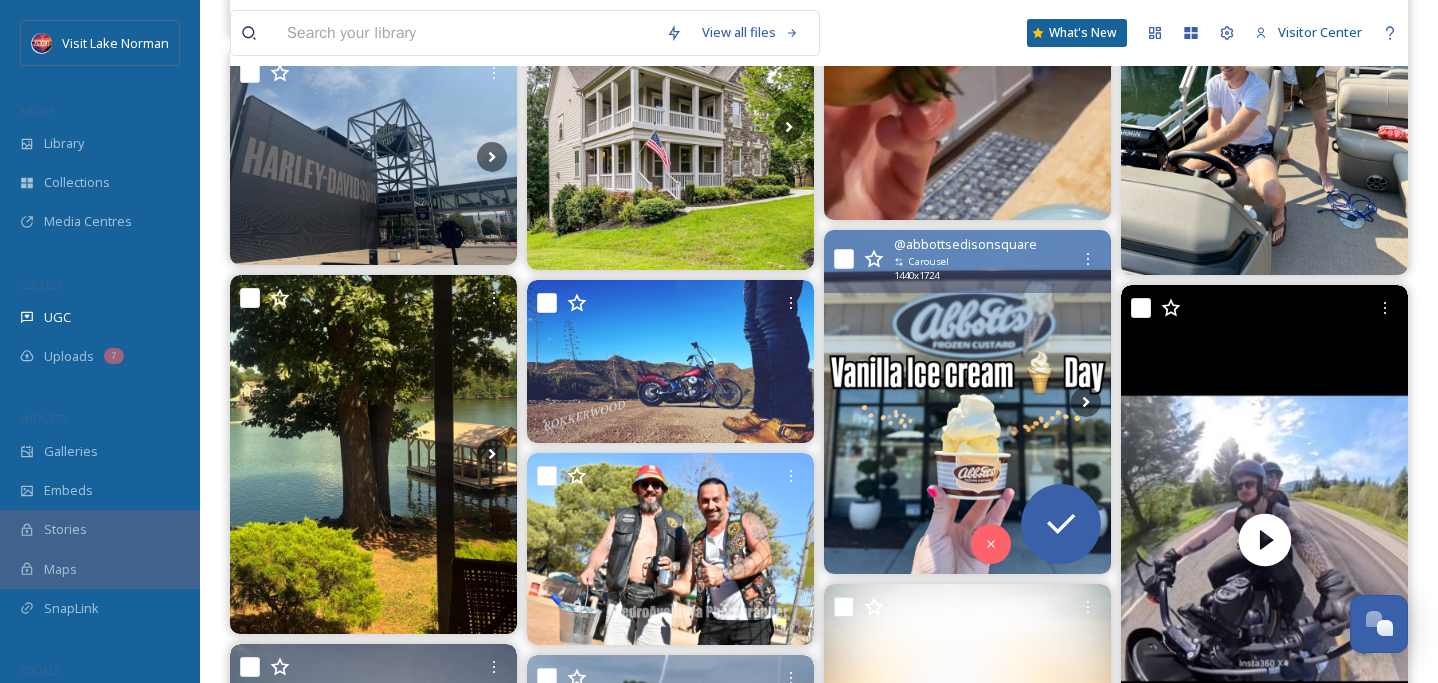 scroll, scrollTop: 34091, scrollLeft: 0, axis: vertical 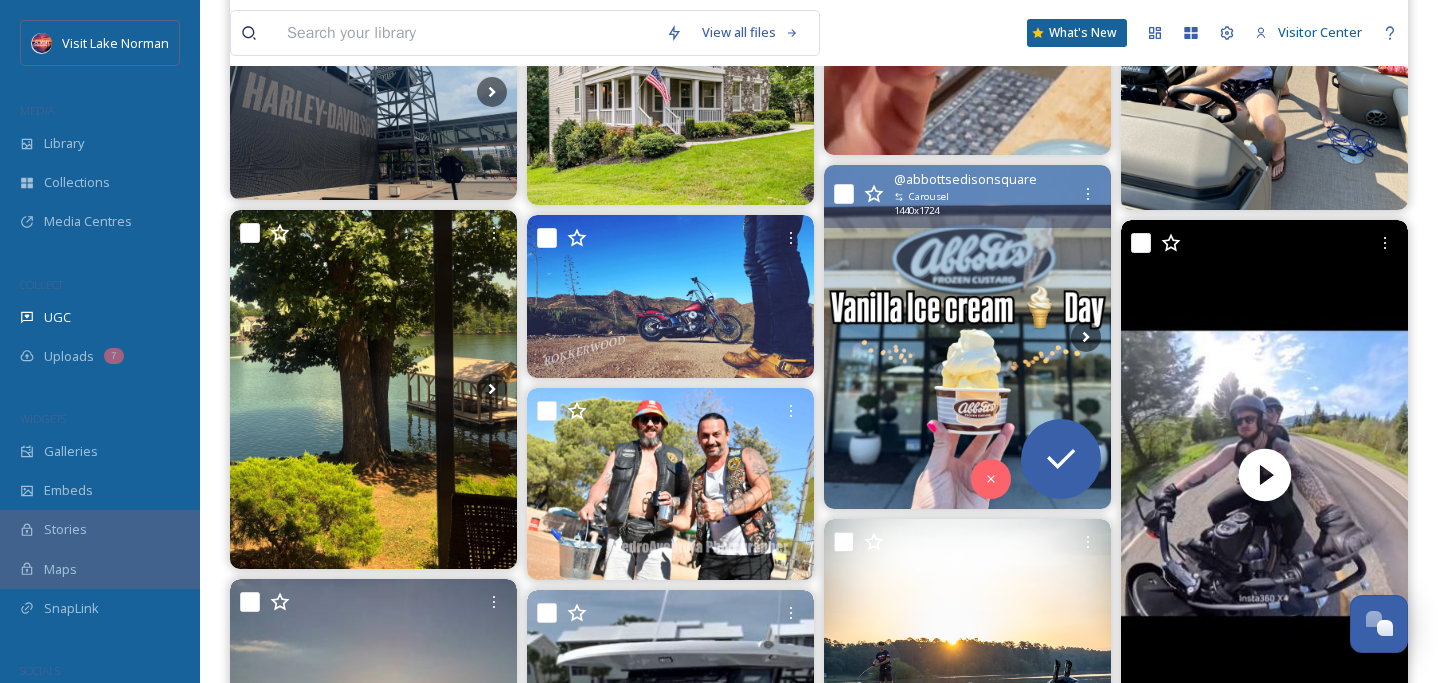 click at bounding box center (373, 389) 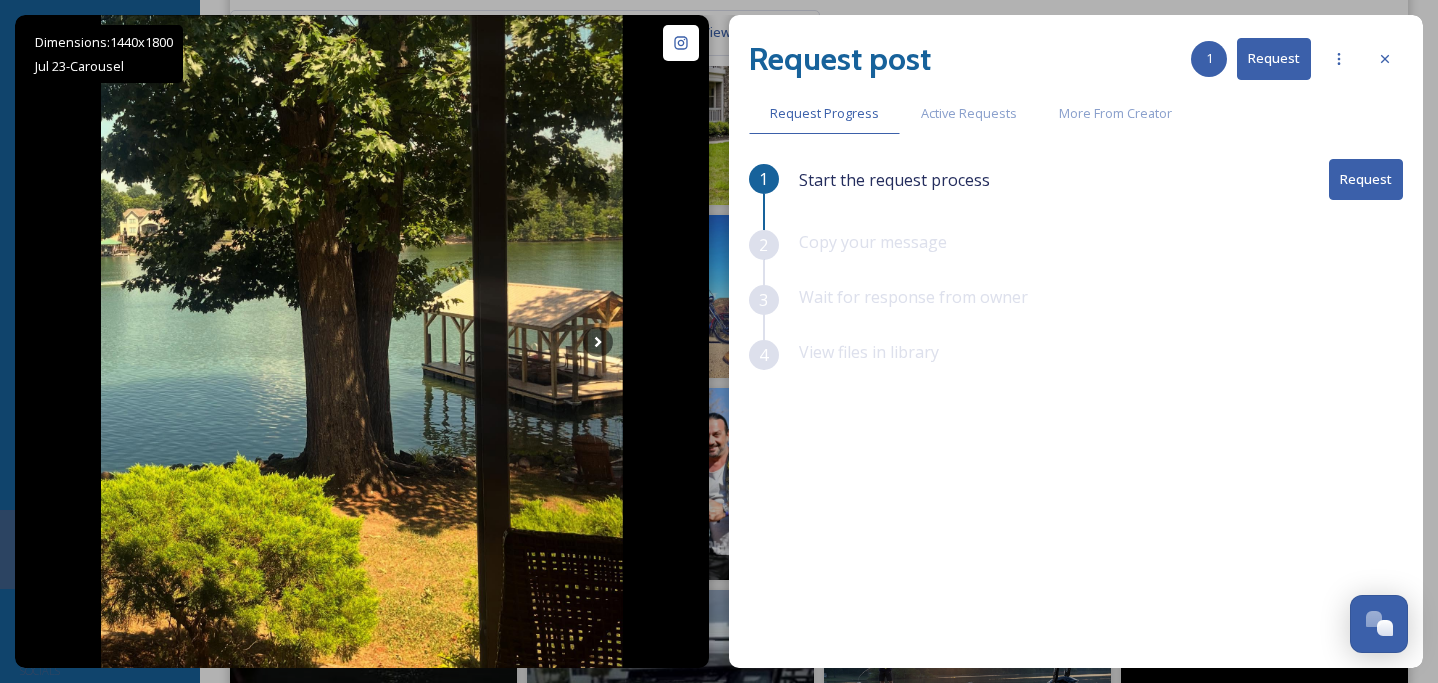 click on "Request" at bounding box center [1366, 179] 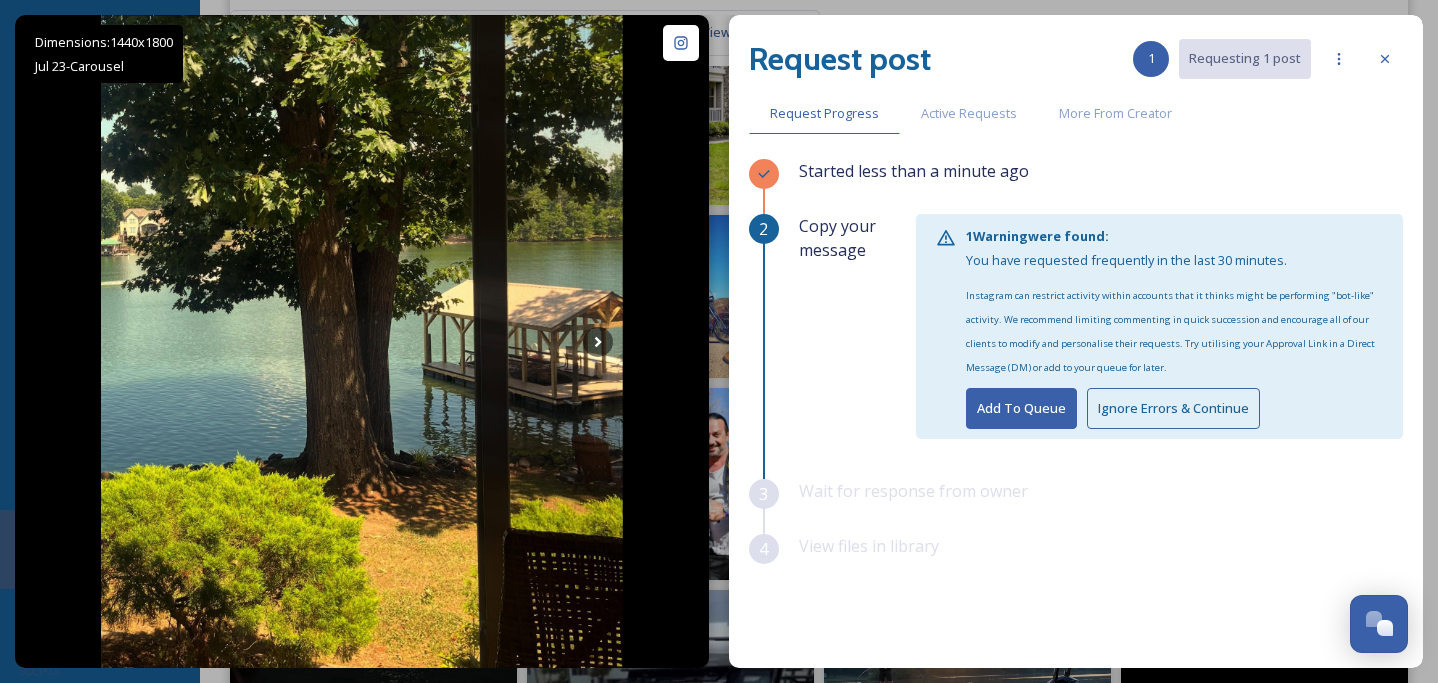 click at bounding box center (1385, 59) 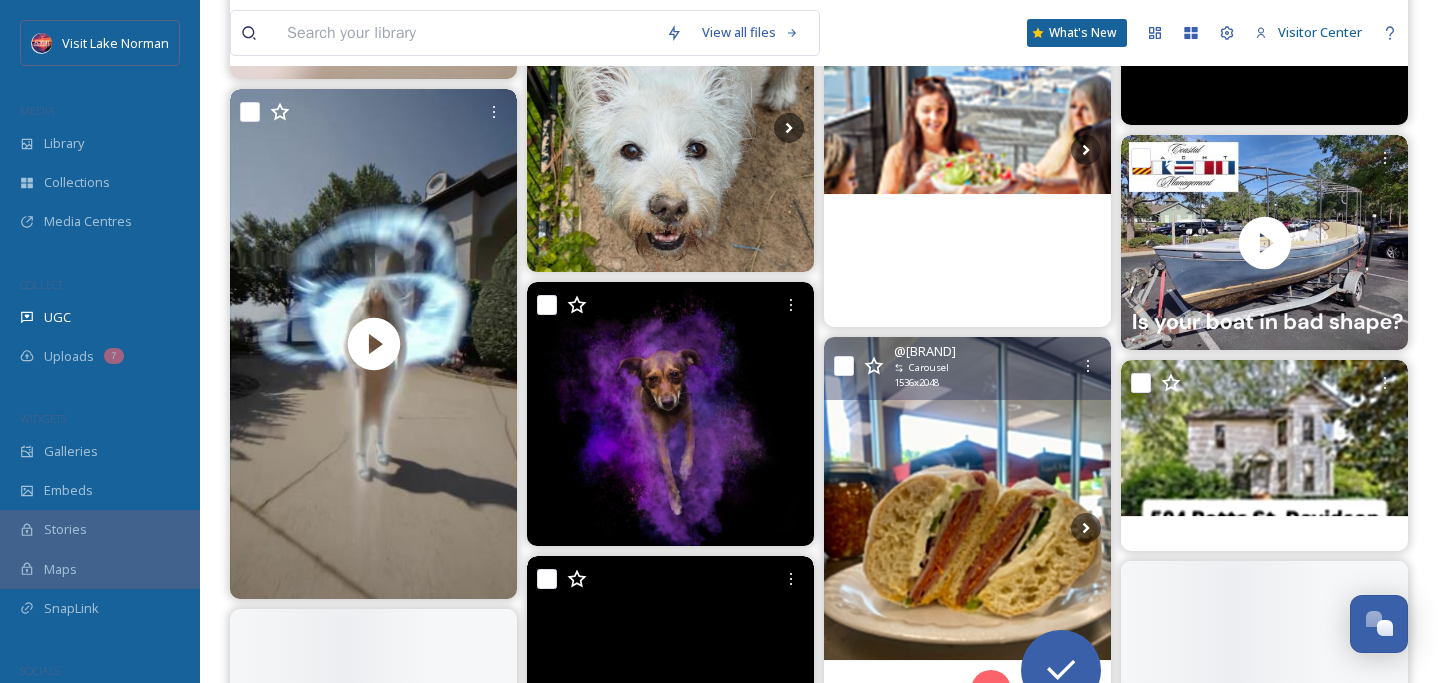 scroll, scrollTop: 56025, scrollLeft: 0, axis: vertical 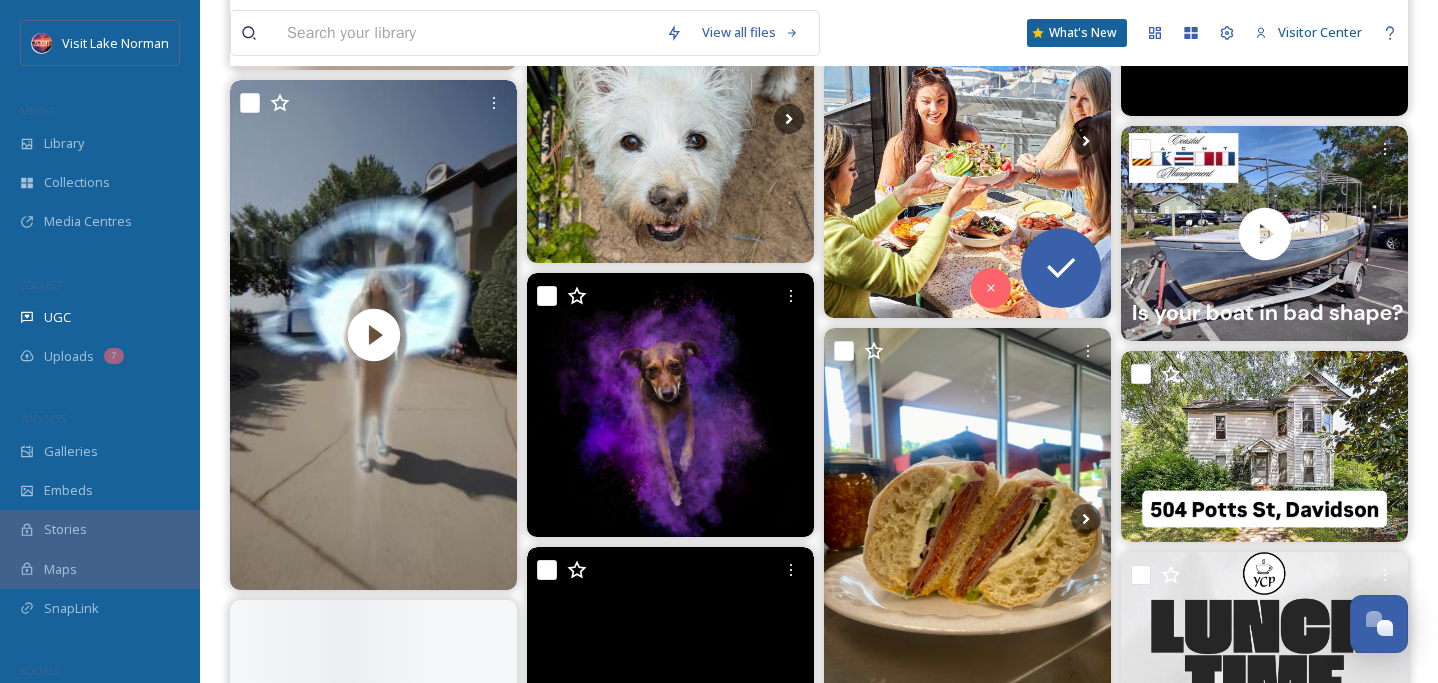click at bounding box center (967, 141) 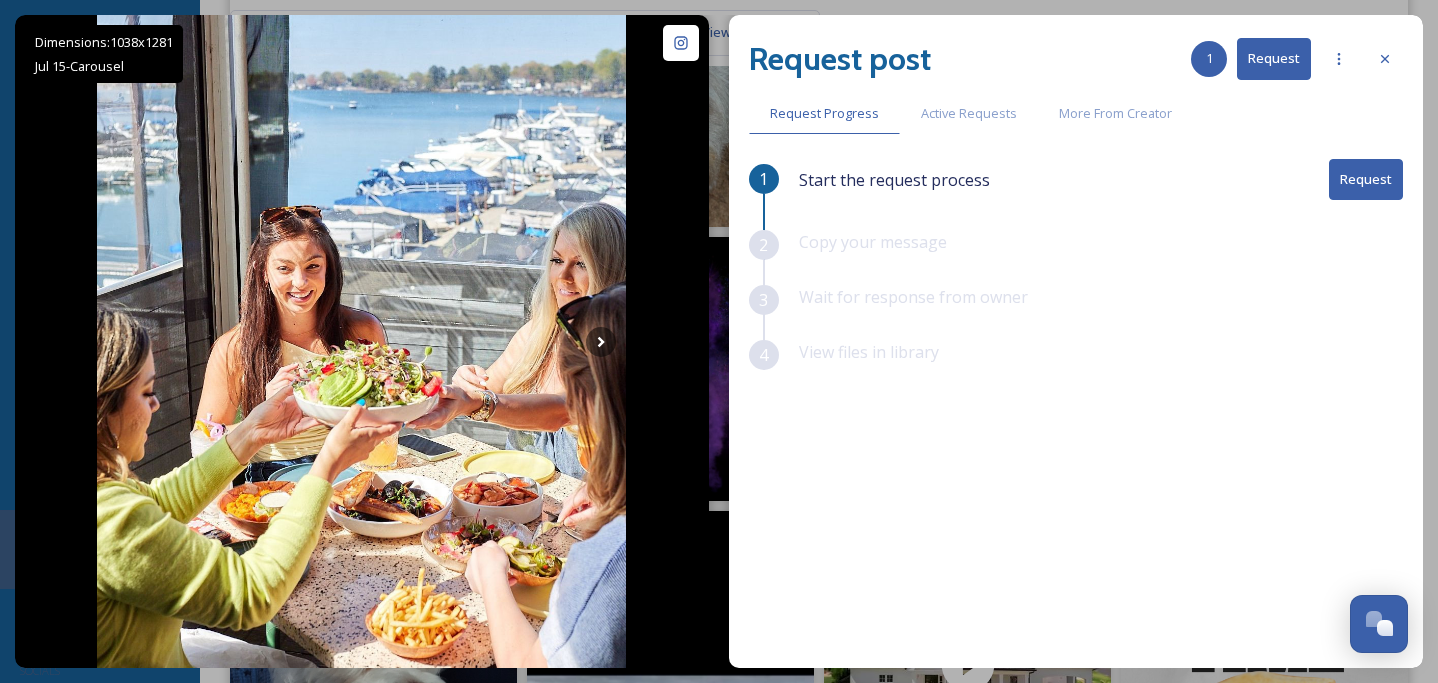 scroll, scrollTop: 56063, scrollLeft: 0, axis: vertical 